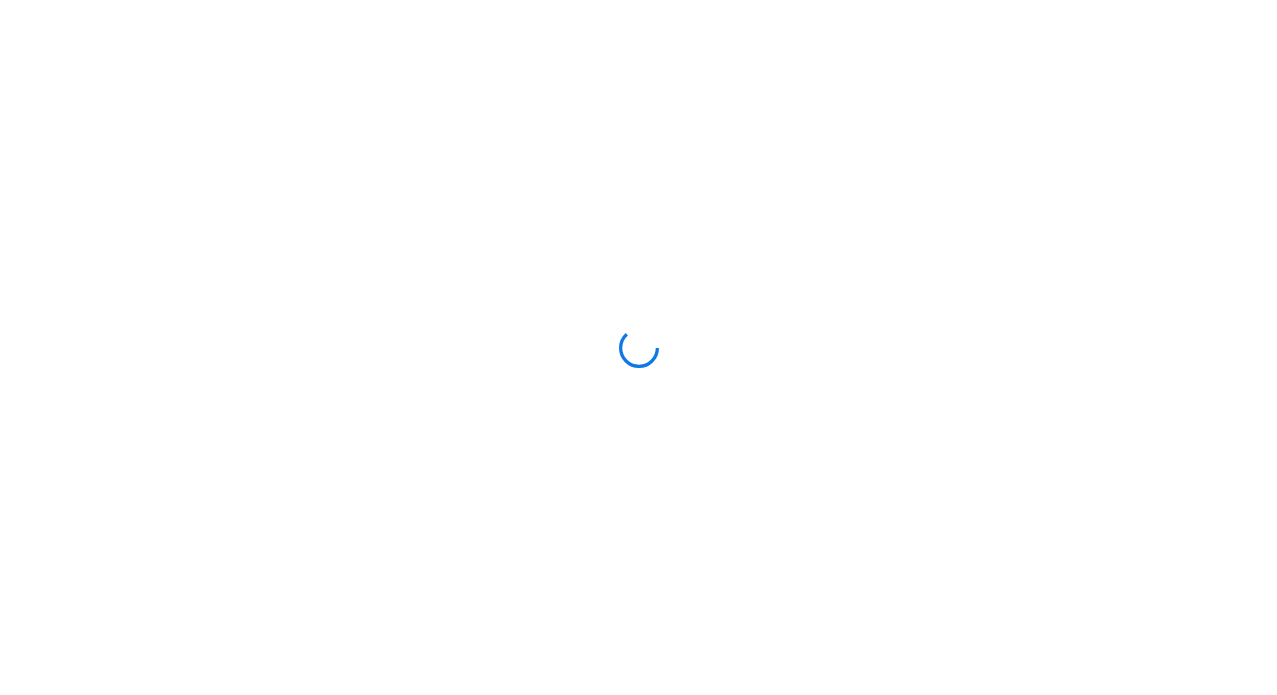 scroll, scrollTop: 0, scrollLeft: 0, axis: both 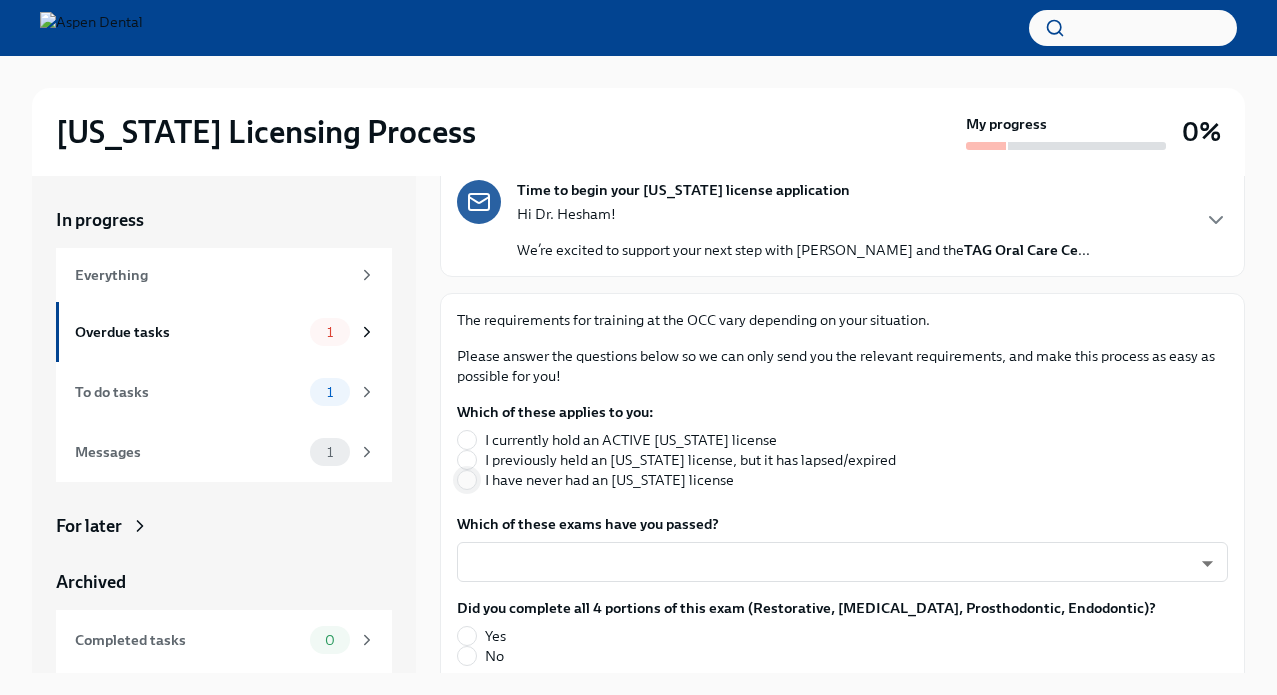 click on "I have never had an [US_STATE] license" at bounding box center (467, 480) 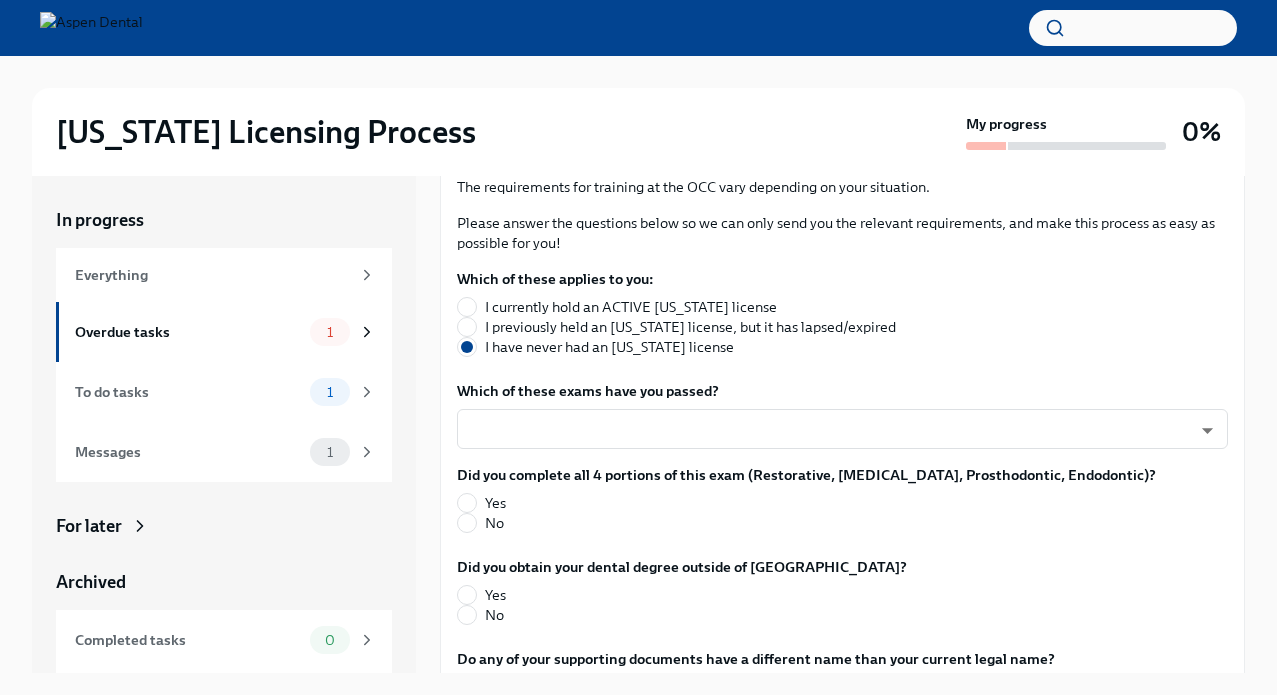 scroll, scrollTop: 302, scrollLeft: 0, axis: vertical 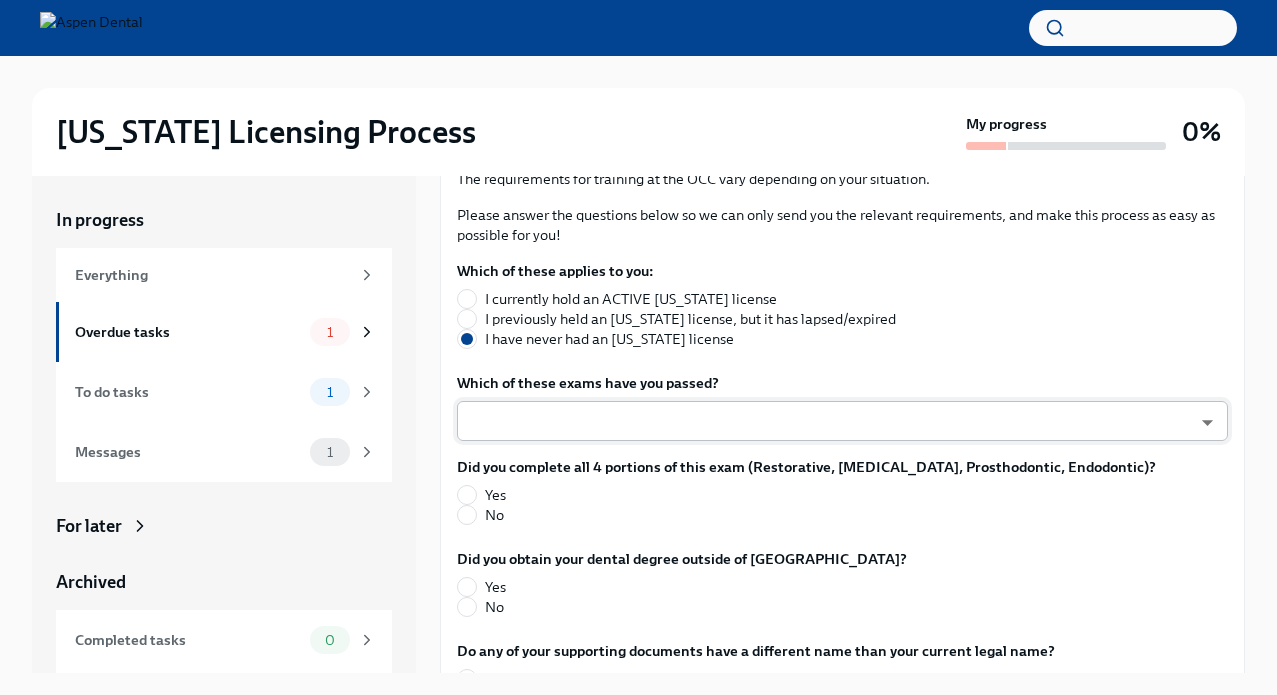 click on "[US_STATE] Licensing Process My progress 0% In progress Everything Overdue tasks 1 To do tasks 1 Messages 1 For later Archived Completed tasks 0 Messages 0 Answer these questions to get tailored instructions for the [US_STATE] licensing process Overdue Due  [DATE] Time to begin your [US_STATE] license application Hi Dr. Hesham!
We’re excited to support your next step with Aspen Dental and the  TAG Oral Care Ce ... The requirements for training at the OCC vary depending on your situation.
Please answer the questions below so we can only send you the relevant requirements, and make this process as easy as possible for you! Which of these applies to you: I currently hold an ACTIVE [US_STATE] license I previously held an [US_STATE] license, but it has lapsed/expired I have never had an [US_STATE] license Which of these exams have you passed? ​ ​ Did you complete all 4 portions of this exam (Restorative, [MEDICAL_DATA], Prosthodontic, Endodontic)? Yes No Did you obtain your dental degree outside of [GEOGRAPHIC_DATA]? x" at bounding box center (638, 364) 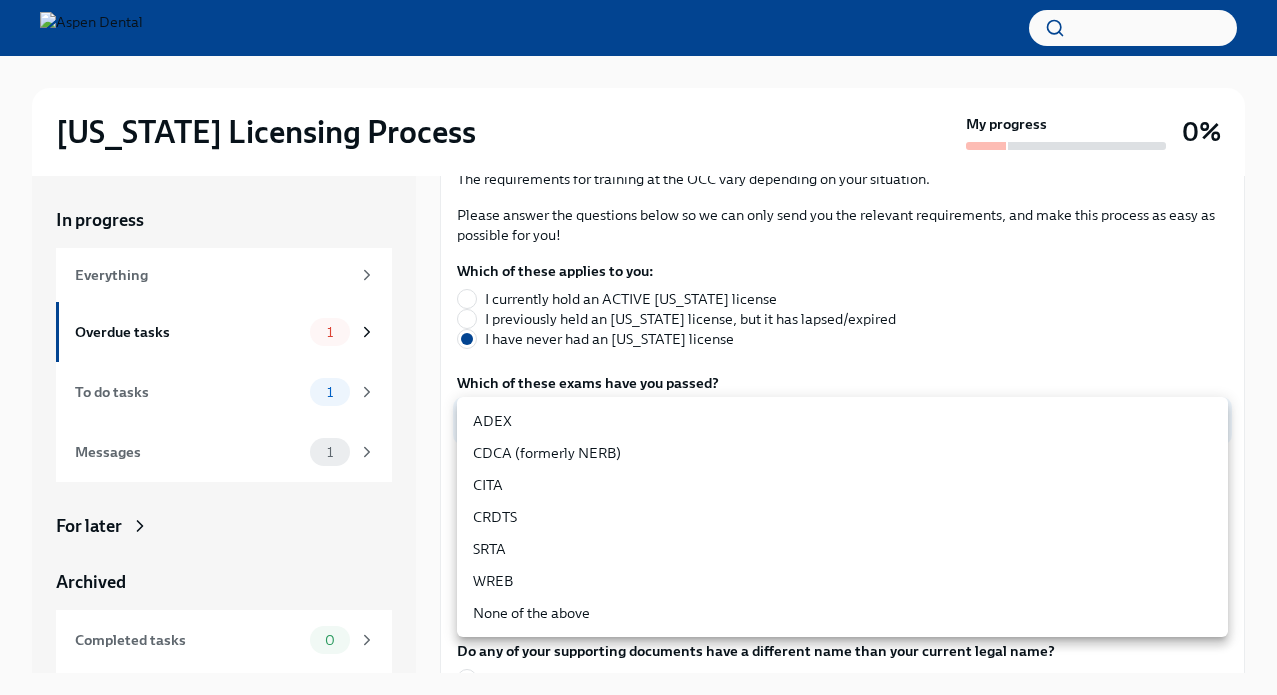 click on "ADEX" at bounding box center (842, 421) 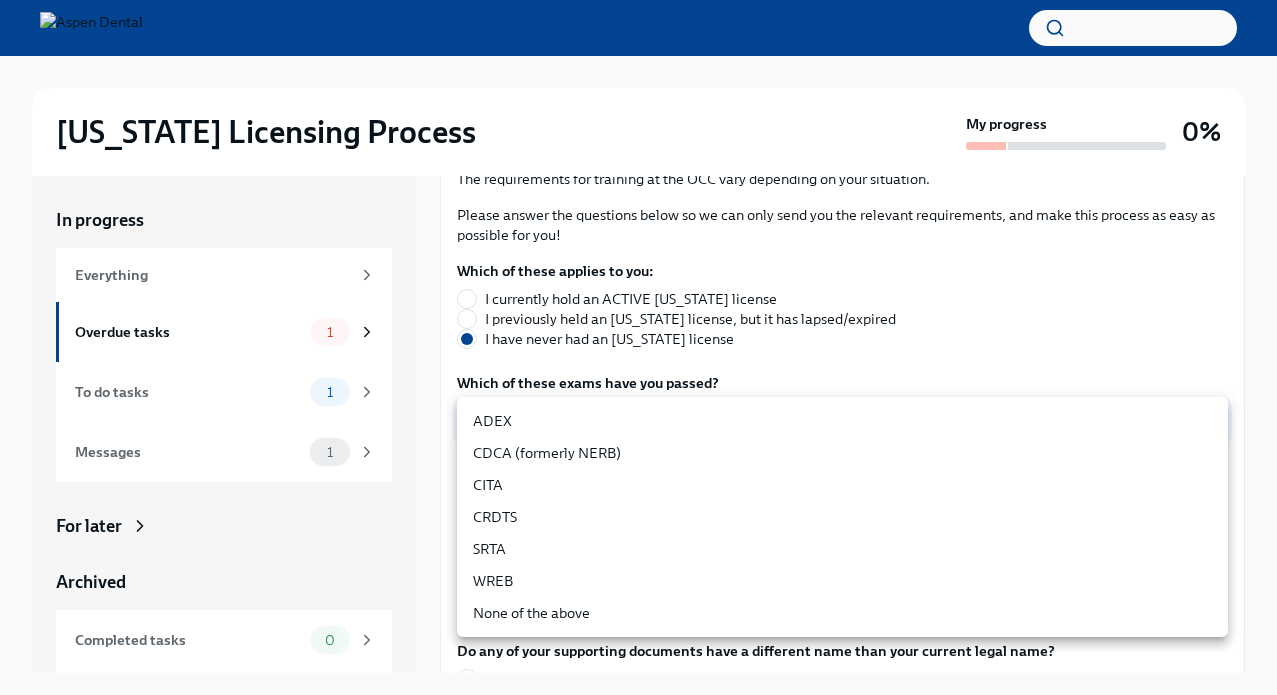 type on "pxo-W3vNi" 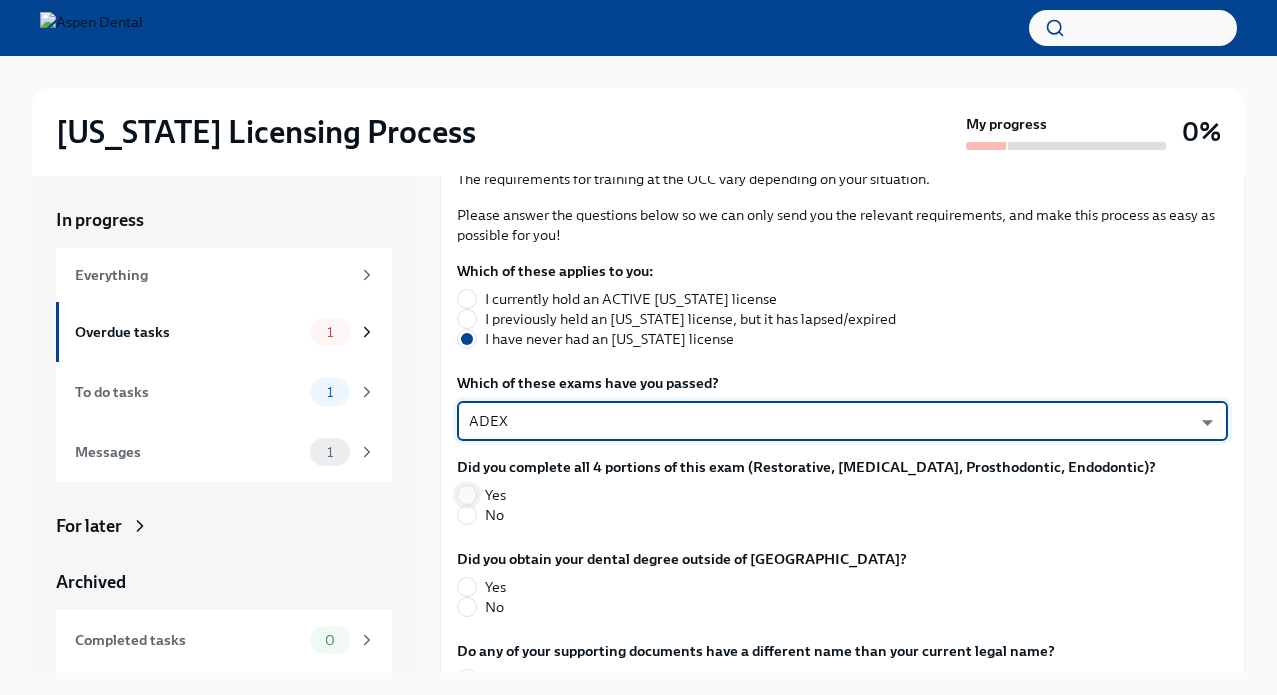 click on "Yes" at bounding box center [467, 495] 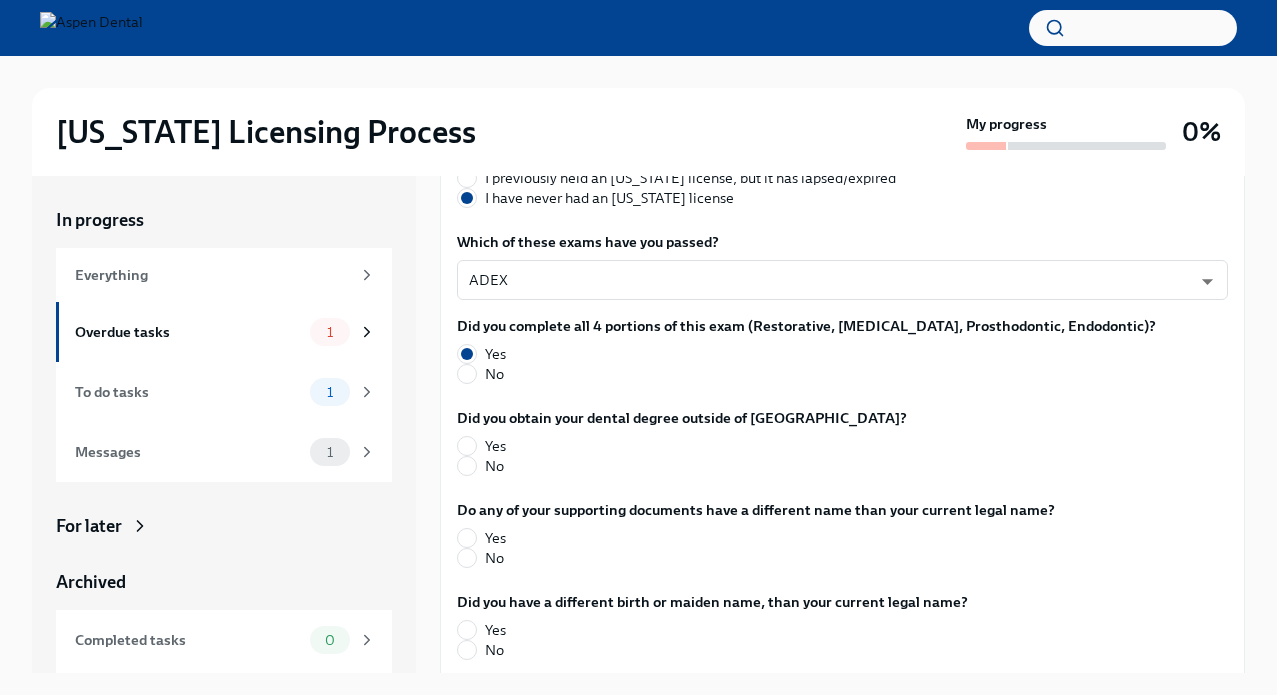 scroll, scrollTop: 452, scrollLeft: 0, axis: vertical 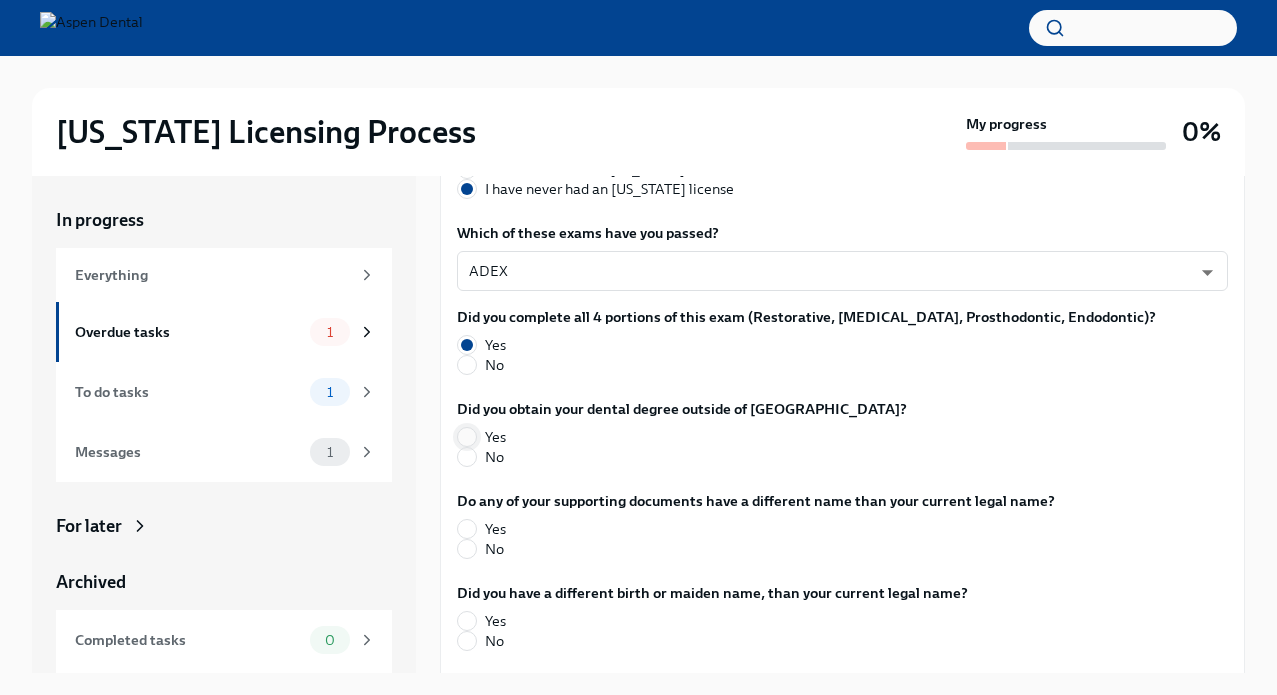 click on "Yes" at bounding box center [467, 437] 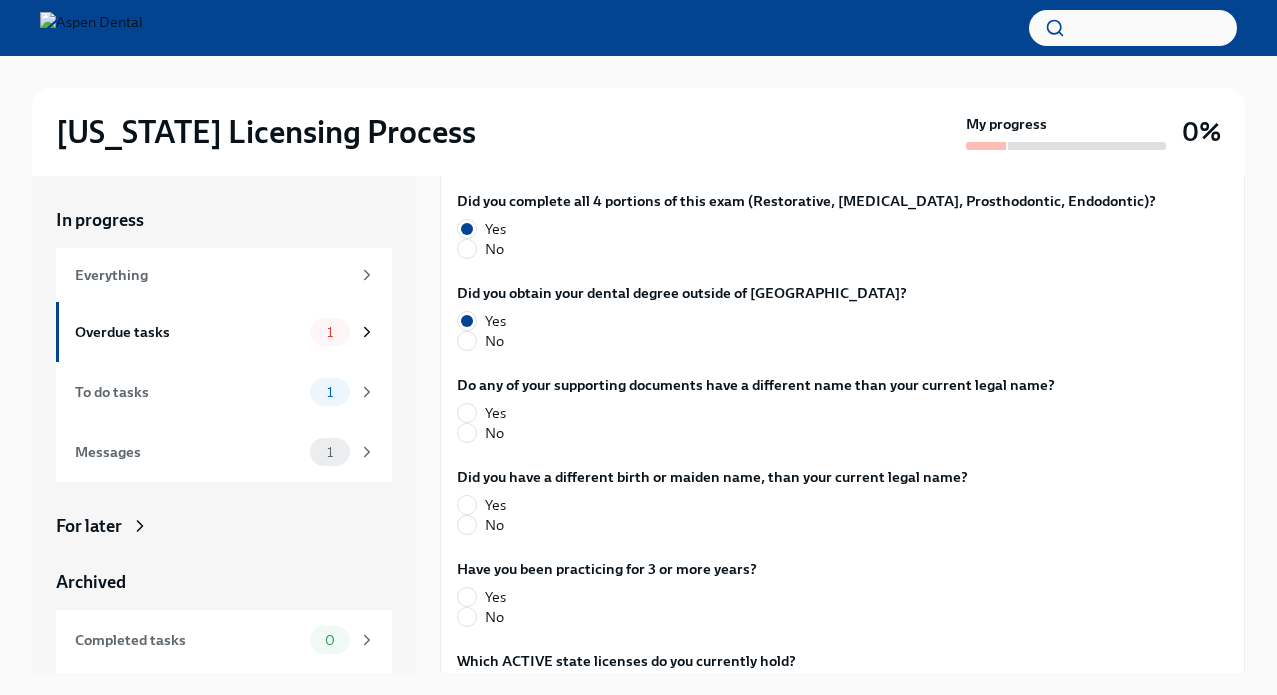 scroll, scrollTop: 572, scrollLeft: 0, axis: vertical 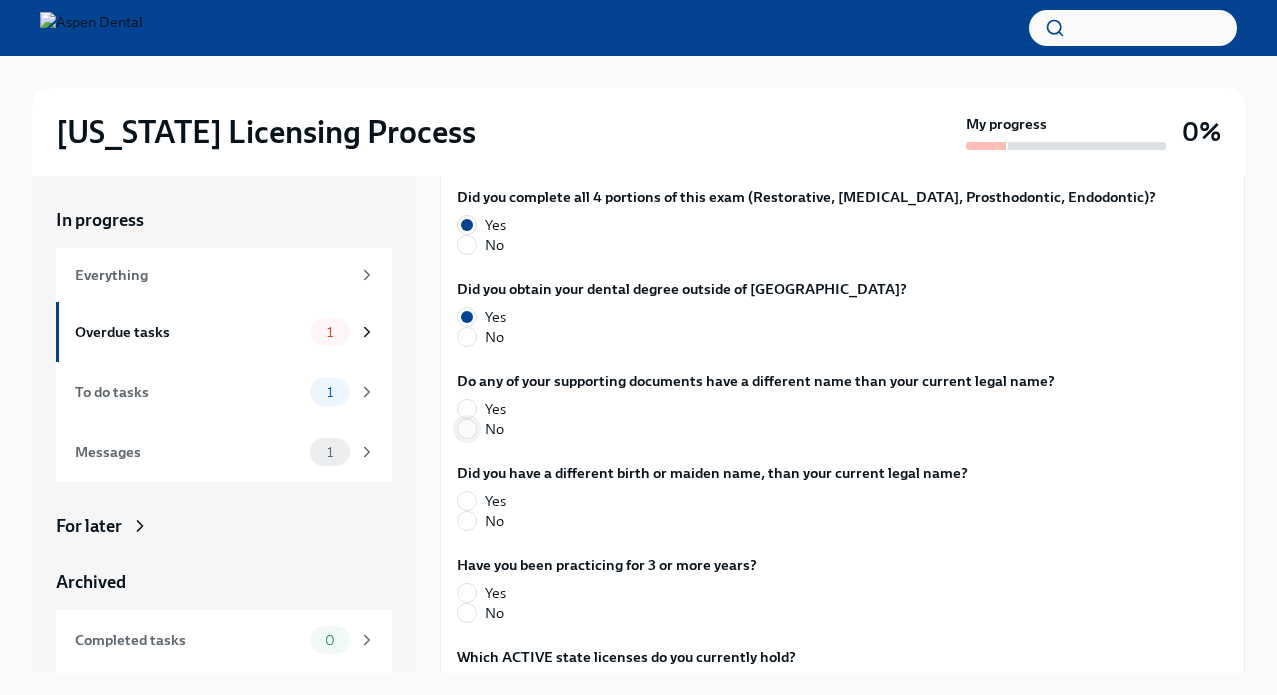 click on "No" at bounding box center [467, 429] 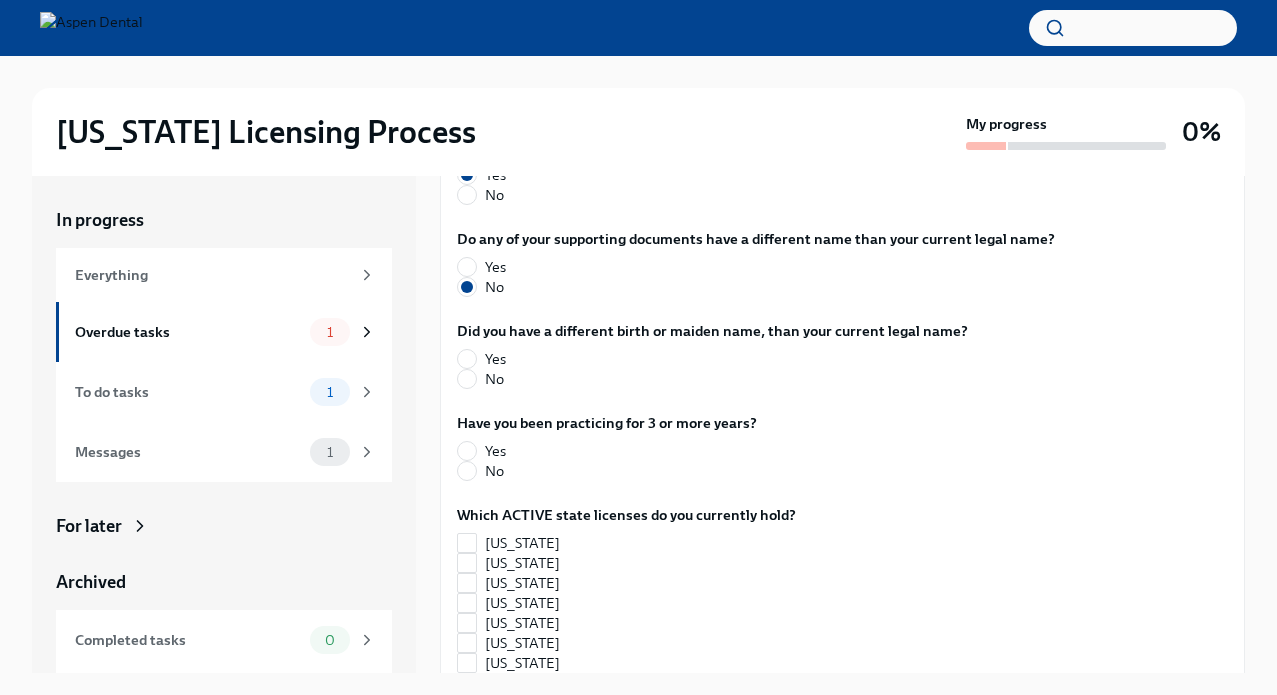 scroll, scrollTop: 718, scrollLeft: 0, axis: vertical 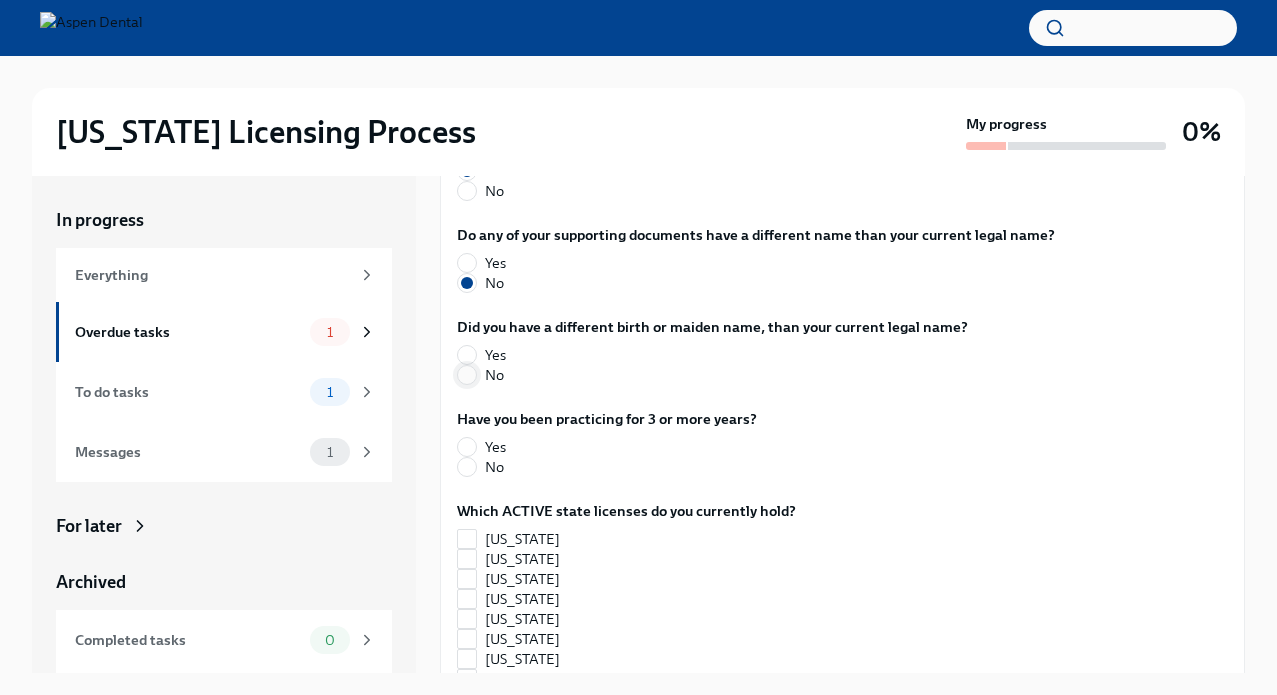 click on "No" at bounding box center (467, 375) 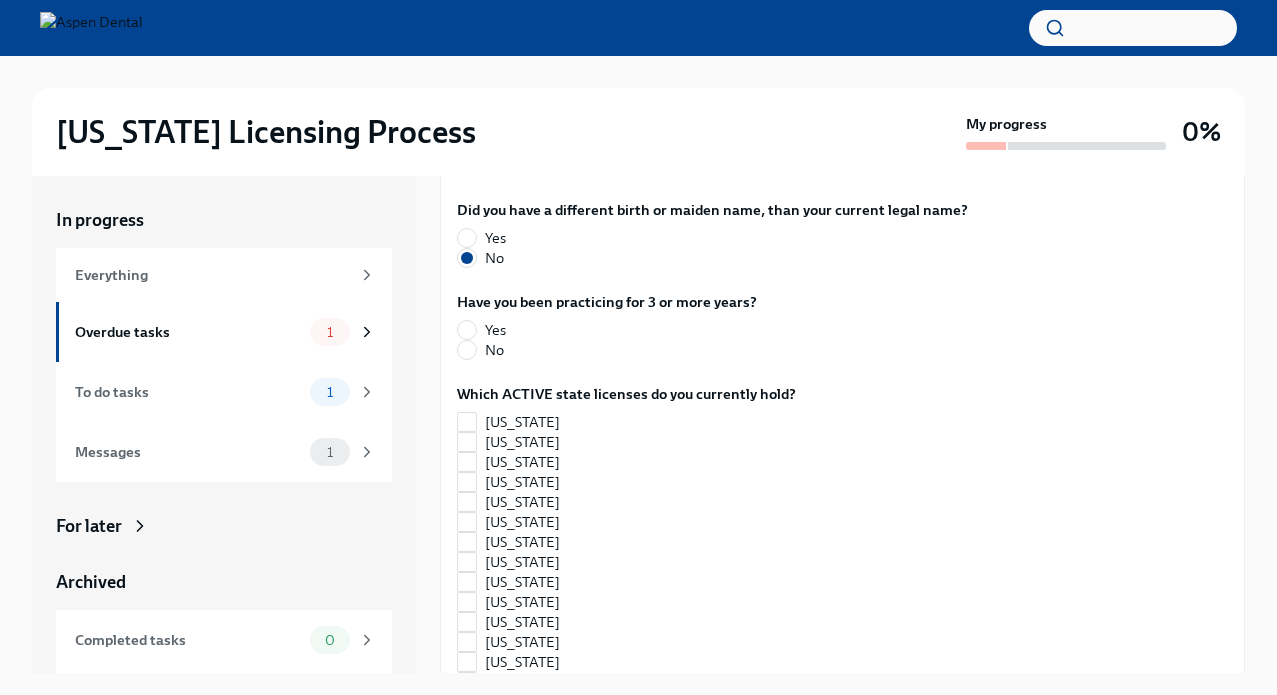 scroll, scrollTop: 842, scrollLeft: 0, axis: vertical 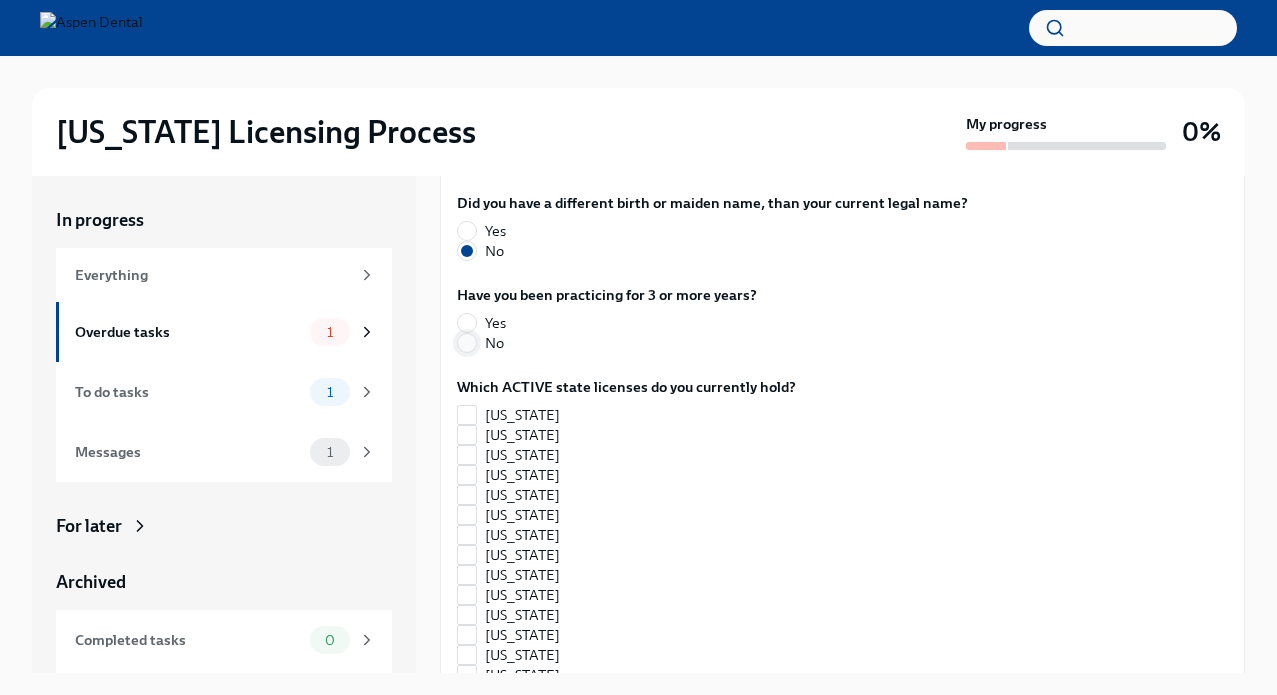 click on "No" at bounding box center (467, 343) 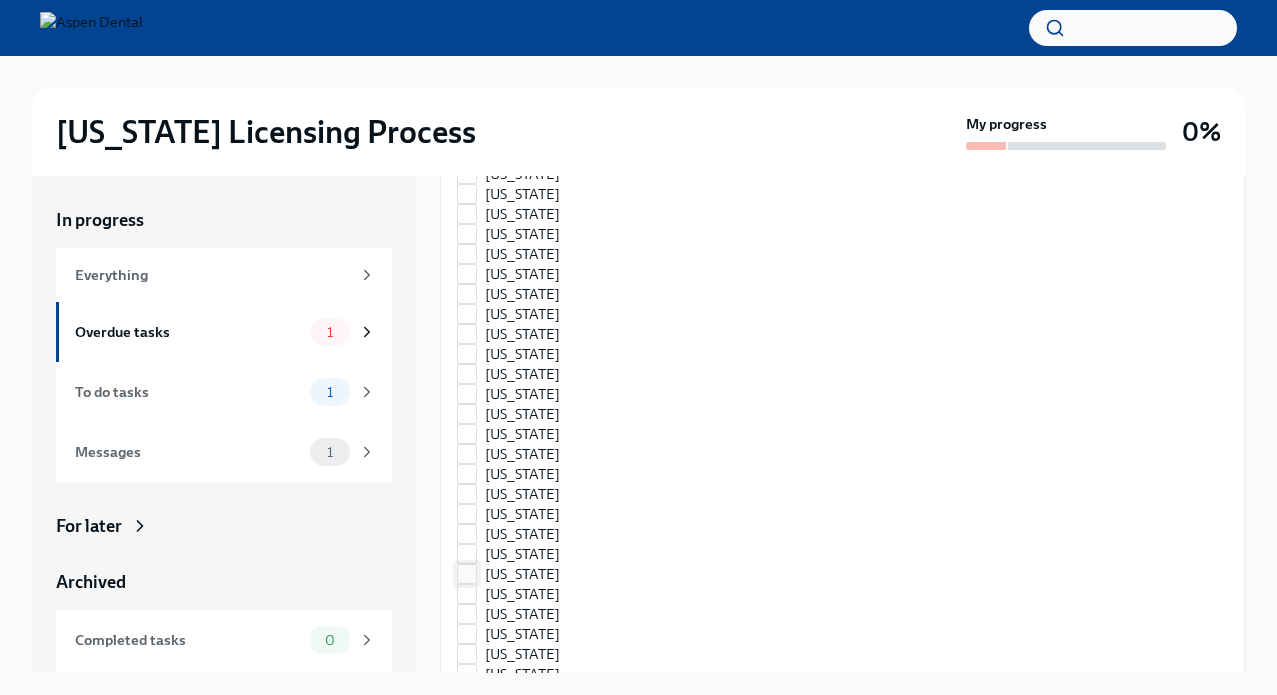 scroll, scrollTop: 1322, scrollLeft: 0, axis: vertical 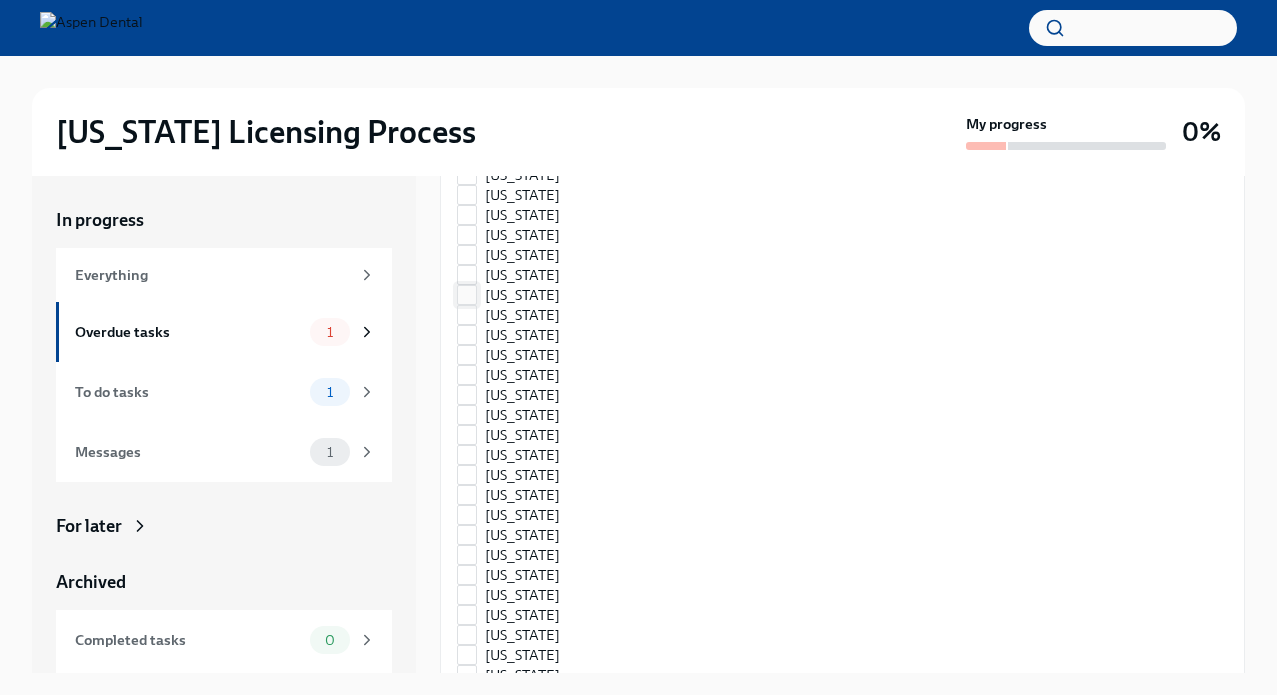 click on "[US_STATE]" at bounding box center [522, 295] 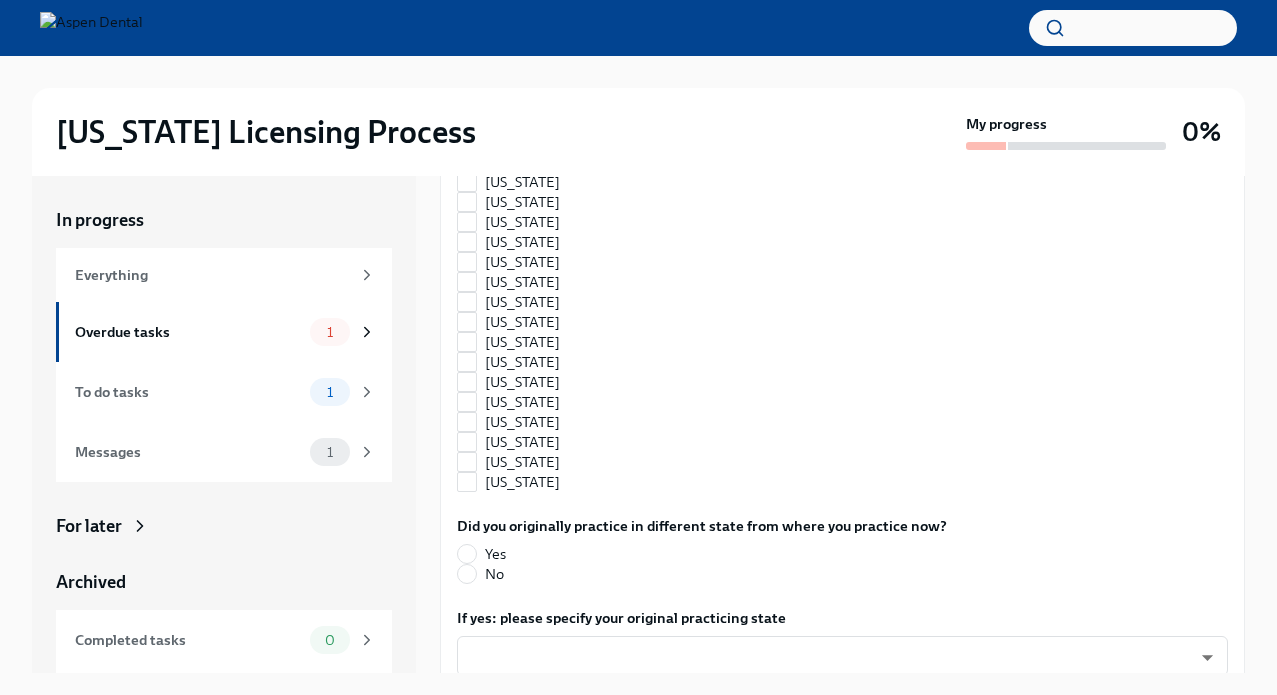 scroll, scrollTop: 2003, scrollLeft: 0, axis: vertical 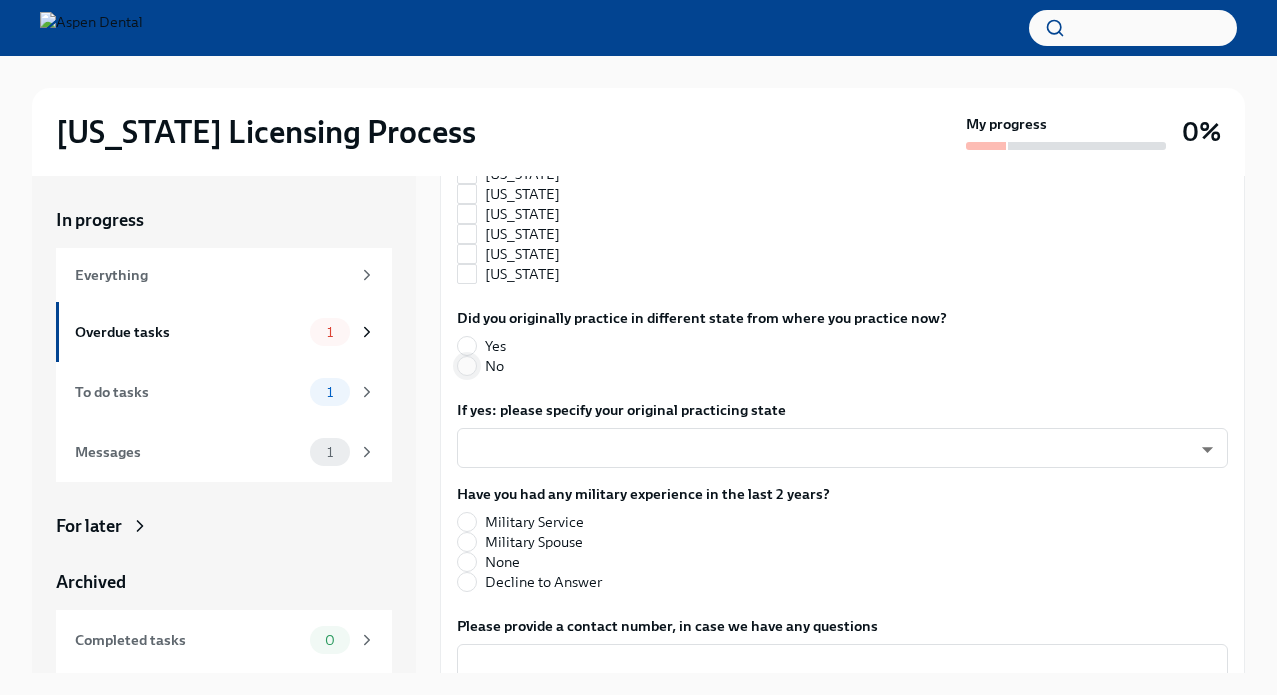 click on "No" at bounding box center (467, 366) 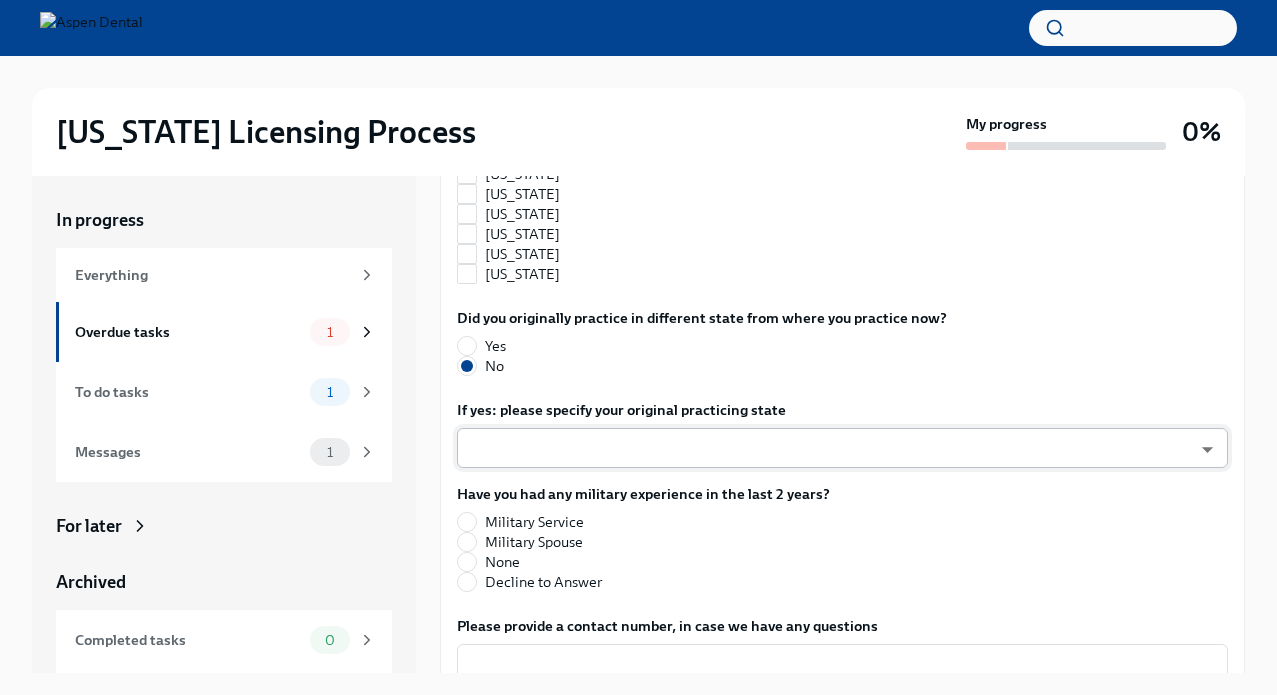 click on "[US_STATE] Licensing Process My progress 0% In progress Everything Overdue tasks 1 To do tasks 1 Messages 1 For later Archived Completed tasks 0 Messages 0 Answer these questions to get tailored instructions for the [US_STATE] licensing process Overdue Due  [DATE] Time to begin your [US_STATE] license application Hi Dr. Hesham!
We’re excited to support your next step with Aspen Dental and the  TAG Oral Care Ce ... The requirements for training at the OCC vary depending on your situation.
Please answer the questions below so we can only send you the relevant requirements, and make this process as easy as possible for you! Which of these applies to you: I currently hold an ACTIVE [US_STATE] license I previously held an [US_STATE] license, but it has lapsed/expired I have never had an [US_STATE] license Which of these exams have you passed? ADEX pxo-W3vNi ​ Did you complete all 4 portions of this exam (Restorative, [MEDICAL_DATA], Prosthodontic, Endodontic)? Yes No Yes No Yes No Yes No Yes No [US_STATE] [US_STATE]" at bounding box center (638, 364) 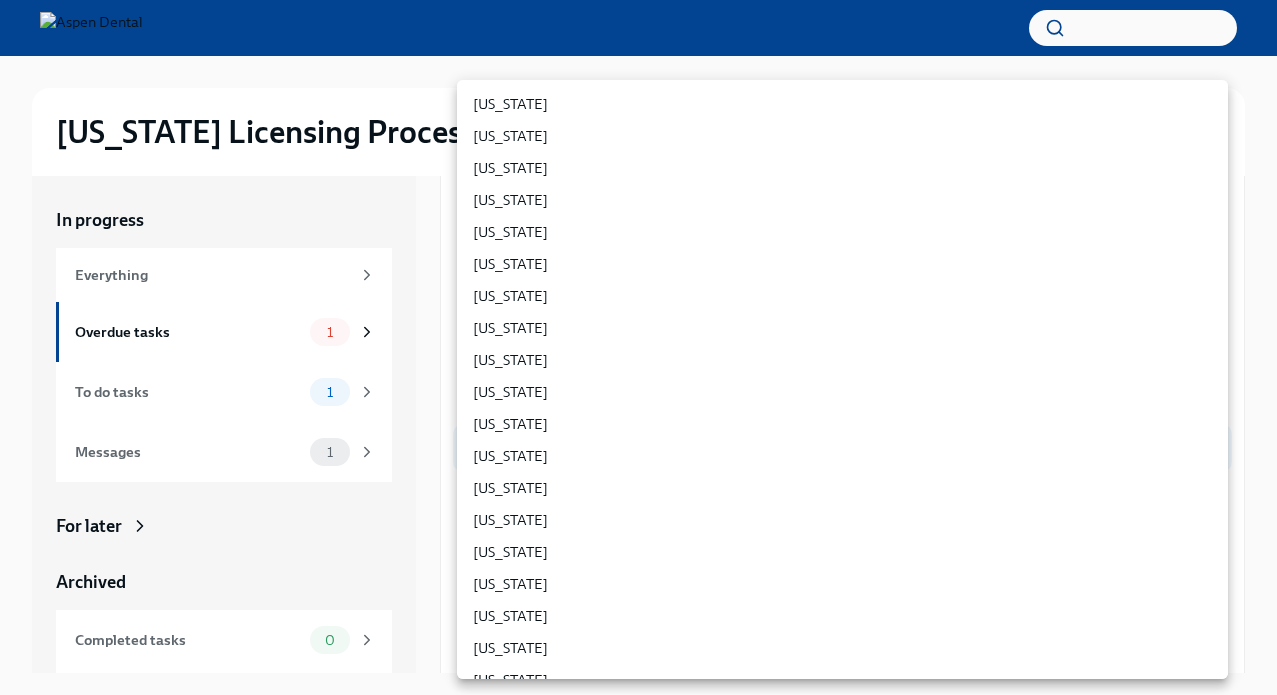 click at bounding box center (638, 347) 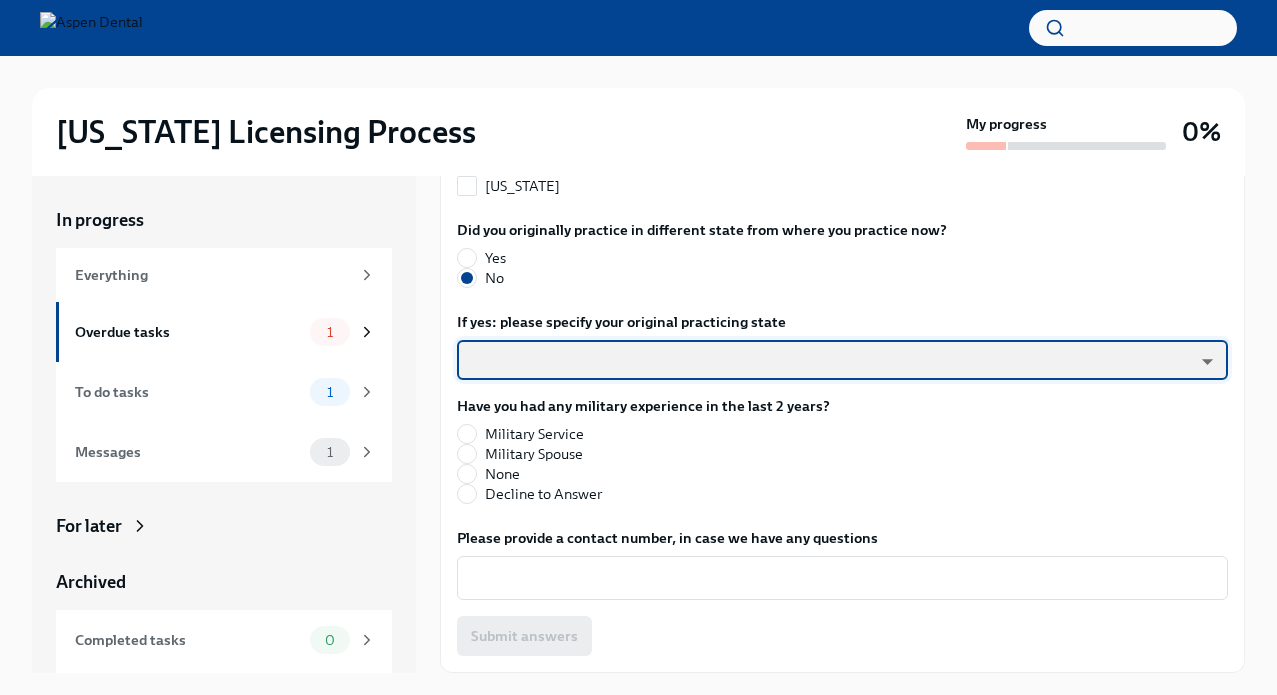 scroll, scrollTop: 2090, scrollLeft: 0, axis: vertical 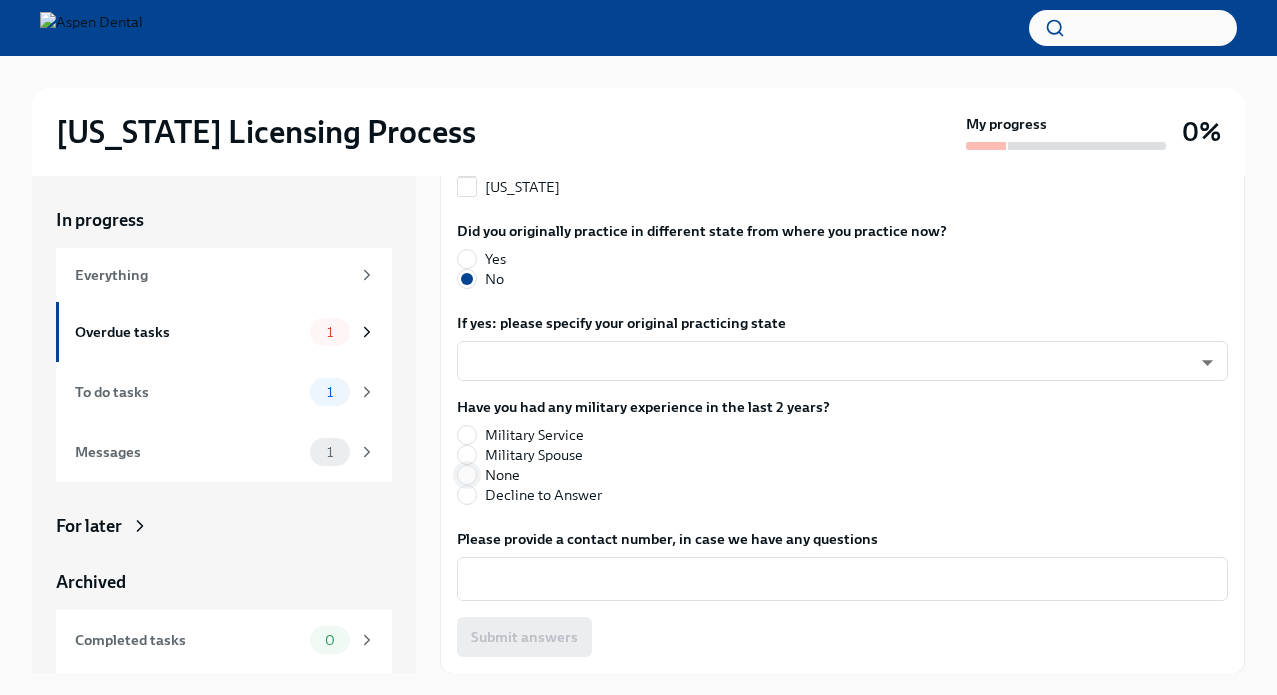 click on "None" at bounding box center (467, 475) 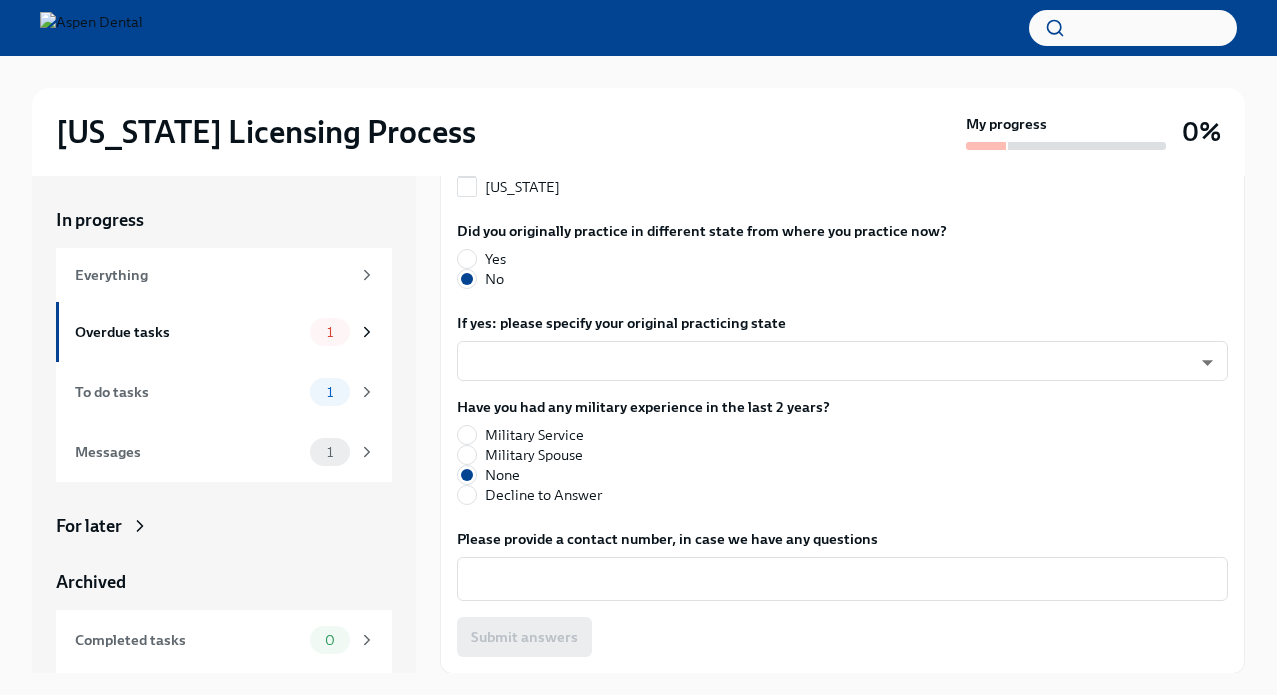 scroll, scrollTop: 2091, scrollLeft: 0, axis: vertical 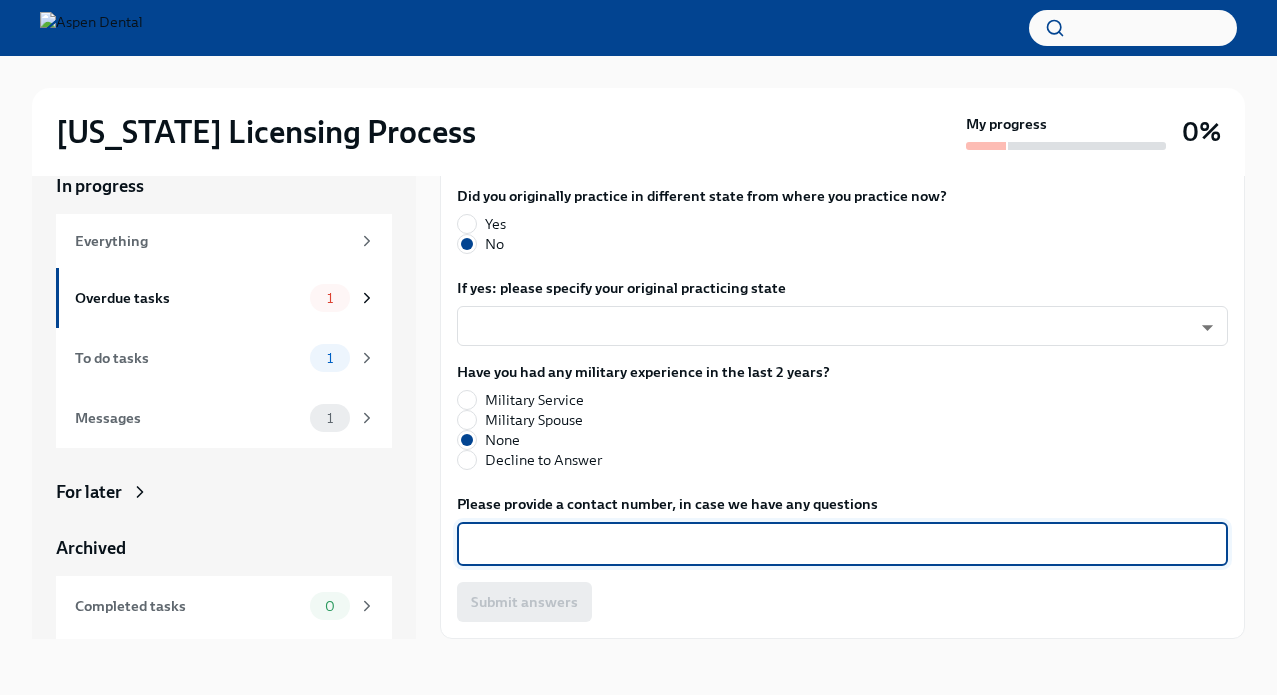 click on "Please provide a contact number, in case we have any questions" at bounding box center (842, 544) 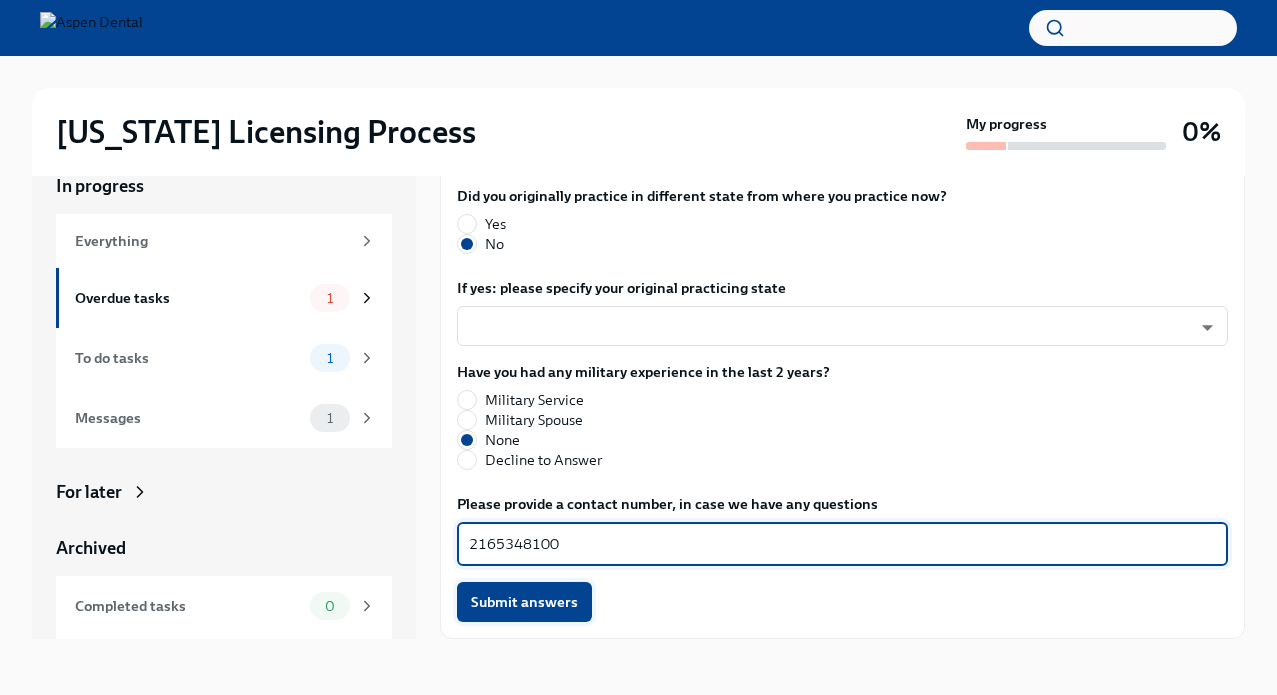 type on "2165348100" 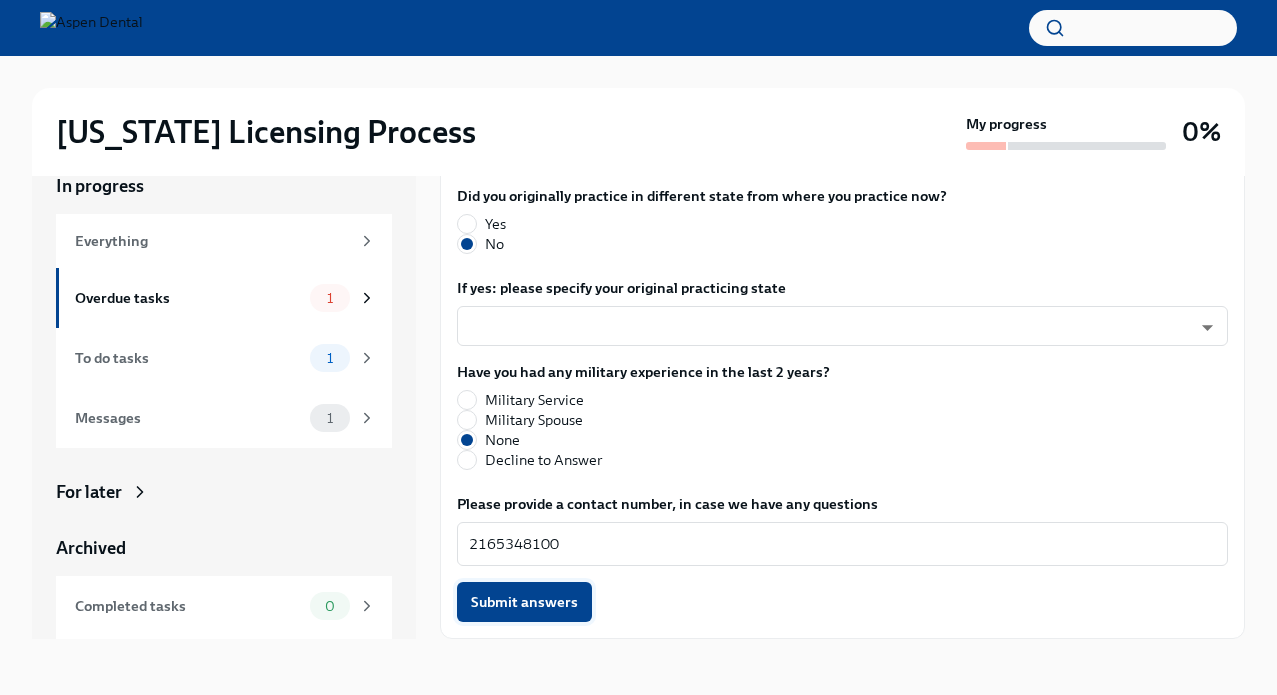click on "Submit answers" at bounding box center (524, 602) 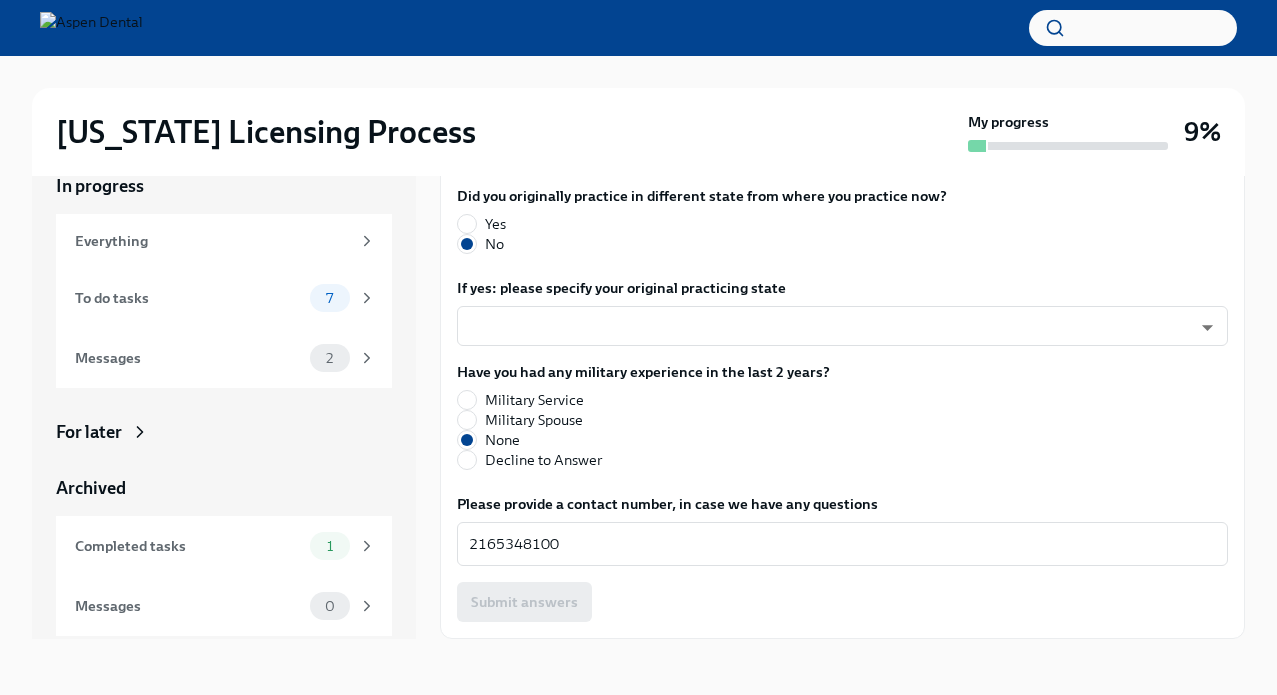 scroll, scrollTop: 2155, scrollLeft: 0, axis: vertical 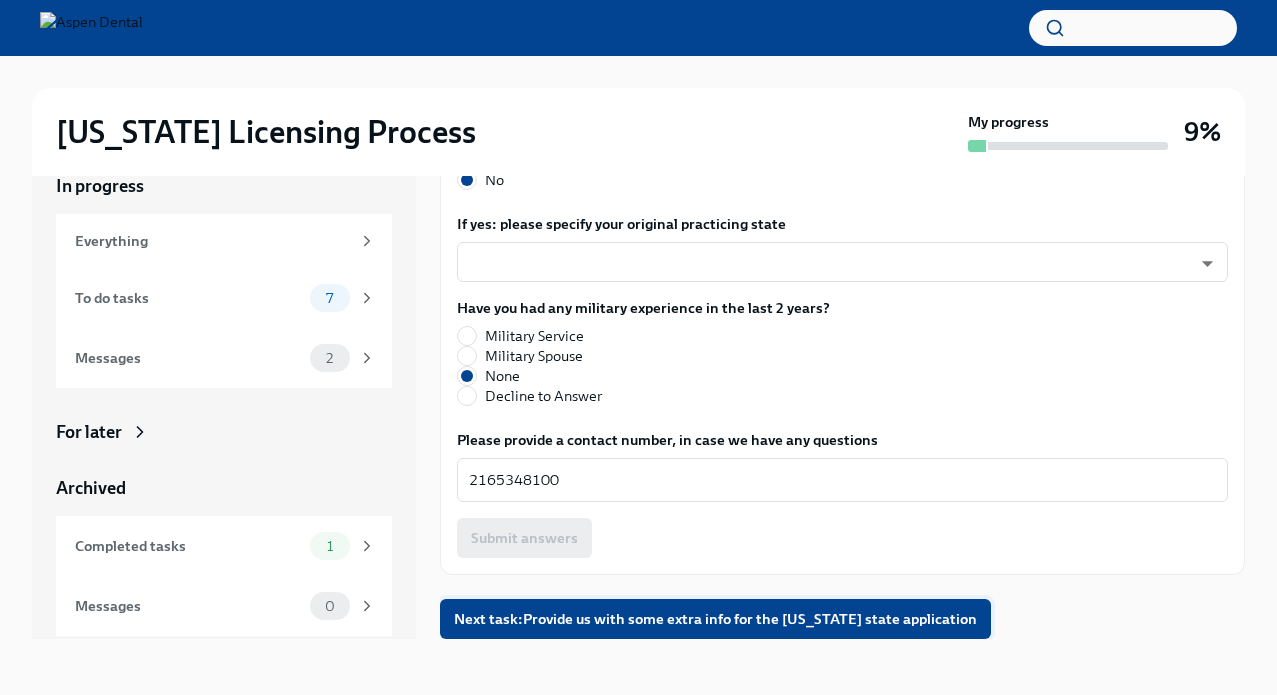 click on "Next task :  Provide us with some extra info for the [US_STATE] state application" at bounding box center (715, 619) 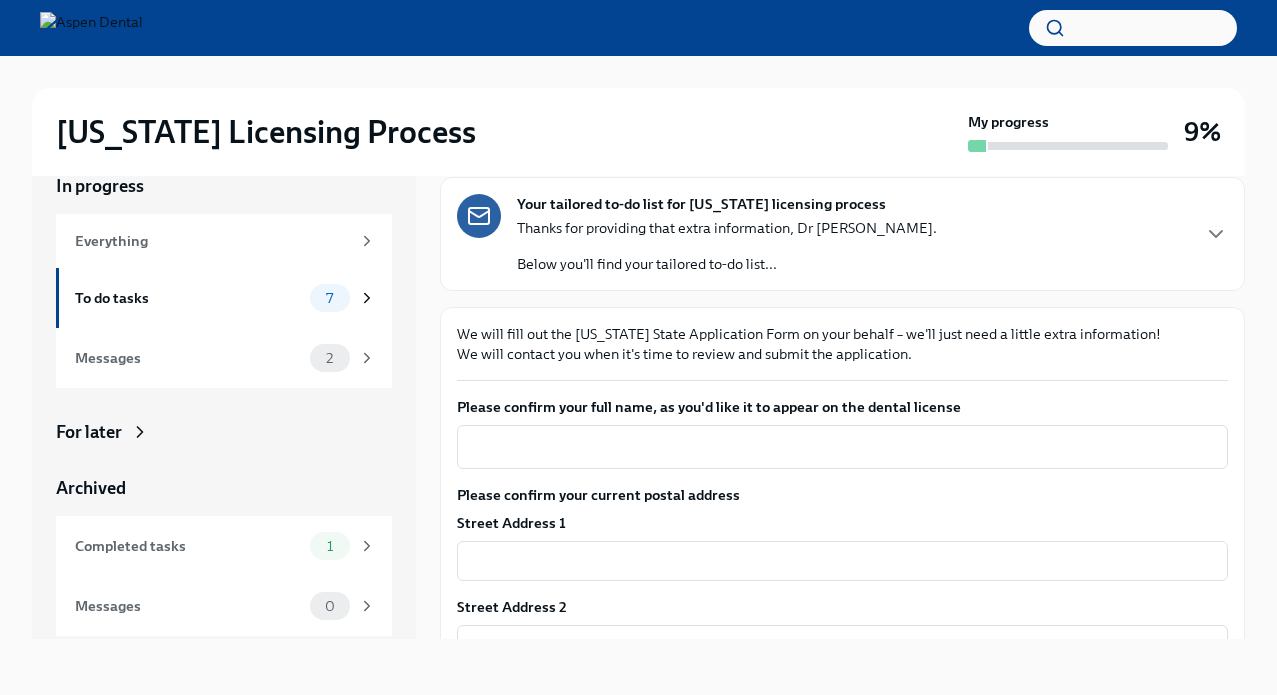 scroll, scrollTop: 84, scrollLeft: 0, axis: vertical 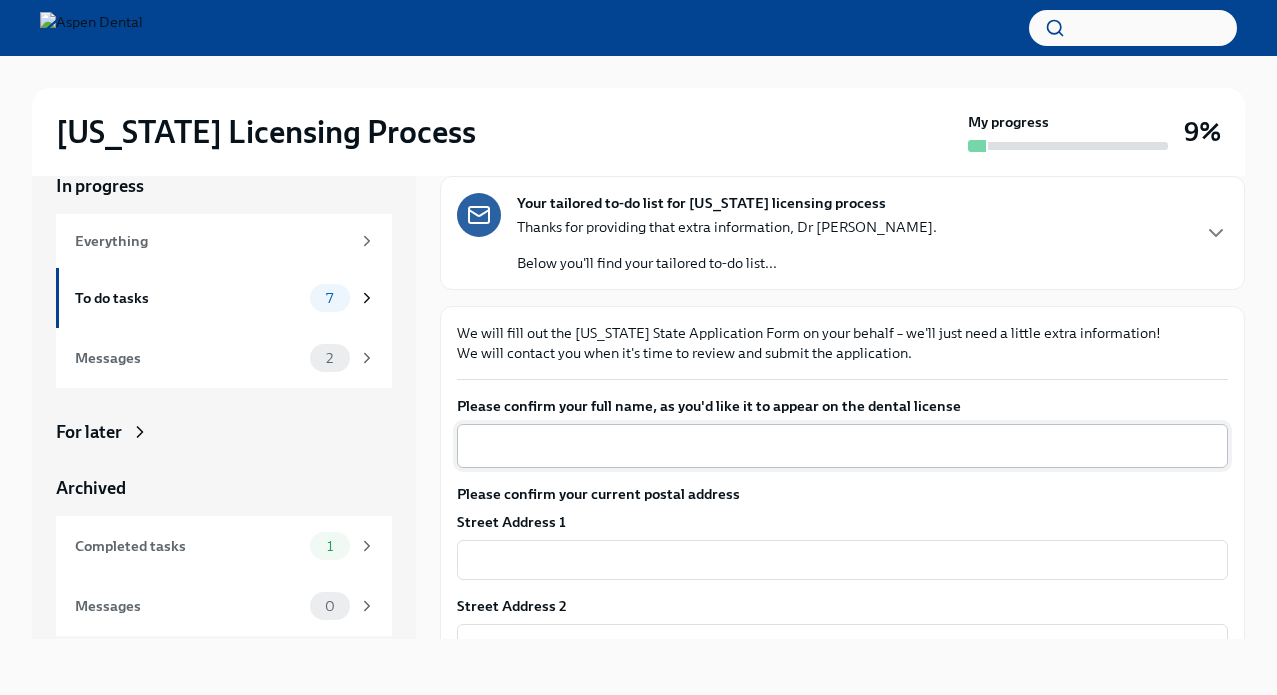 click on "Please confirm your full name, as you'd like it to appear on the dental license" at bounding box center (842, 446) 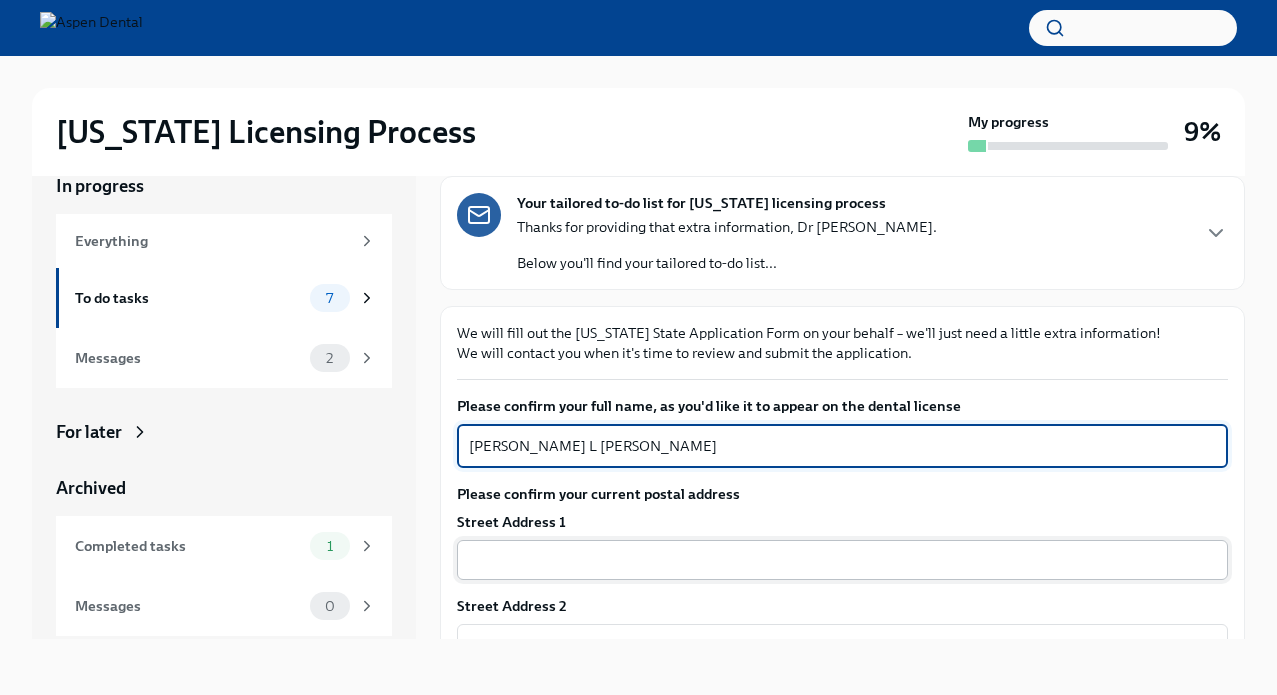 type on "[PERSON_NAME] L [PERSON_NAME]" 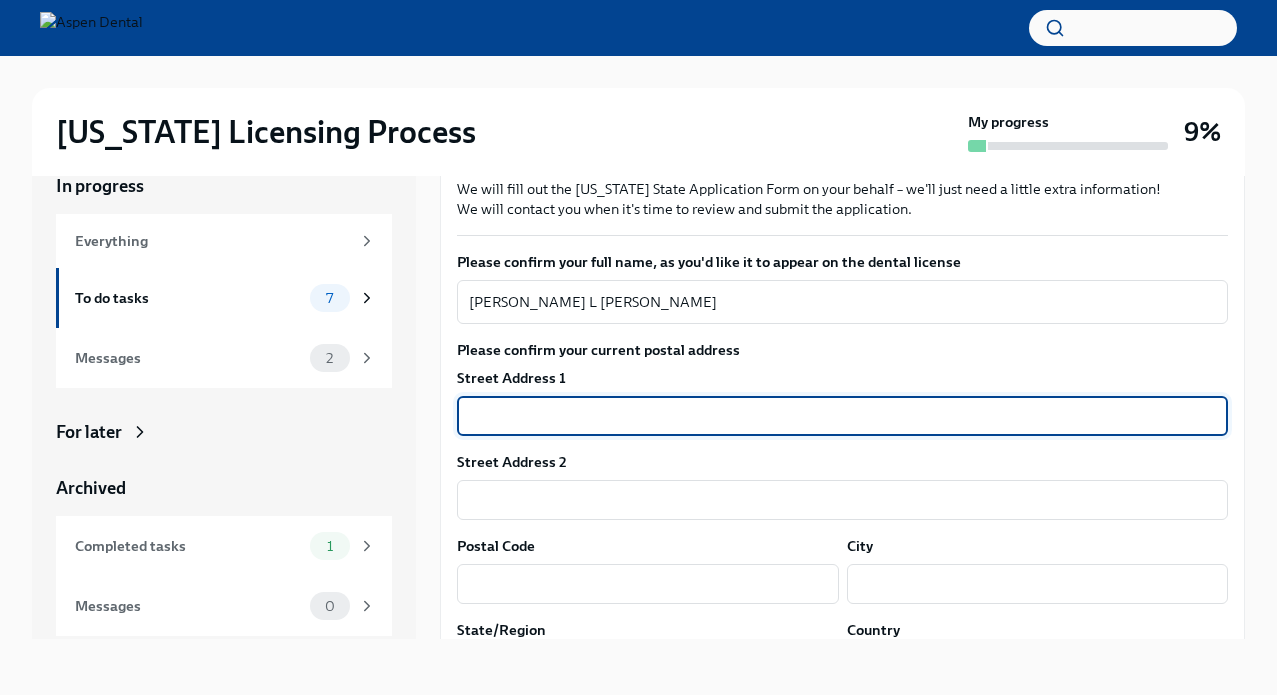 scroll, scrollTop: 234, scrollLeft: 0, axis: vertical 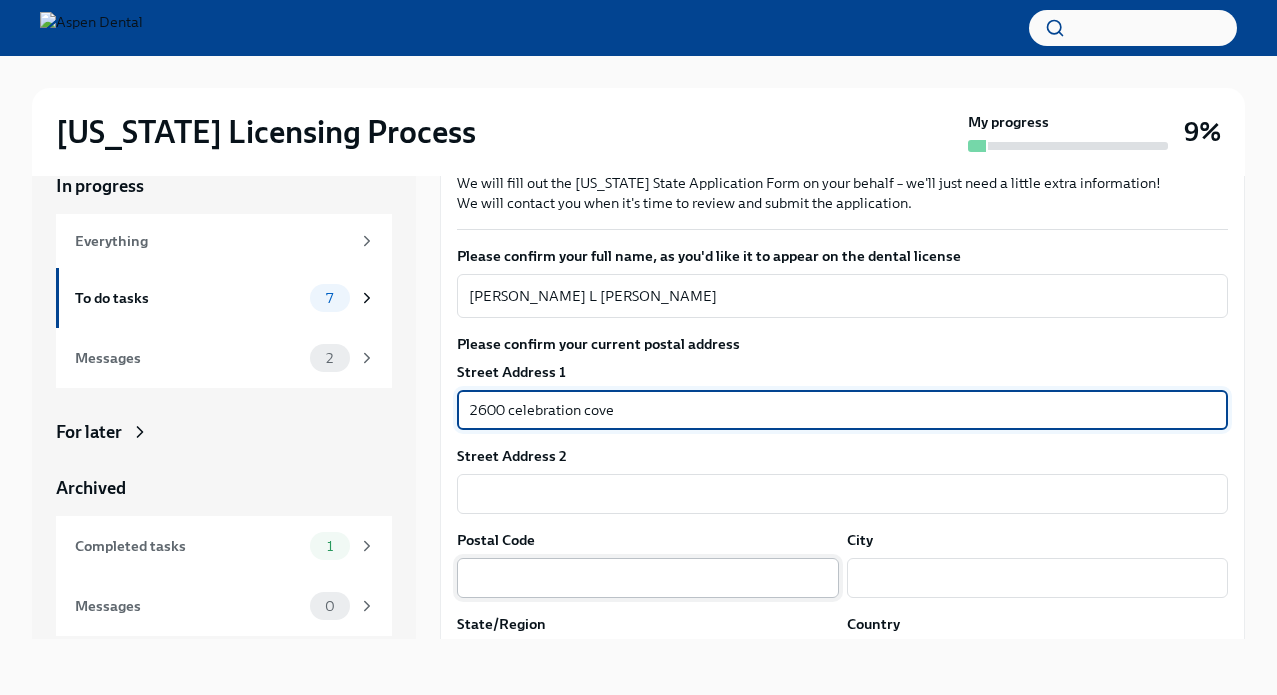 type on "2600 celebration cove" 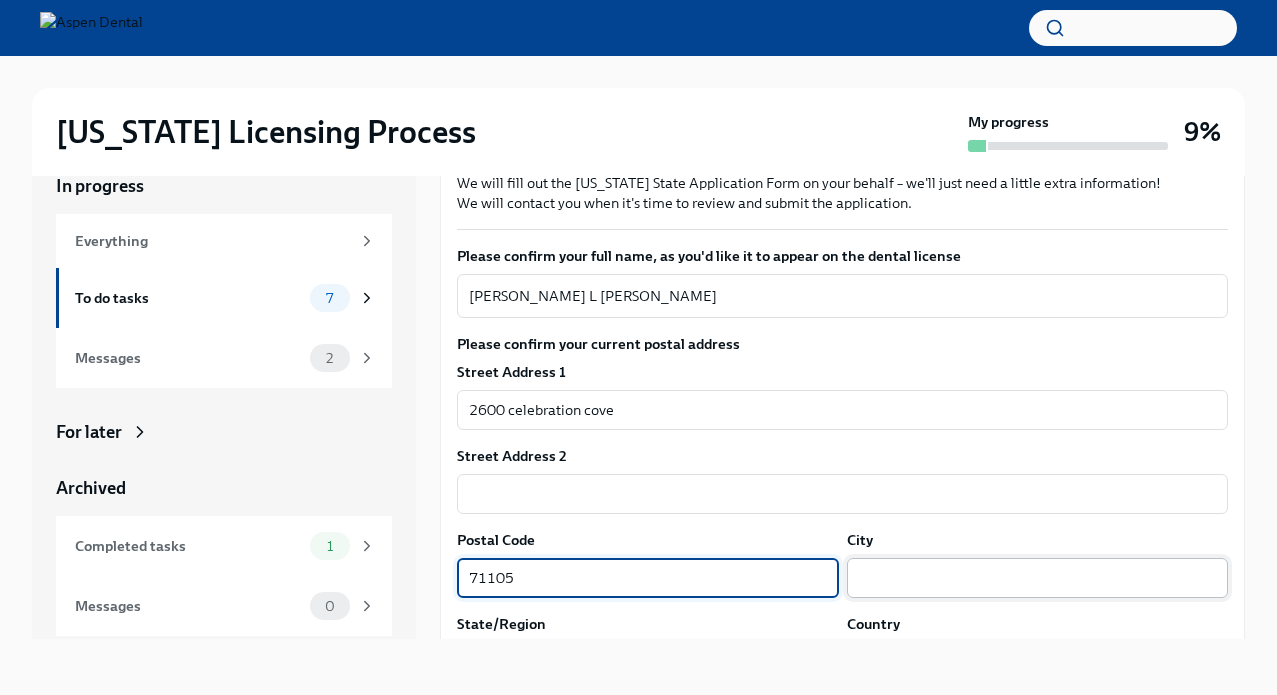 type on "71105" 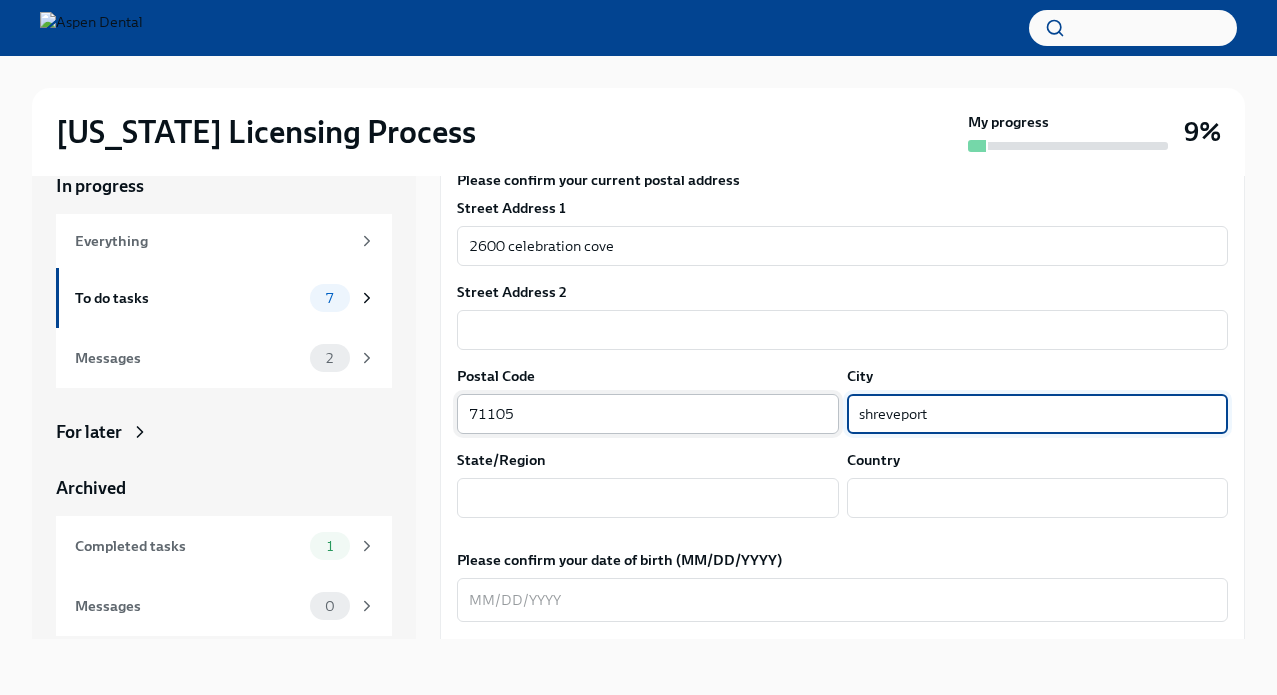 scroll, scrollTop: 405, scrollLeft: 0, axis: vertical 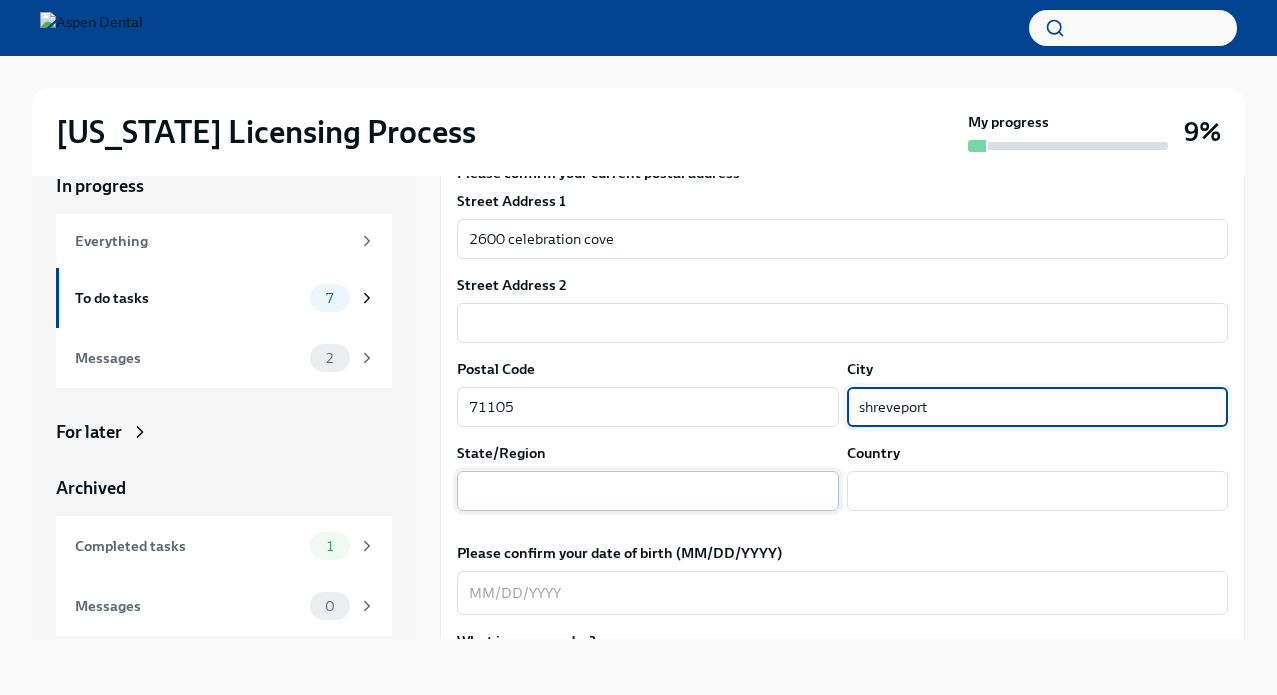 type on "shreveport" 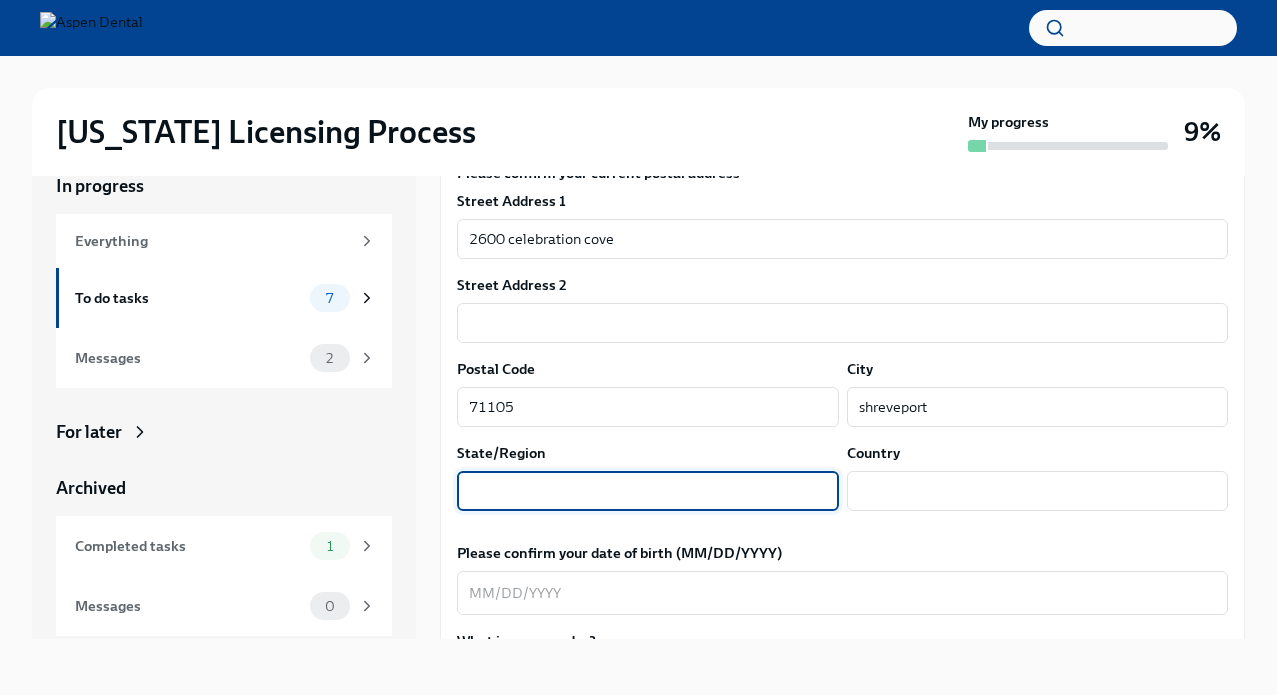 click at bounding box center (648, 491) 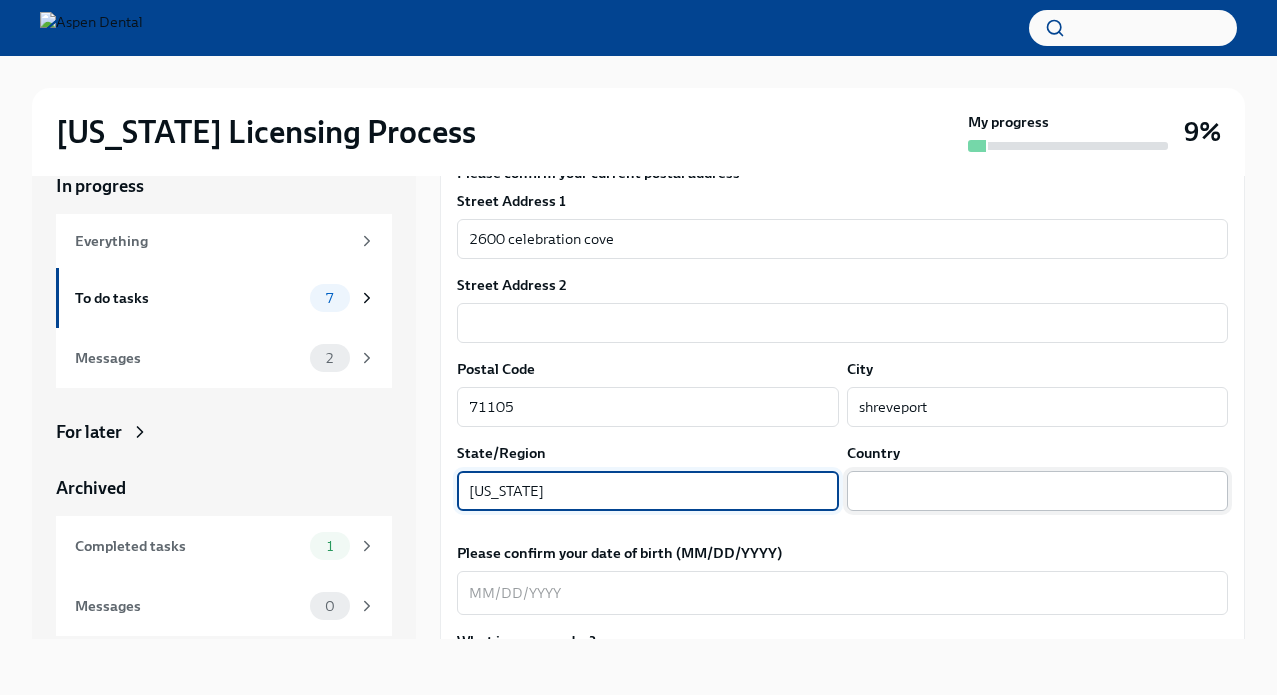 type on "[US_STATE]" 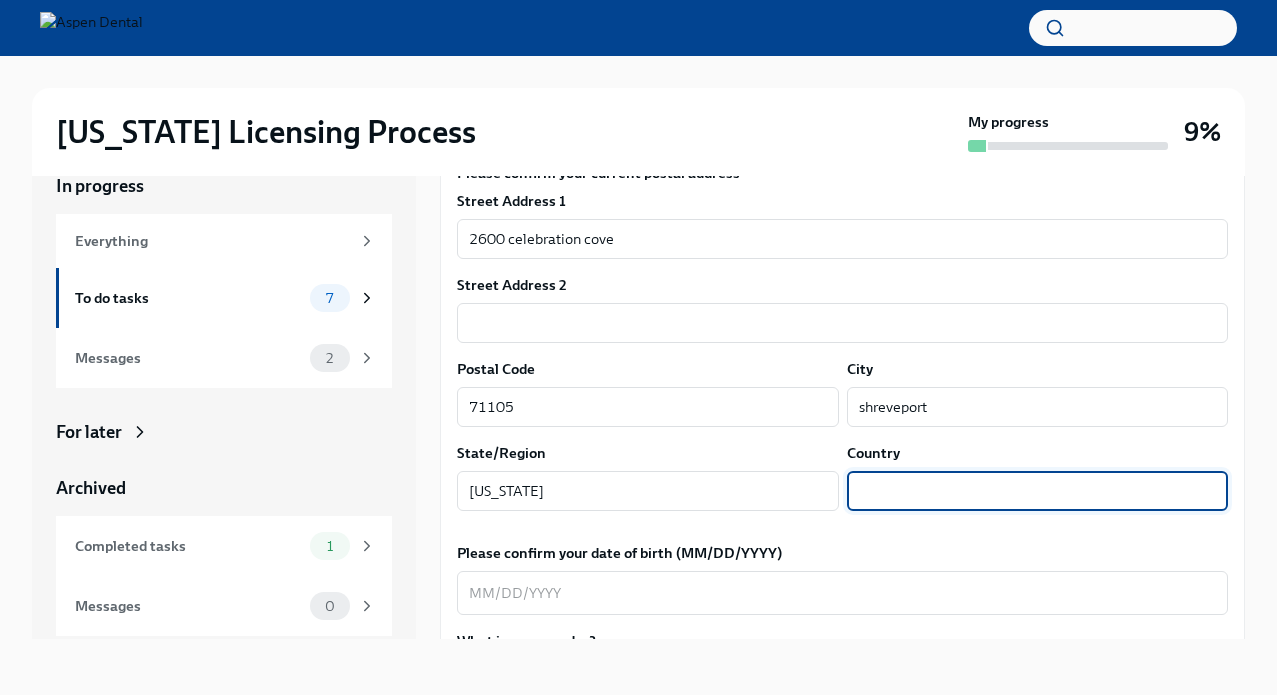 click at bounding box center [1038, 491] 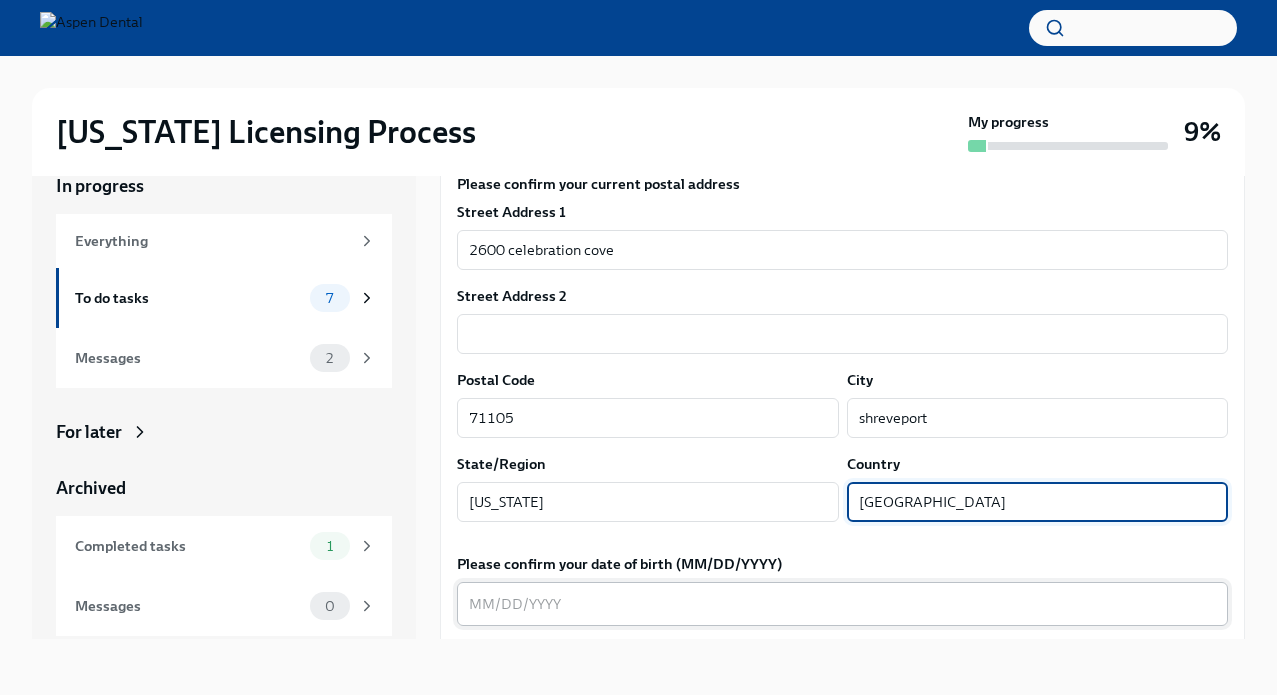 scroll, scrollTop: 312, scrollLeft: 0, axis: vertical 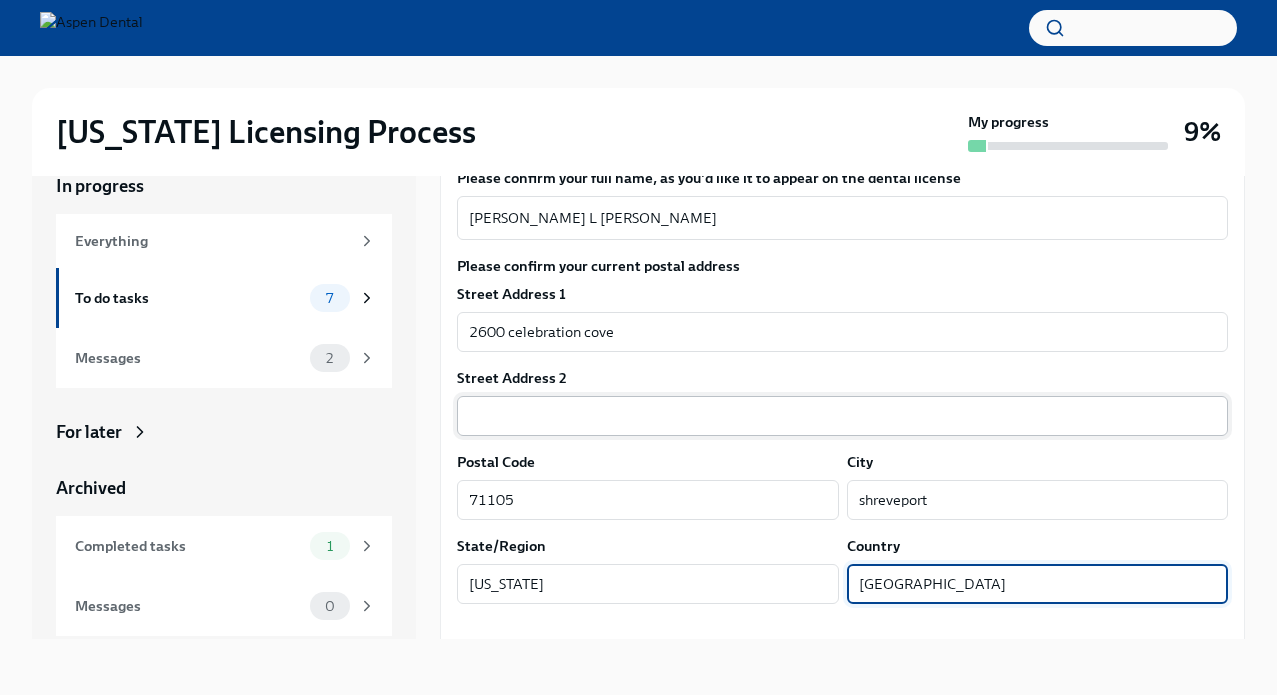 type on "[GEOGRAPHIC_DATA]" 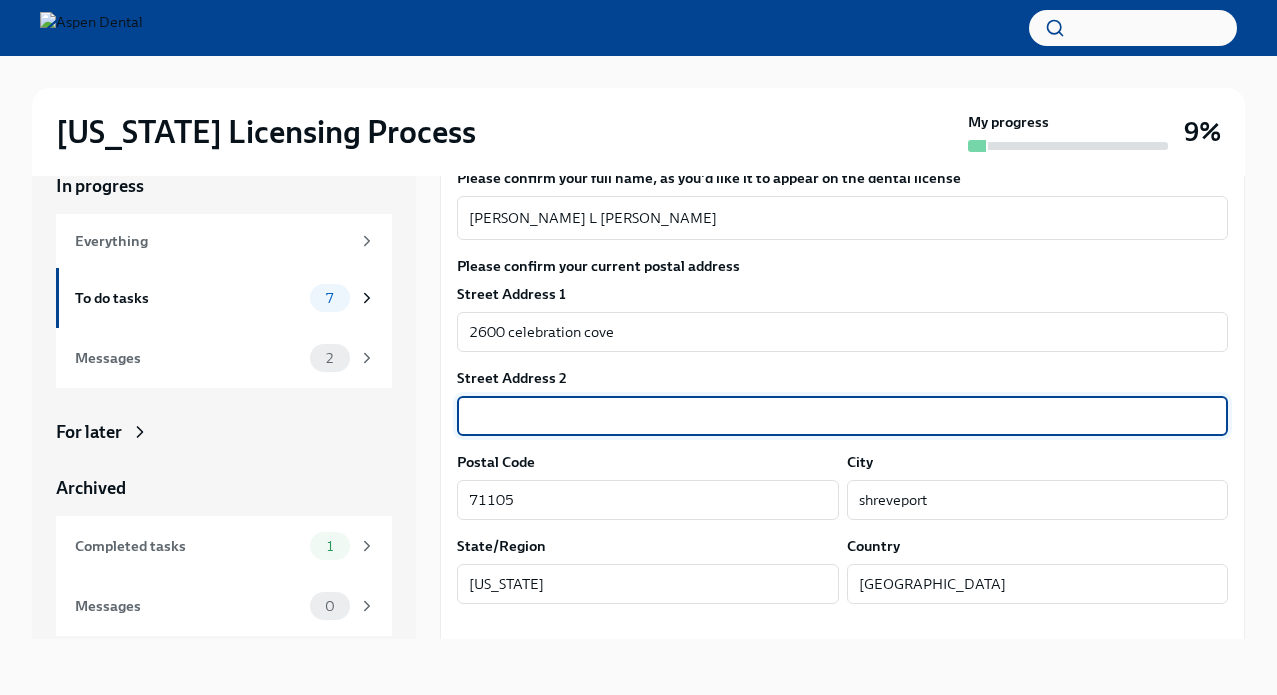 click at bounding box center [842, 416] 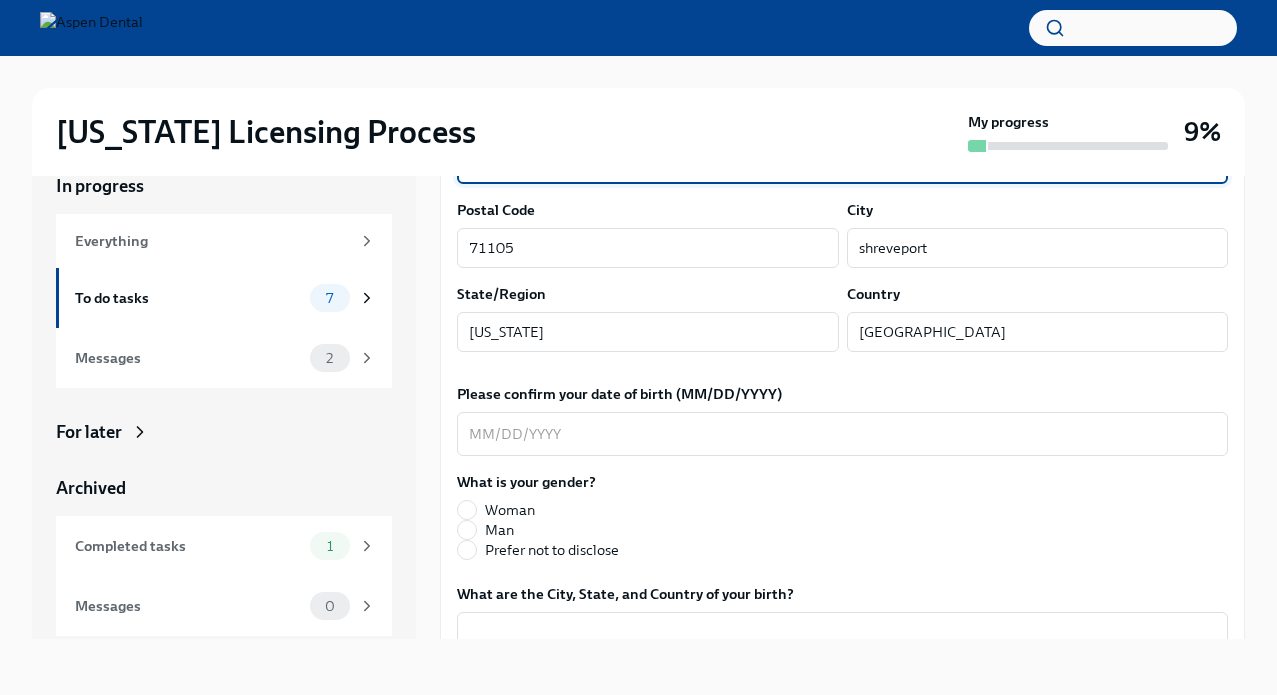 scroll, scrollTop: 565, scrollLeft: 0, axis: vertical 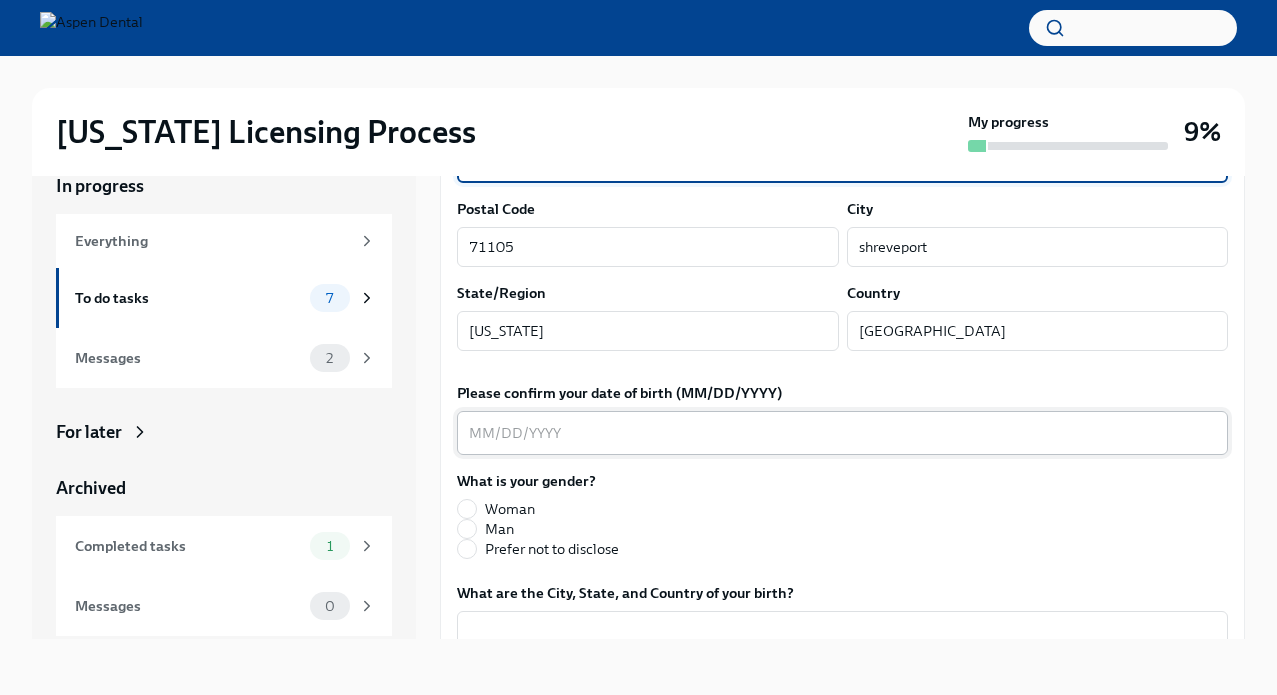 type on "Apt #1005" 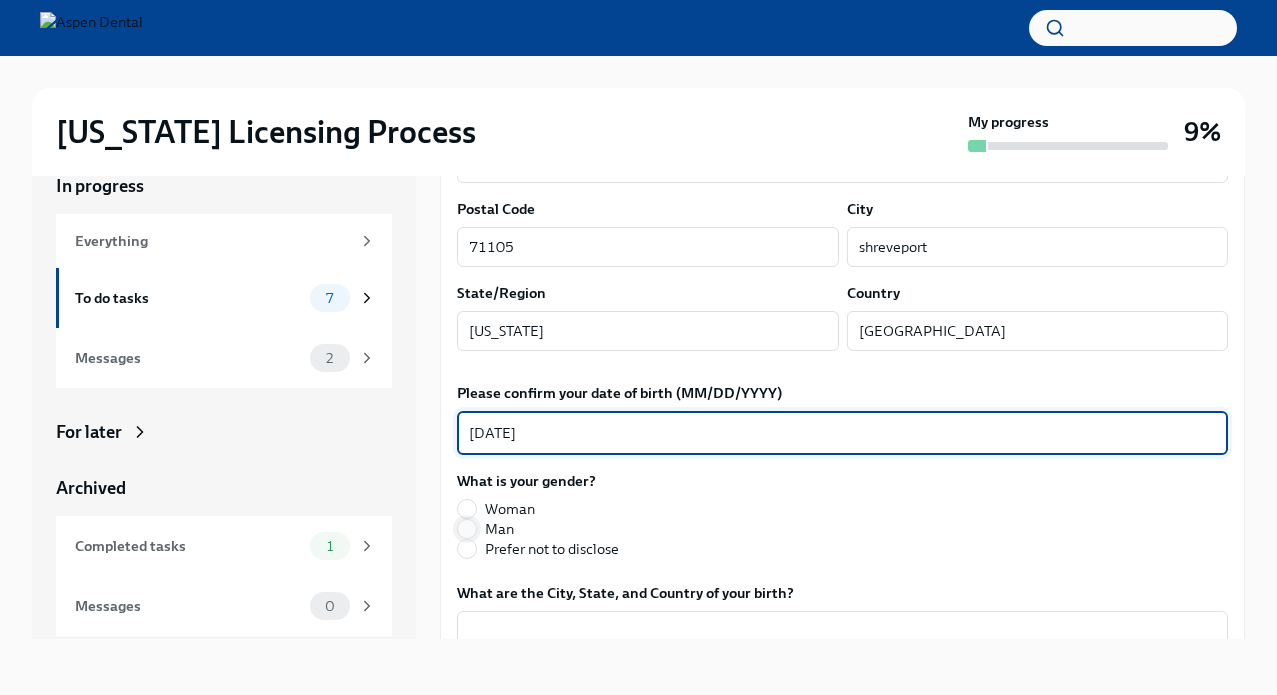 type on "[DATE]" 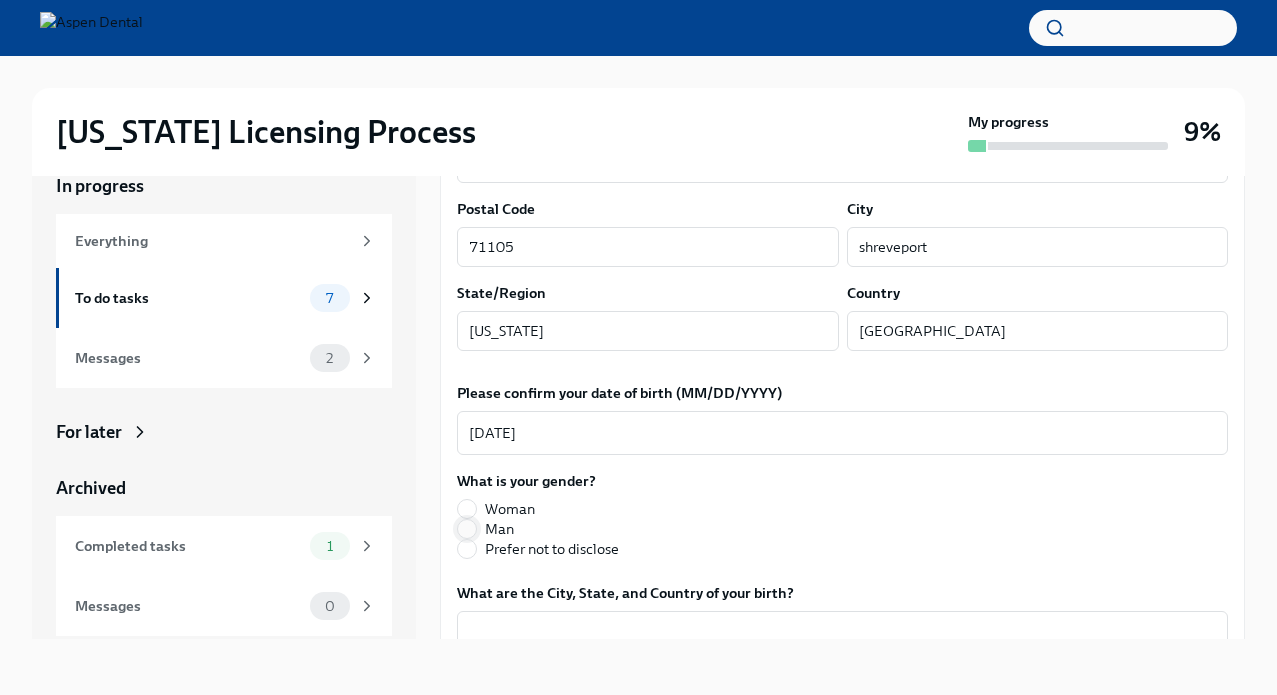 click on "Man" at bounding box center [467, 529] 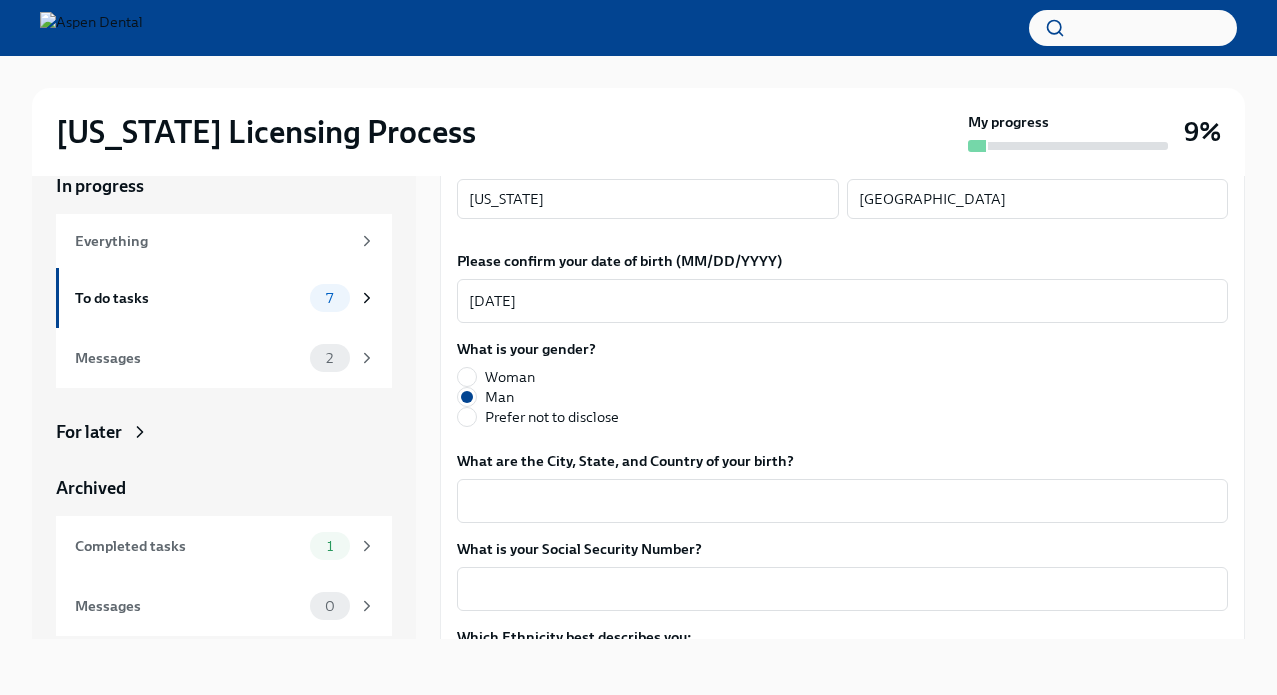 scroll, scrollTop: 699, scrollLeft: 0, axis: vertical 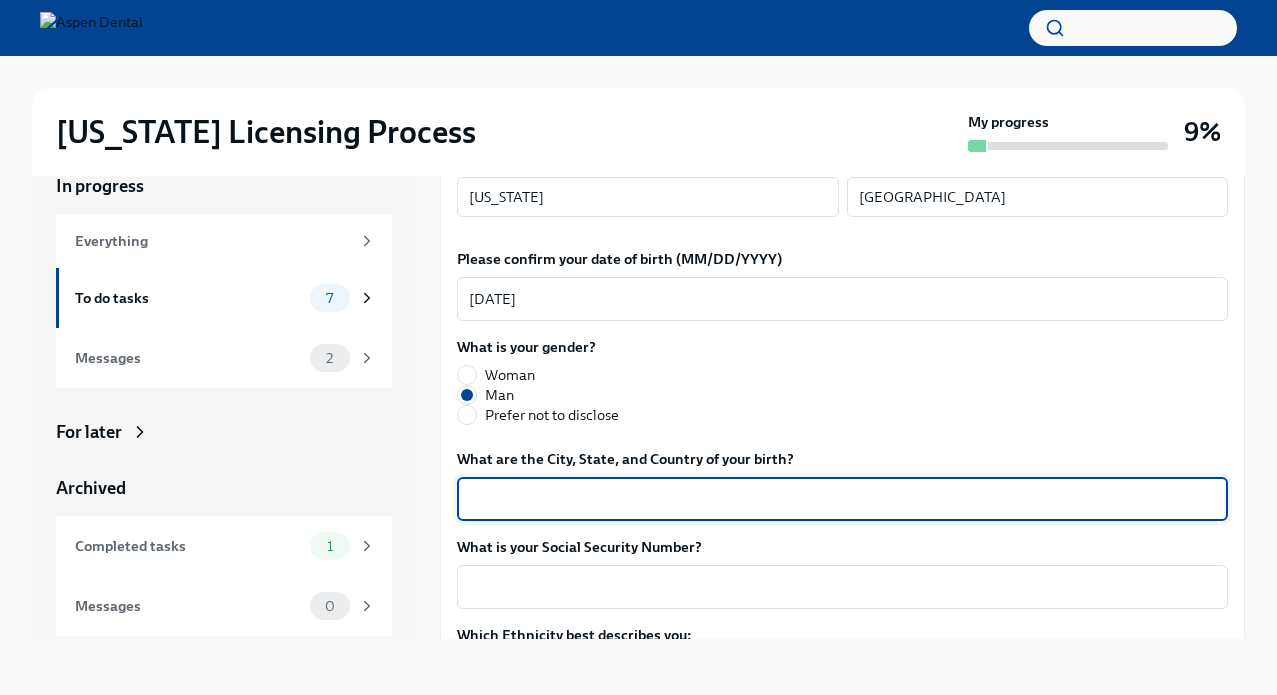 click on "What are the City, State, and Country of your birth?" at bounding box center [842, 499] 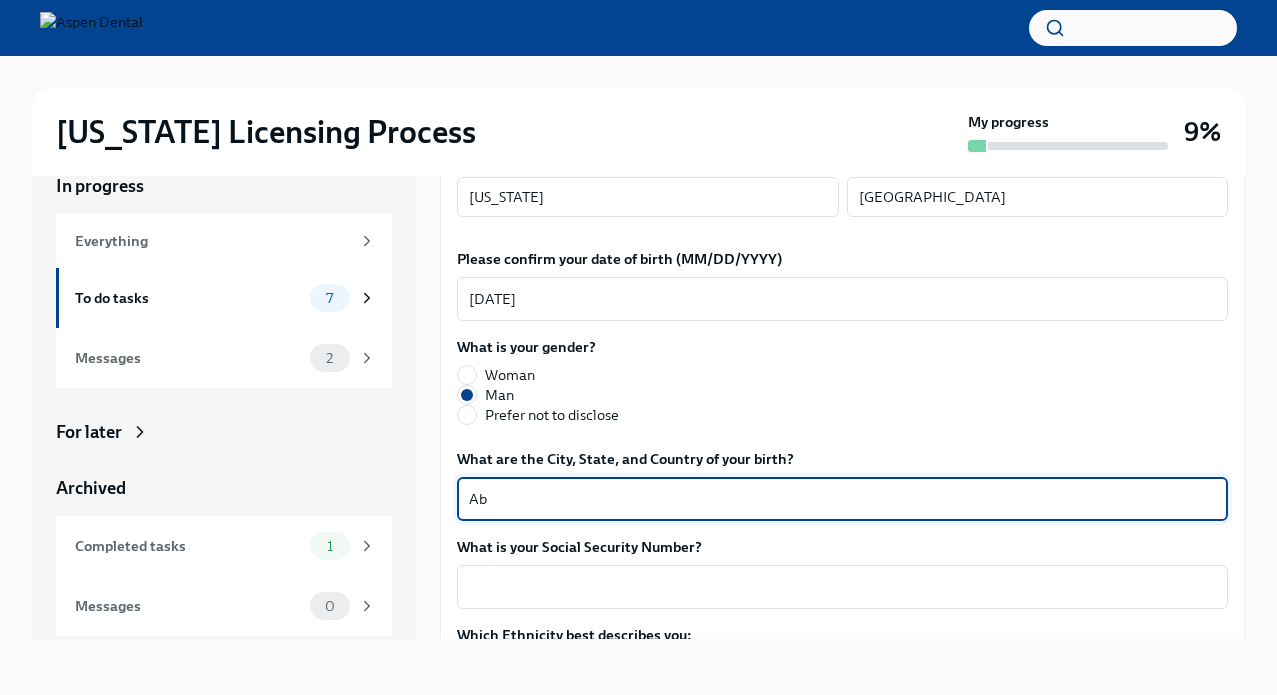 type on "A" 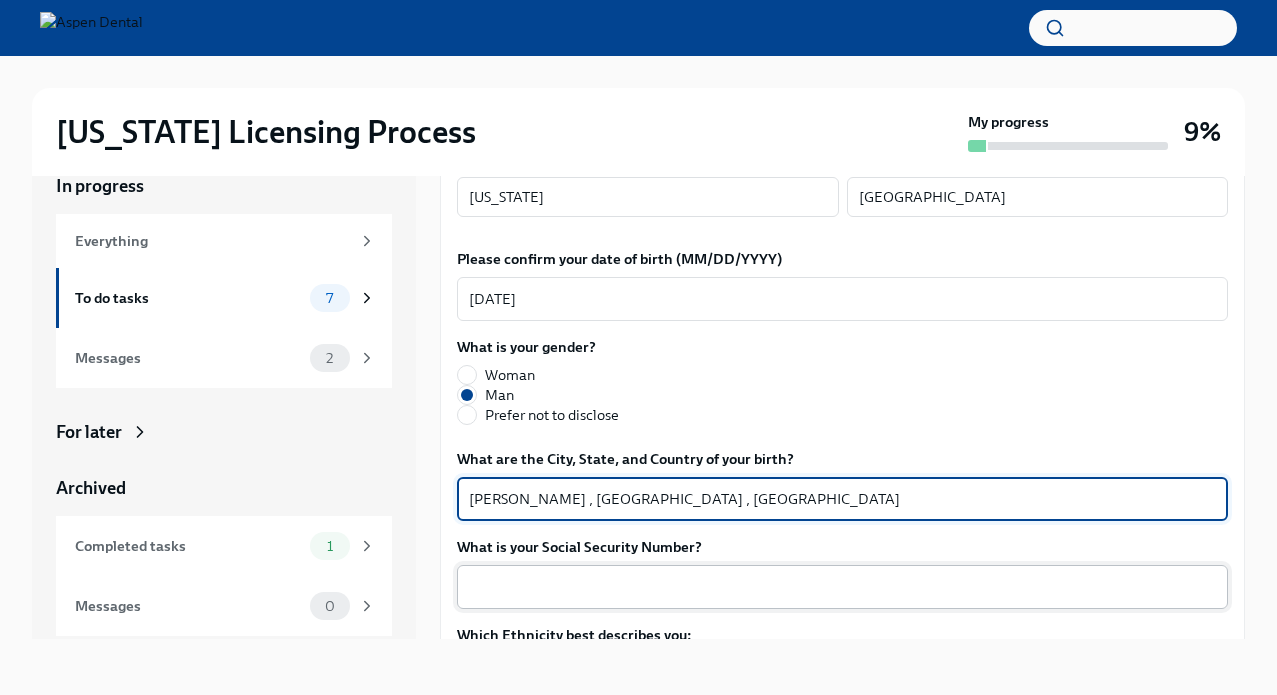 type on "[PERSON_NAME] , [GEOGRAPHIC_DATA] , [GEOGRAPHIC_DATA]" 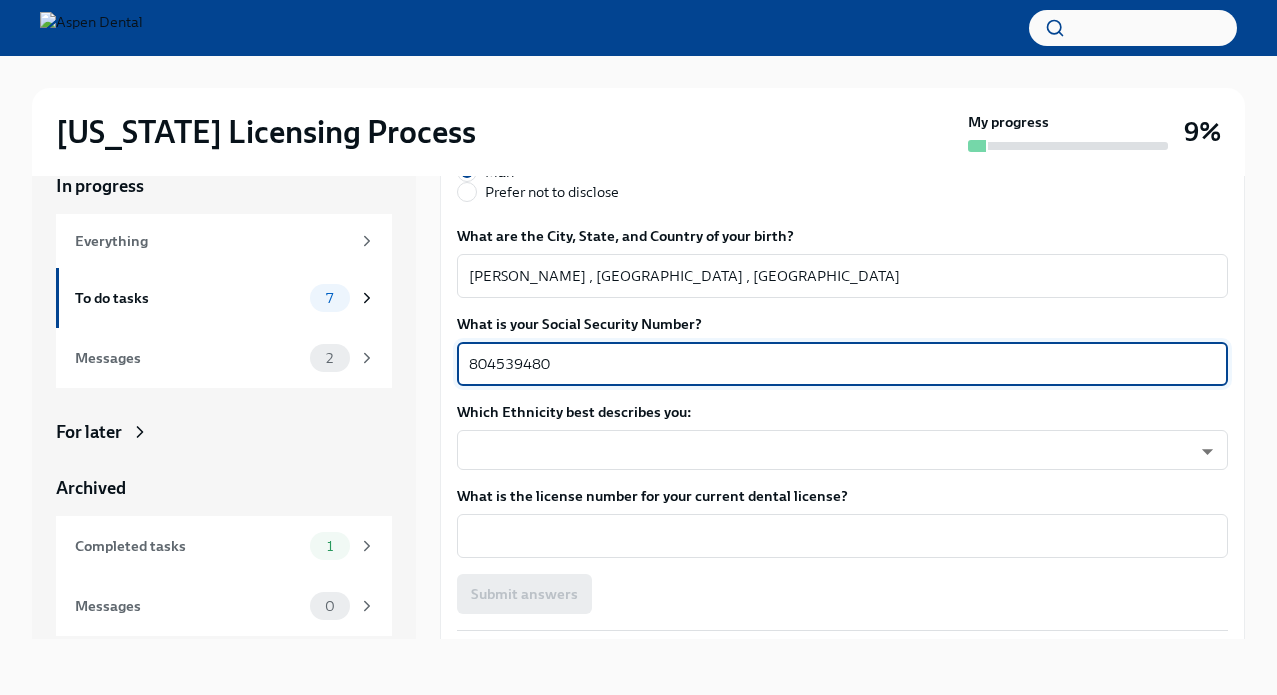 scroll, scrollTop: 926, scrollLeft: 0, axis: vertical 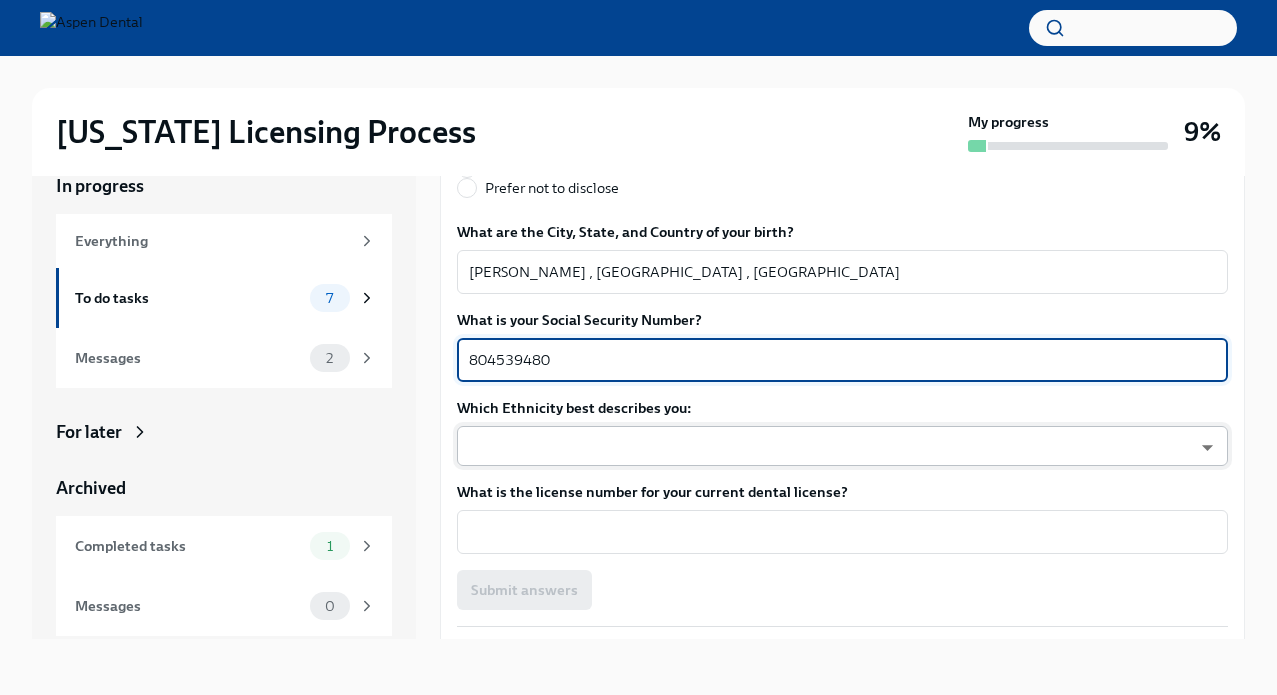 type on "804539480" 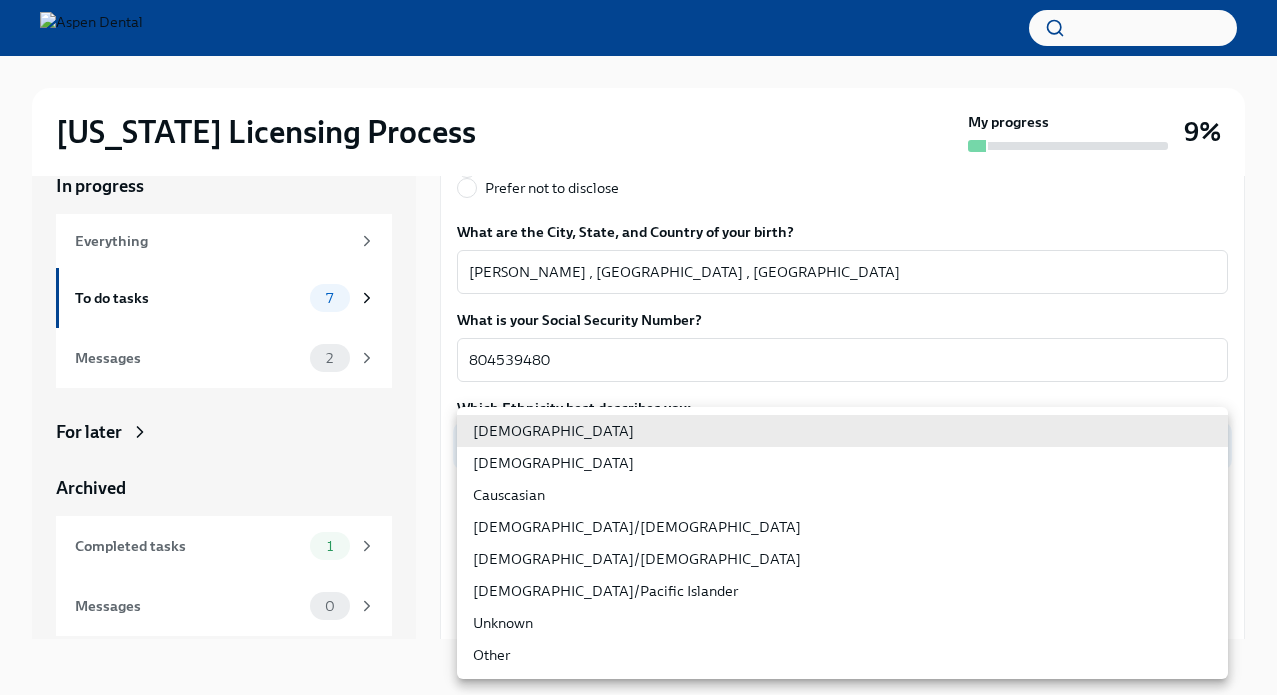 click on "Other" at bounding box center [842, 655] 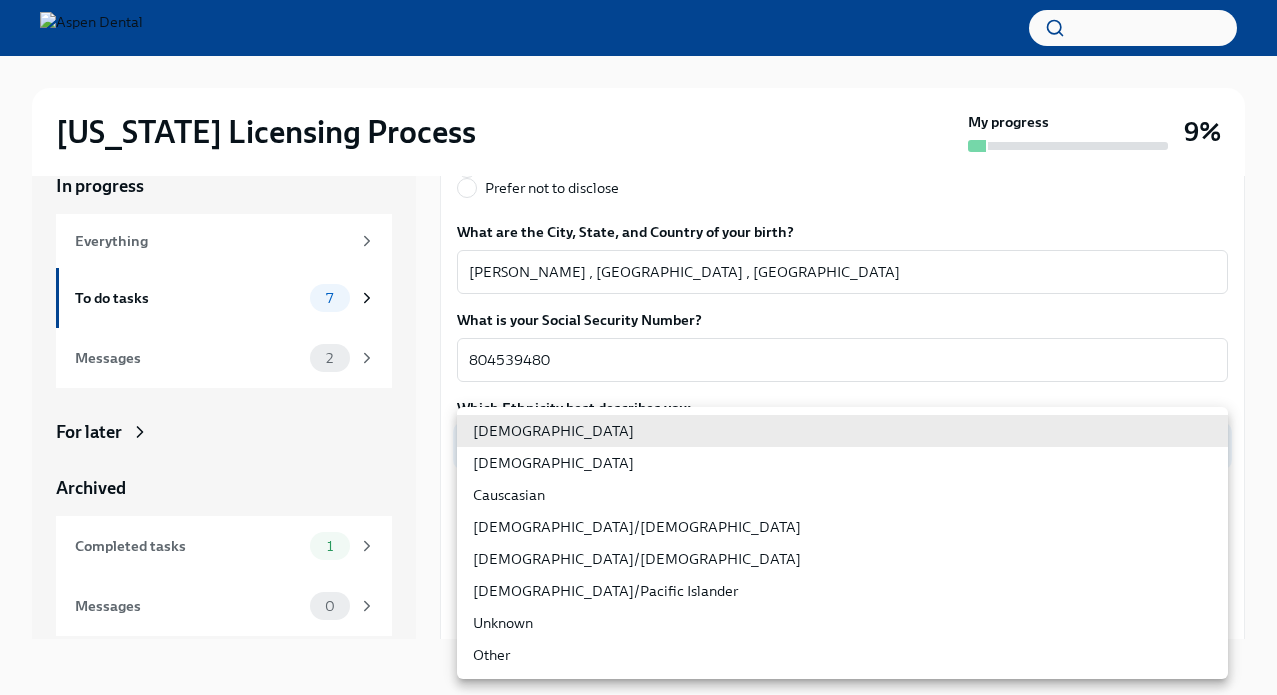 type on "jgEhbs7t7" 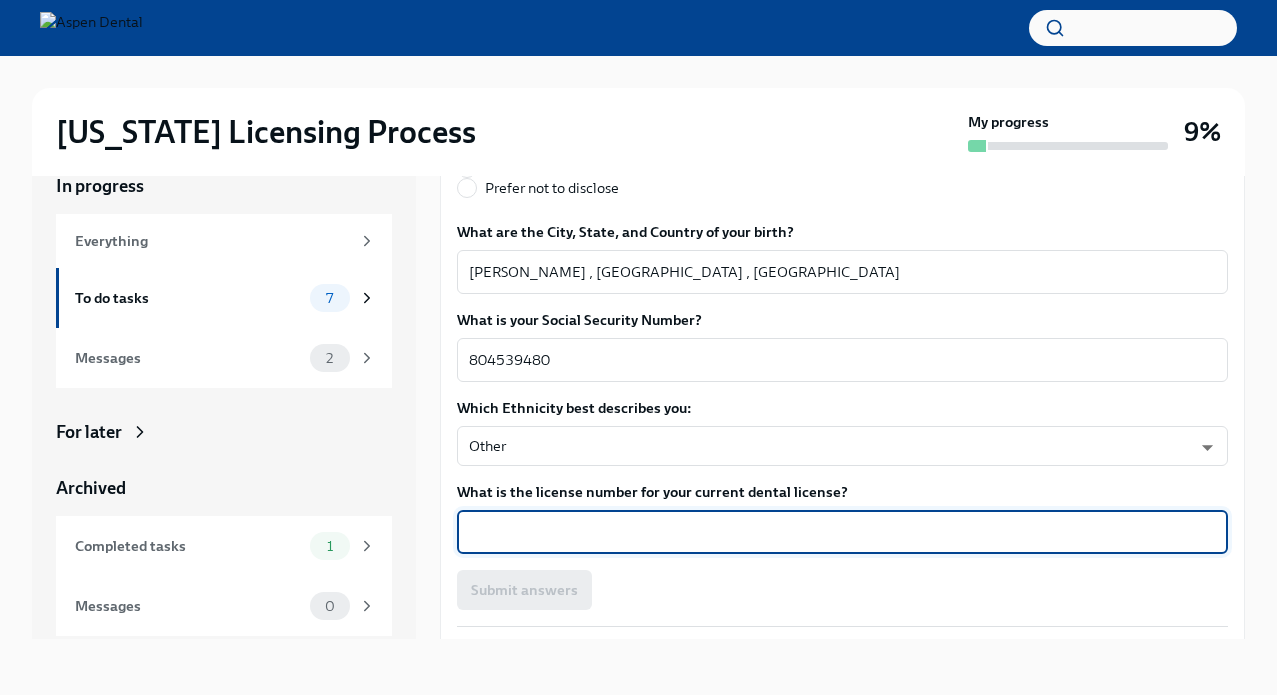 click on "What is the license number for your current dental license?" at bounding box center (842, 532) 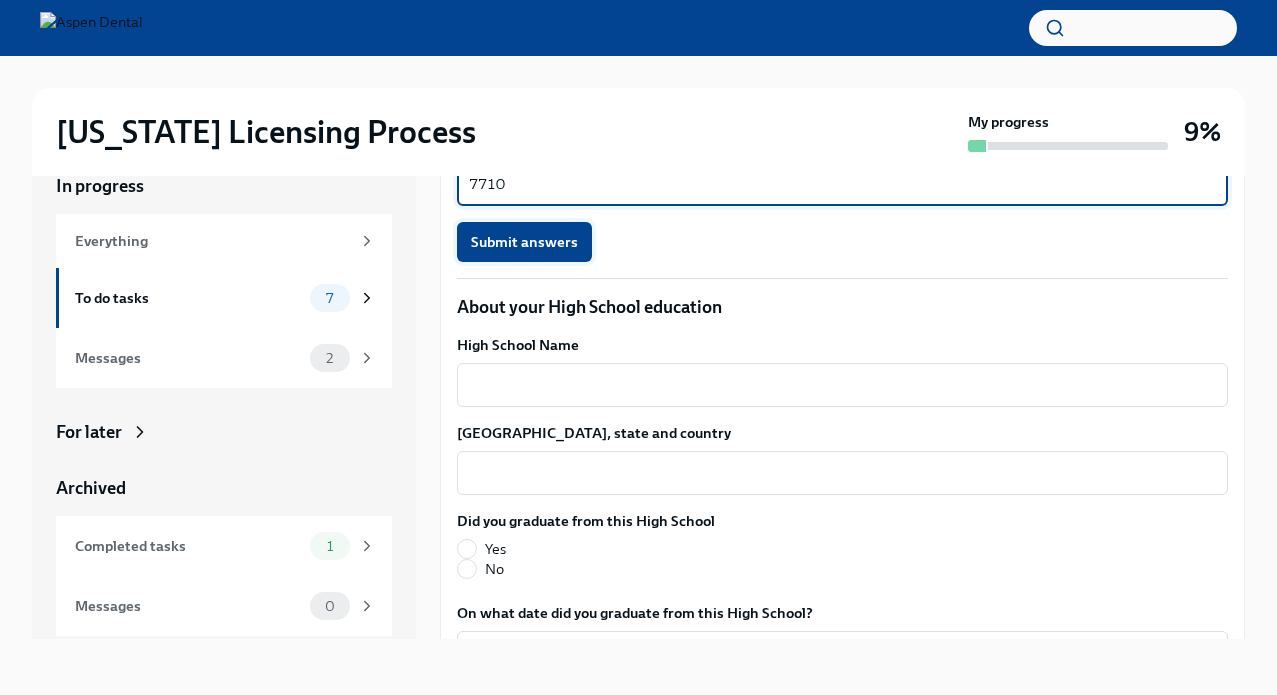 scroll, scrollTop: 1276, scrollLeft: 0, axis: vertical 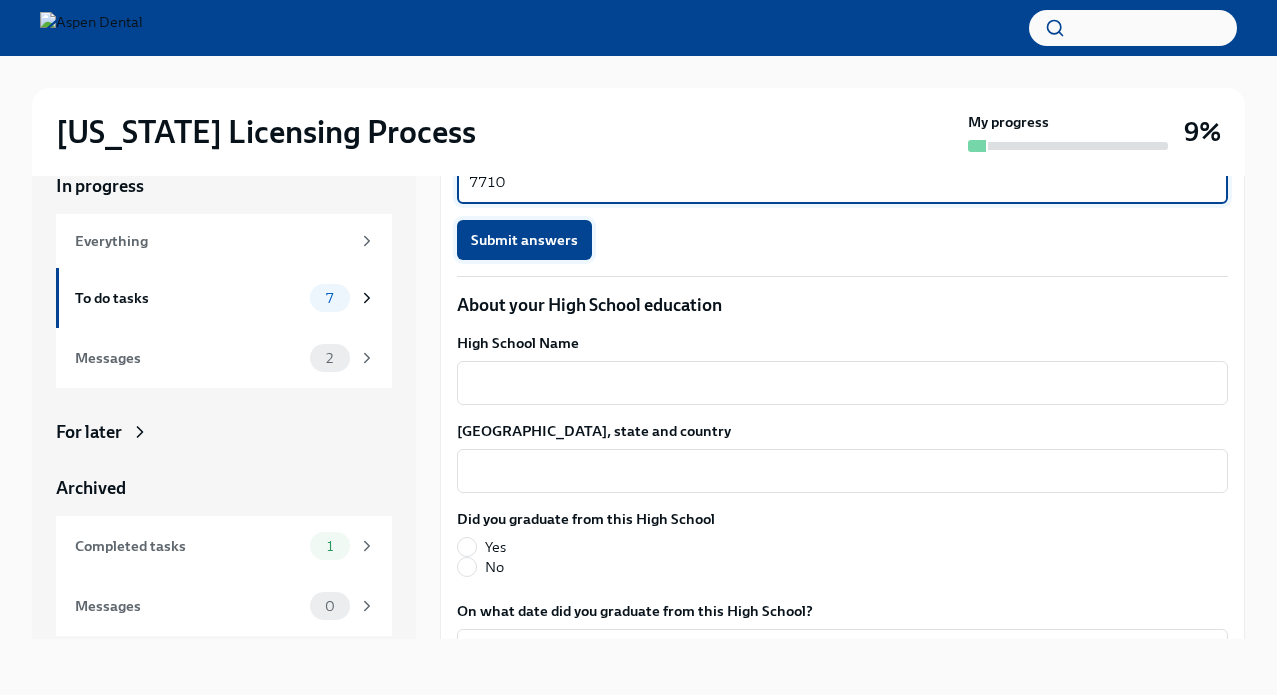 type on "7710" 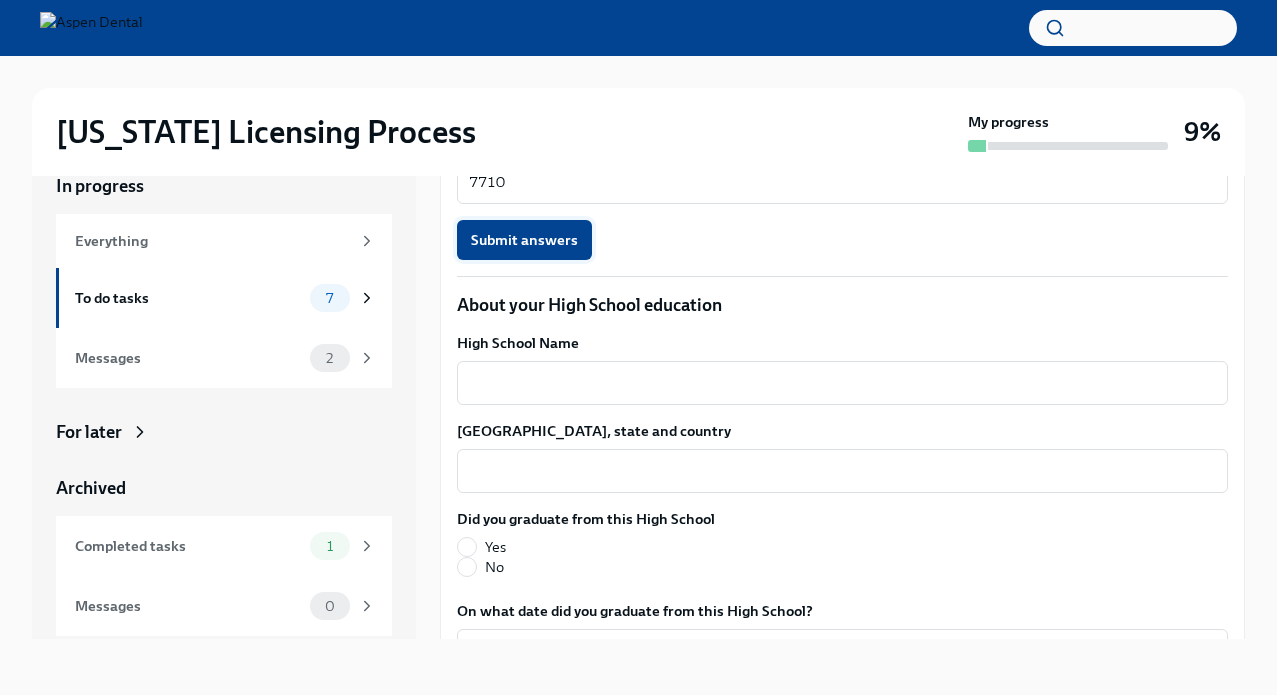 click on "Submit answers" at bounding box center (524, 240) 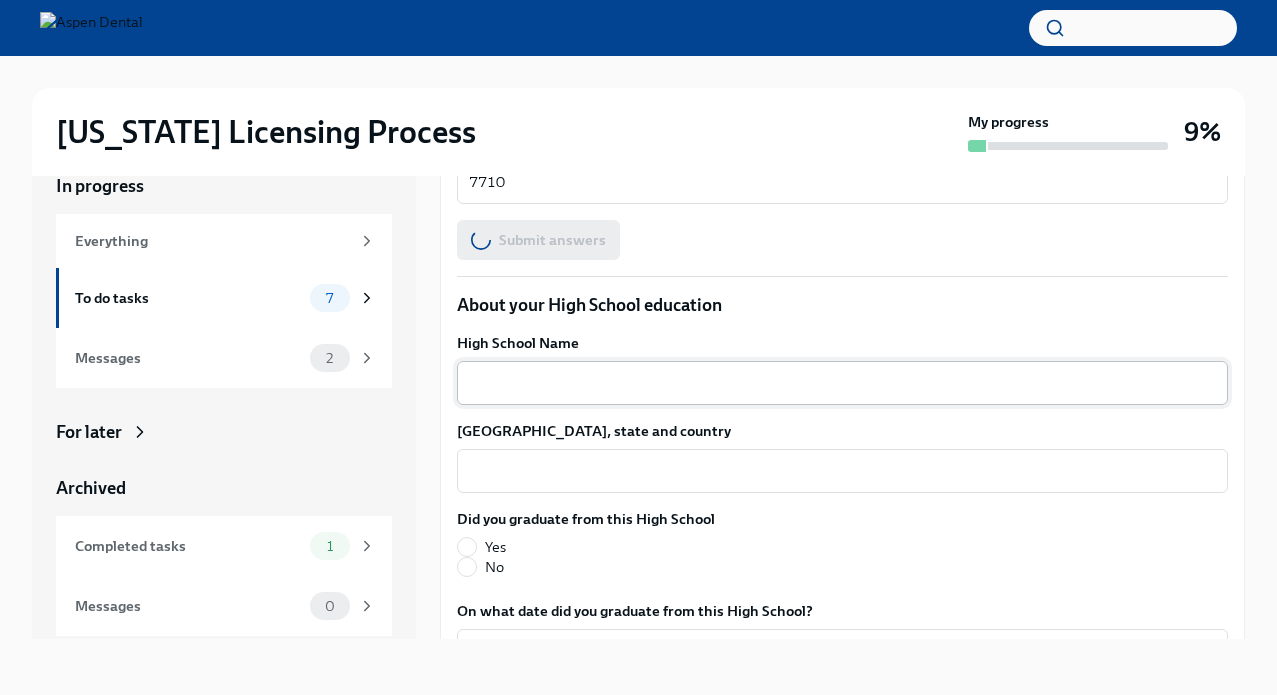 click on "High School Name" at bounding box center (842, 383) 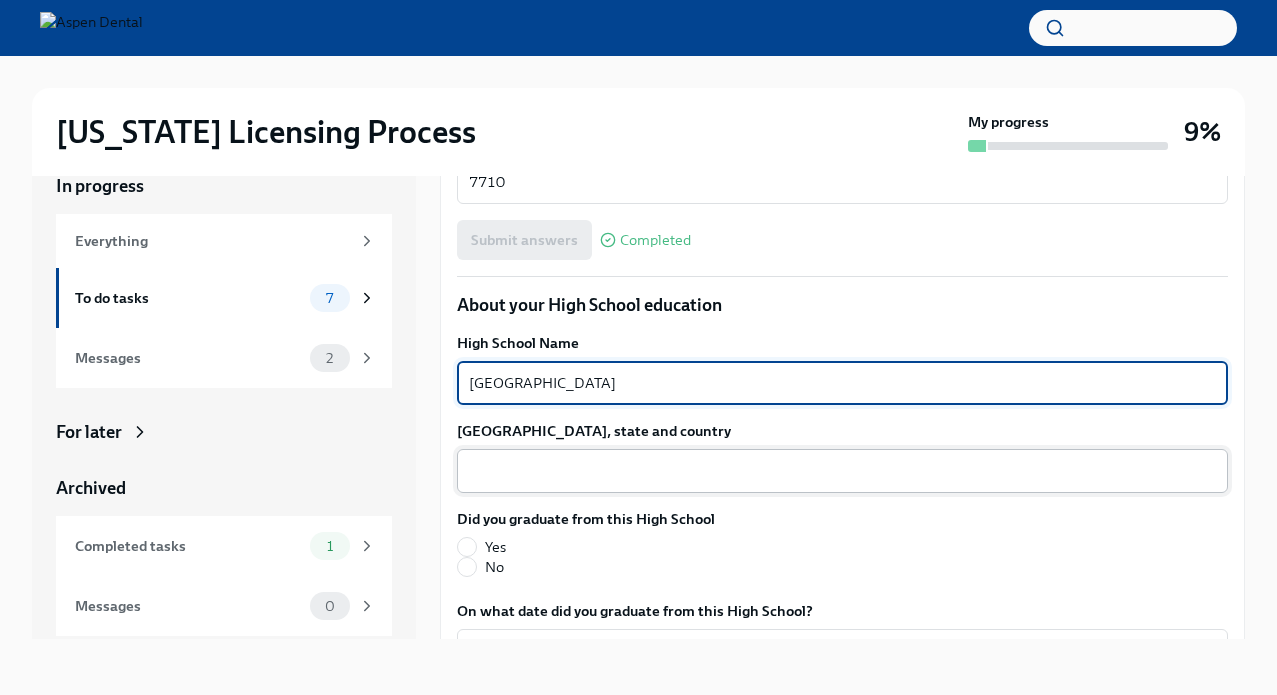type on "[GEOGRAPHIC_DATA]" 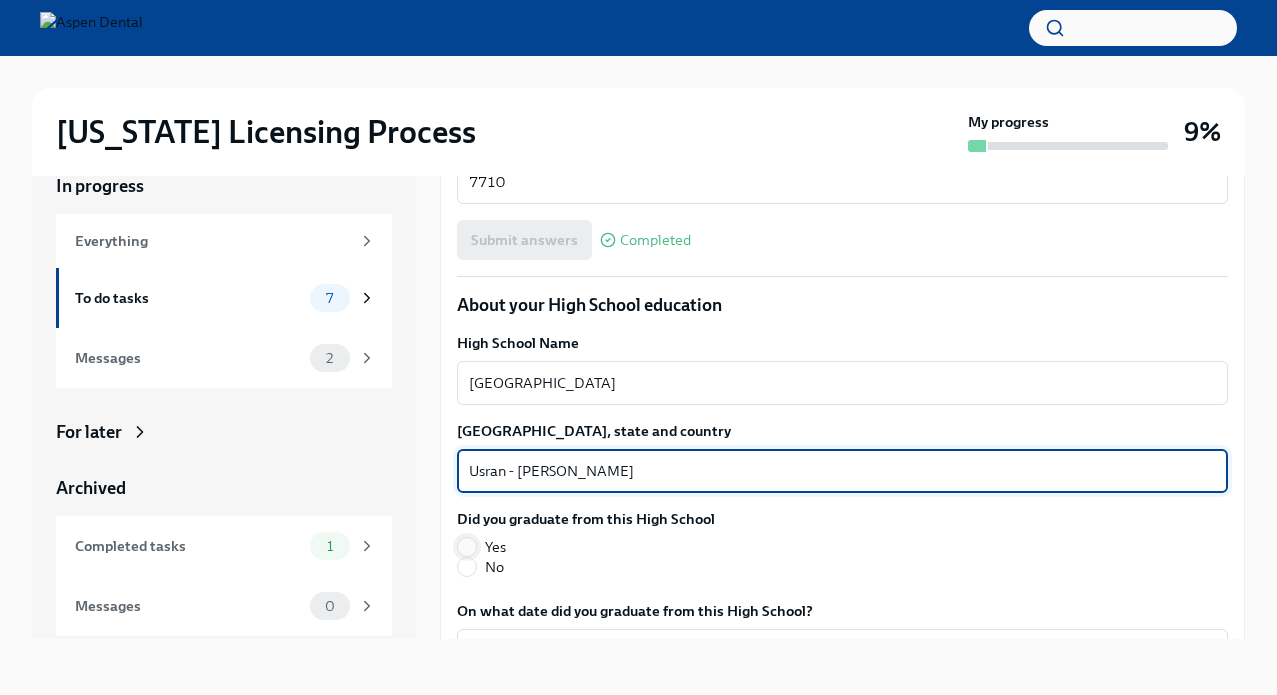 type on "Usran - [PERSON_NAME]" 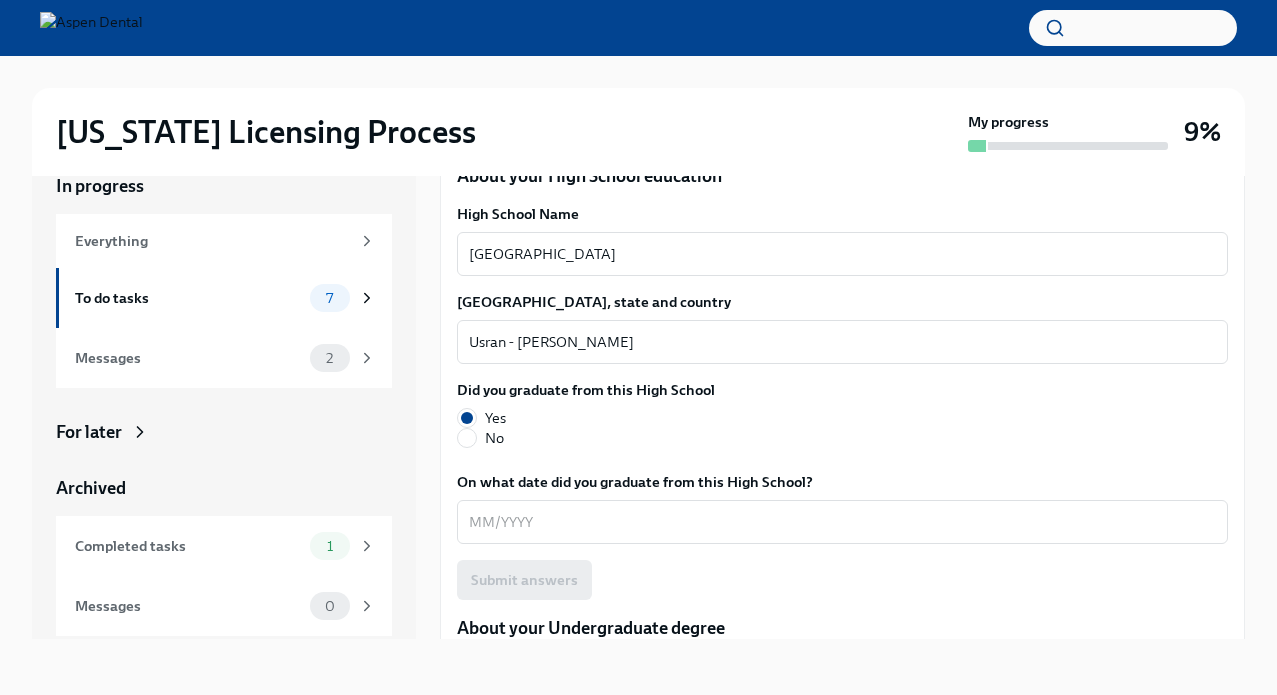 scroll, scrollTop: 1420, scrollLeft: 0, axis: vertical 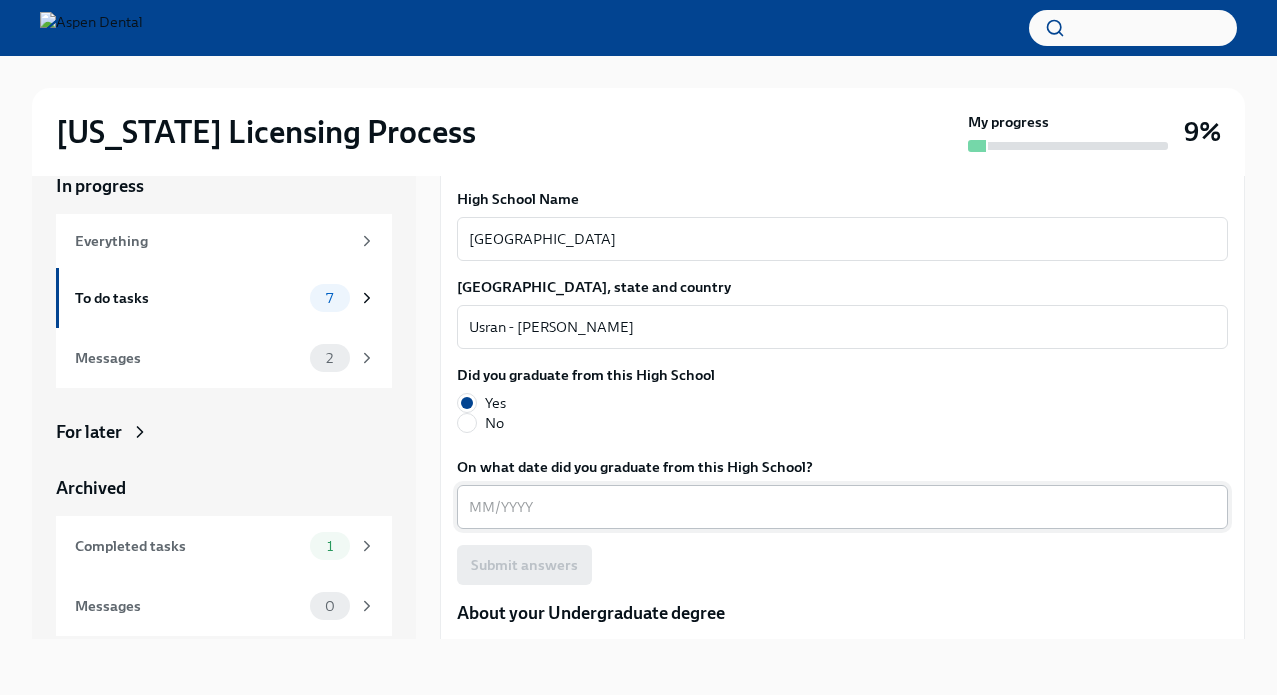 click on "On what date did you graduate from this High School?" at bounding box center (842, 507) 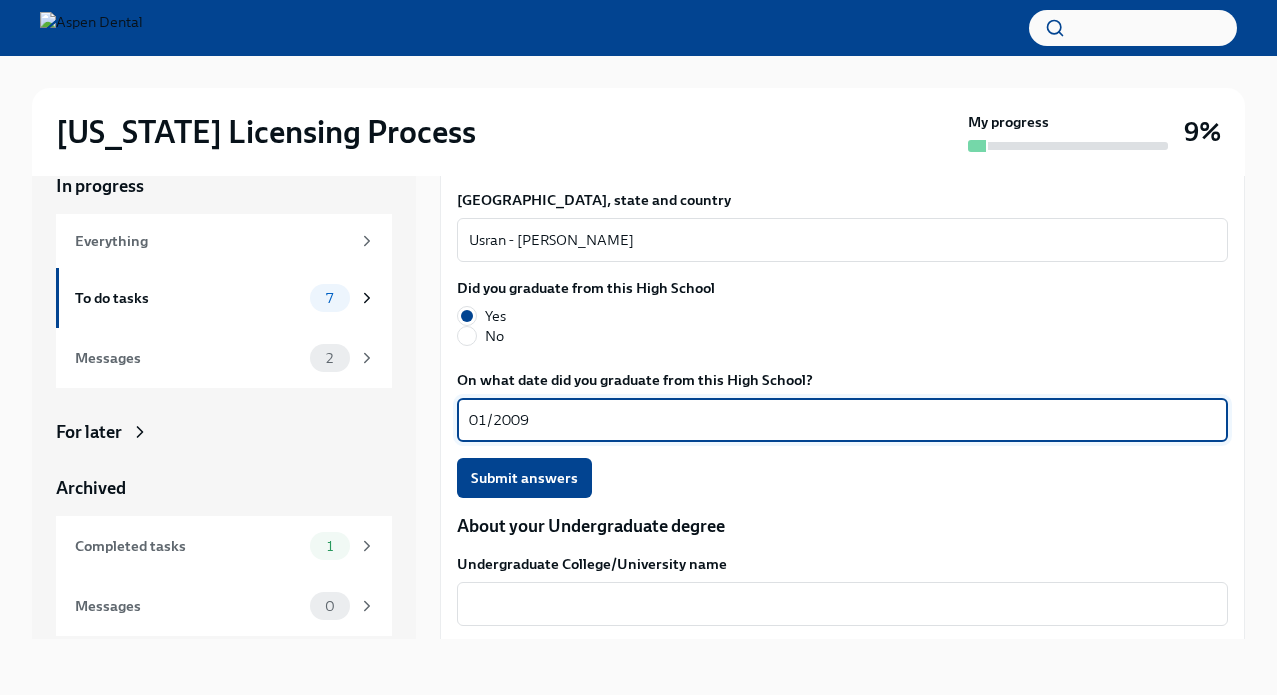 scroll, scrollTop: 1540, scrollLeft: 0, axis: vertical 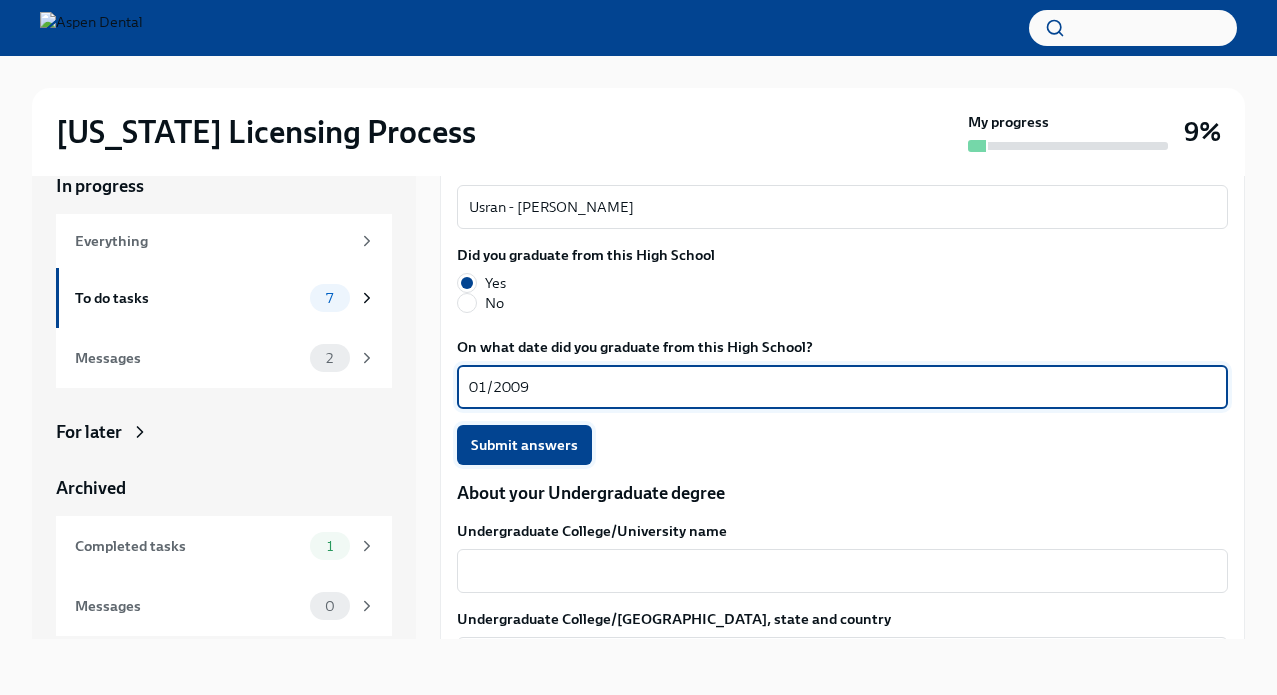 type on "01/2009" 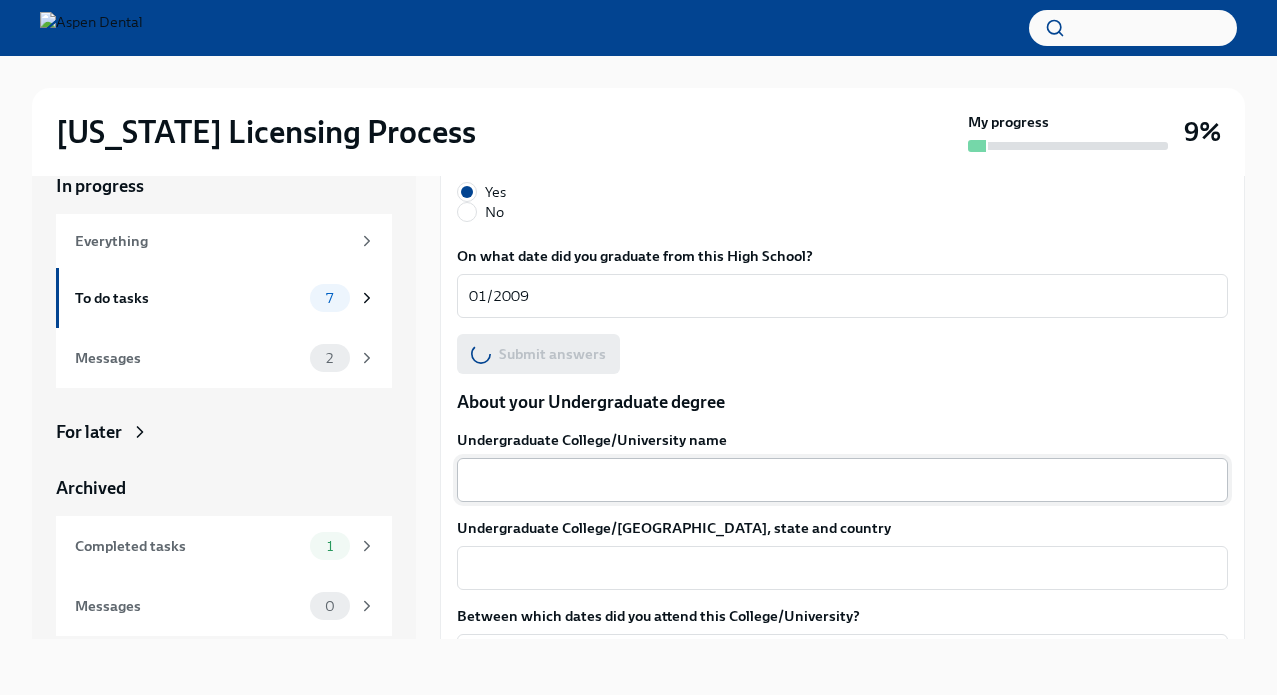 scroll, scrollTop: 1636, scrollLeft: 0, axis: vertical 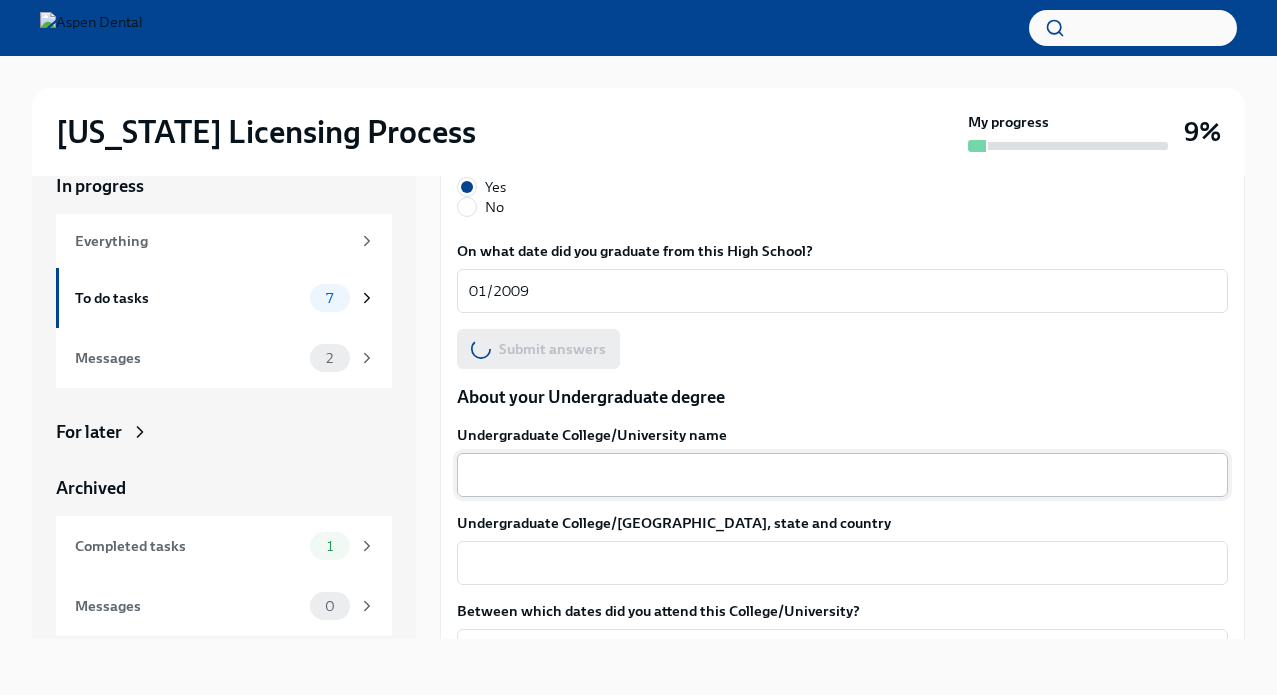 click on "Undergraduate College/University name" at bounding box center [842, 475] 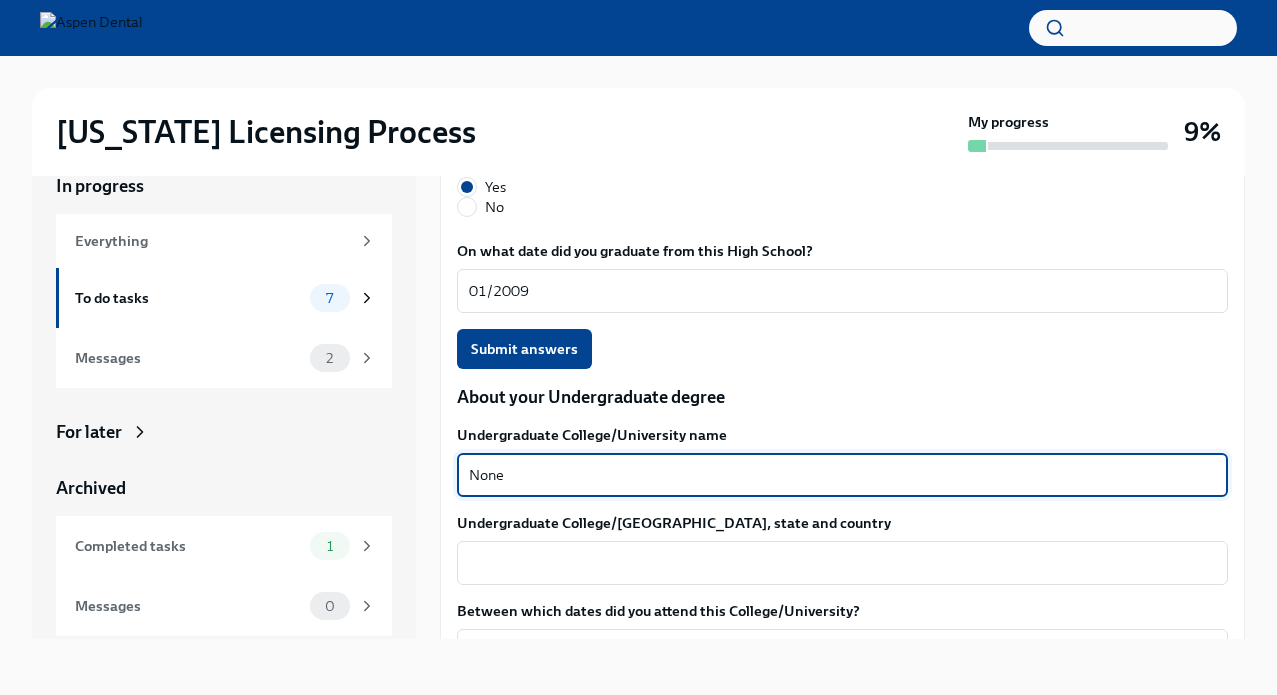 click on "None" at bounding box center (842, 475) 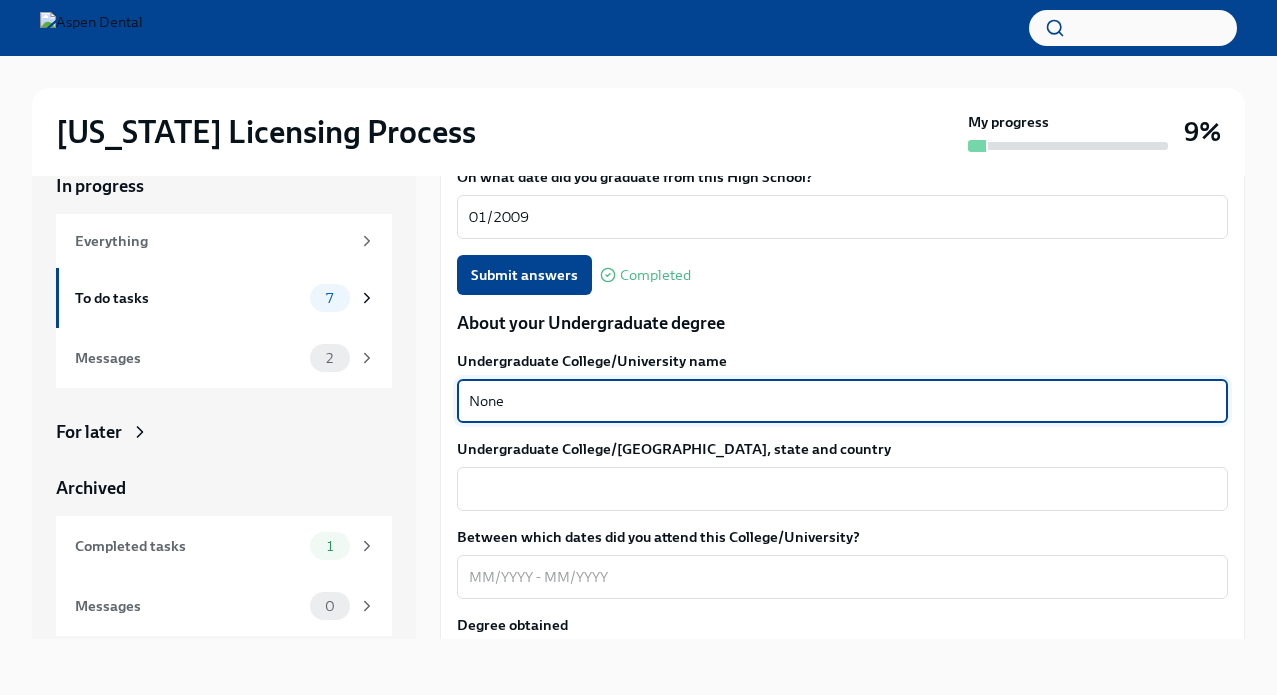 scroll, scrollTop: 1735, scrollLeft: 0, axis: vertical 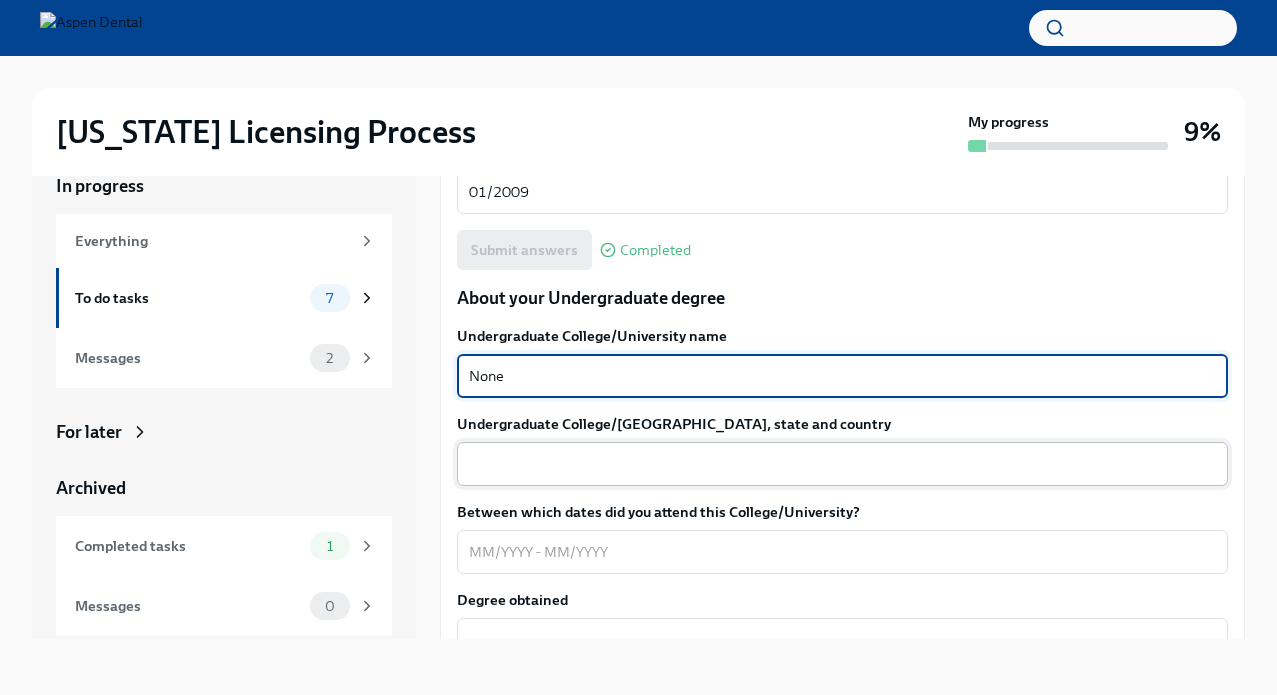 type on "None" 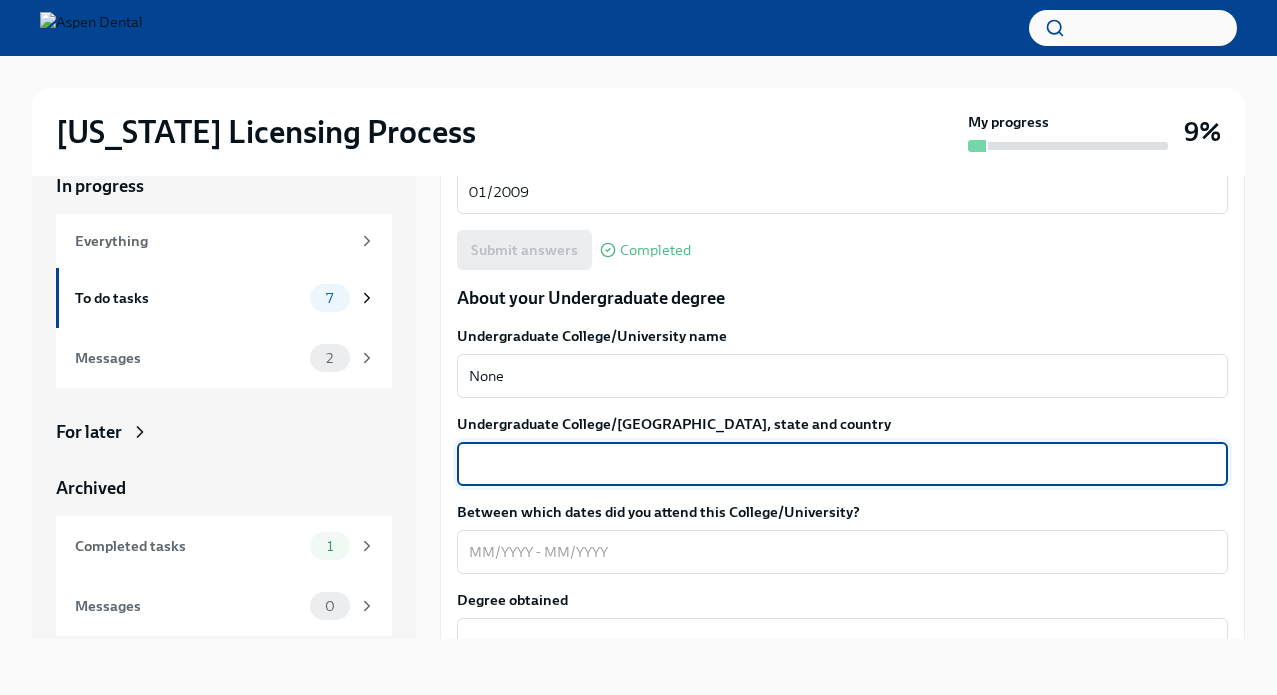 click on "Undergraduate College/[GEOGRAPHIC_DATA], state and country" at bounding box center [842, 464] 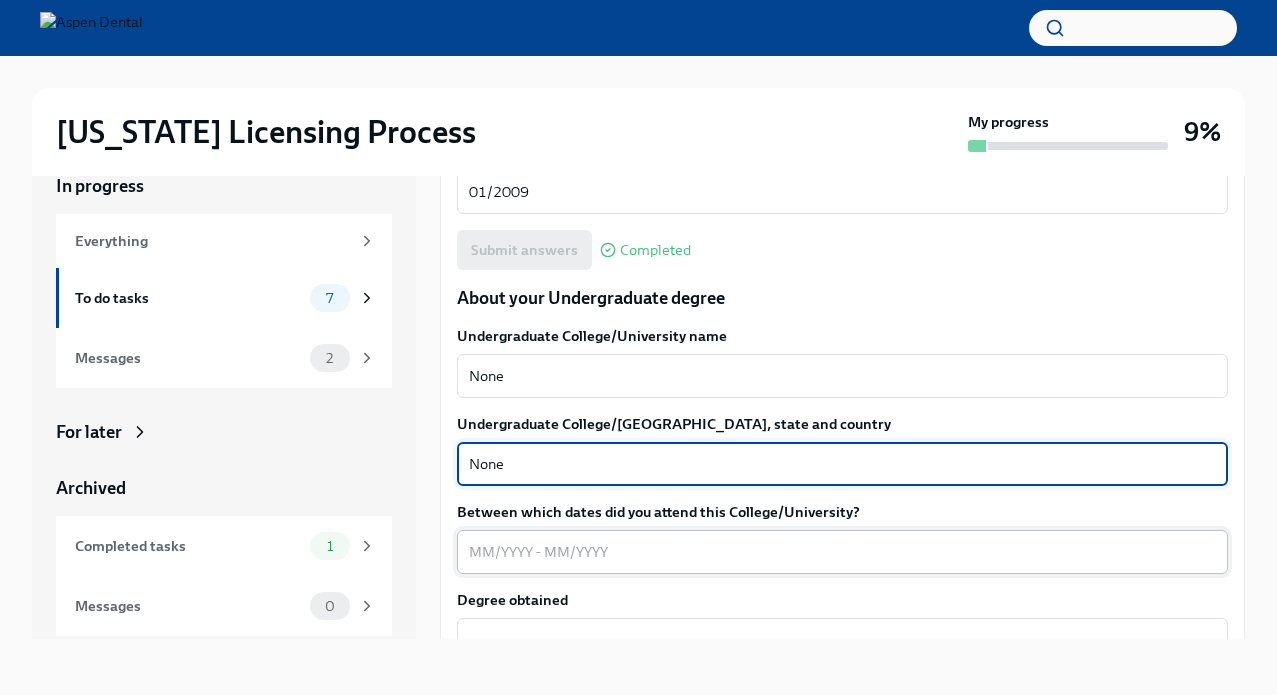 type on "None" 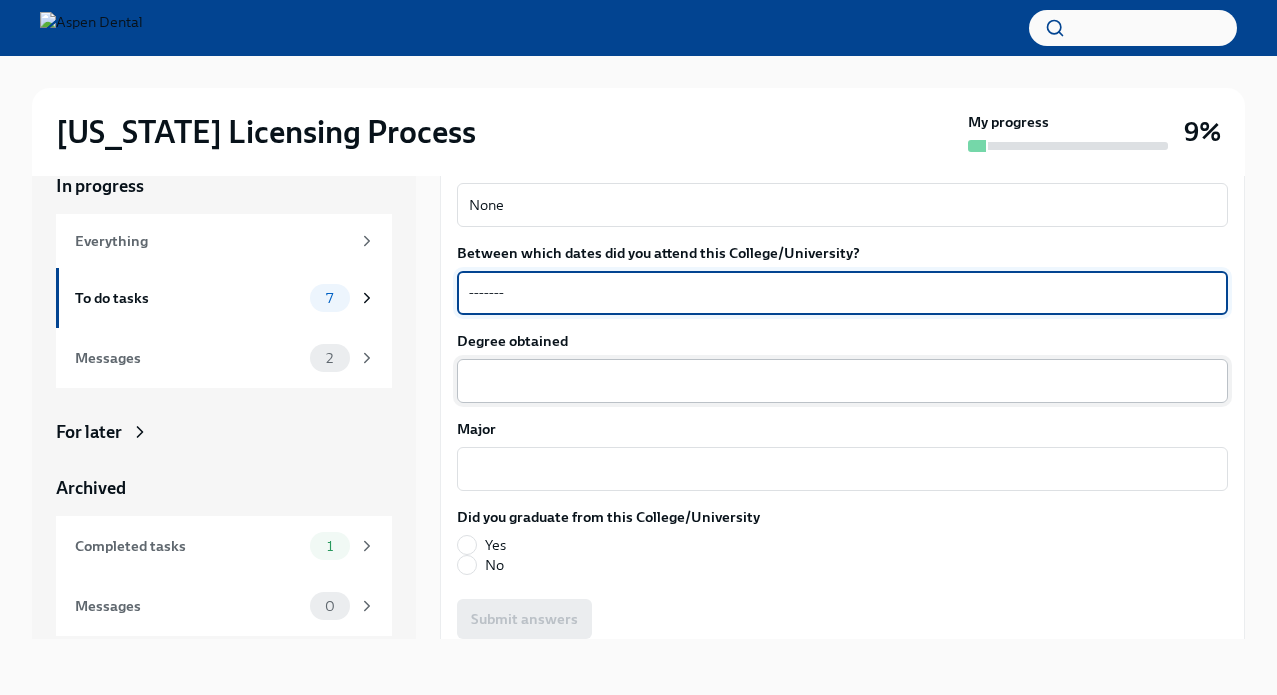 scroll, scrollTop: 1993, scrollLeft: 0, axis: vertical 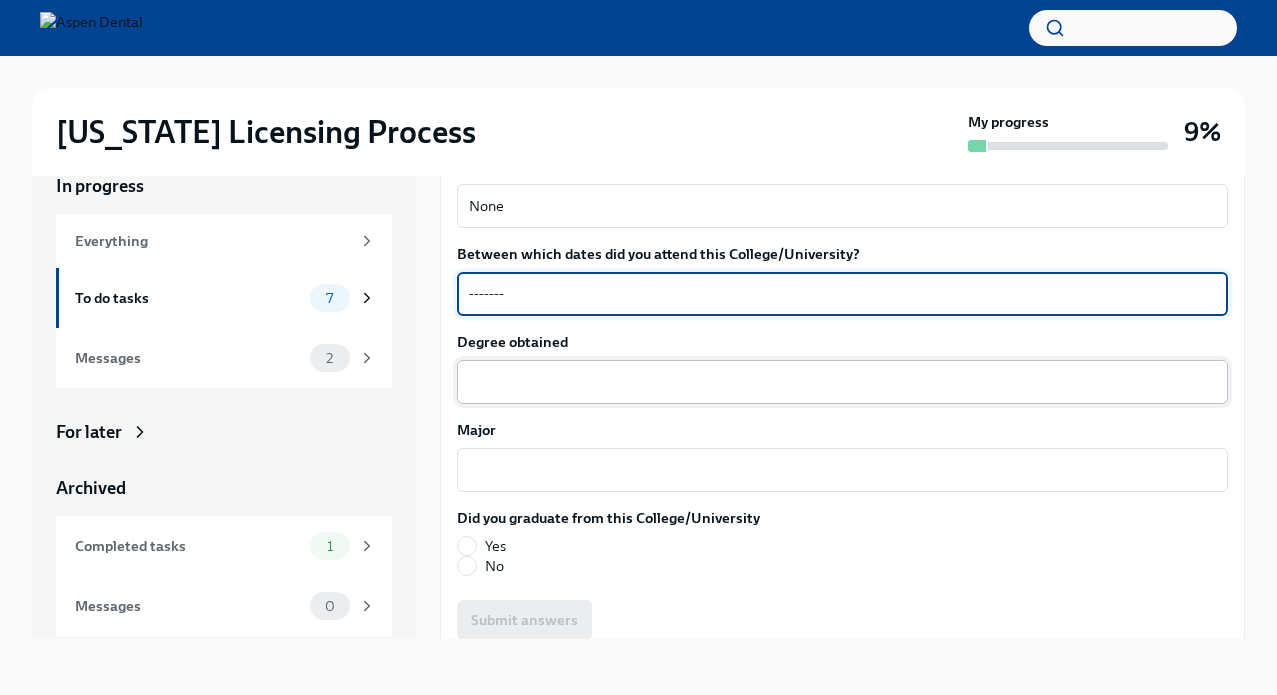 type on "-------" 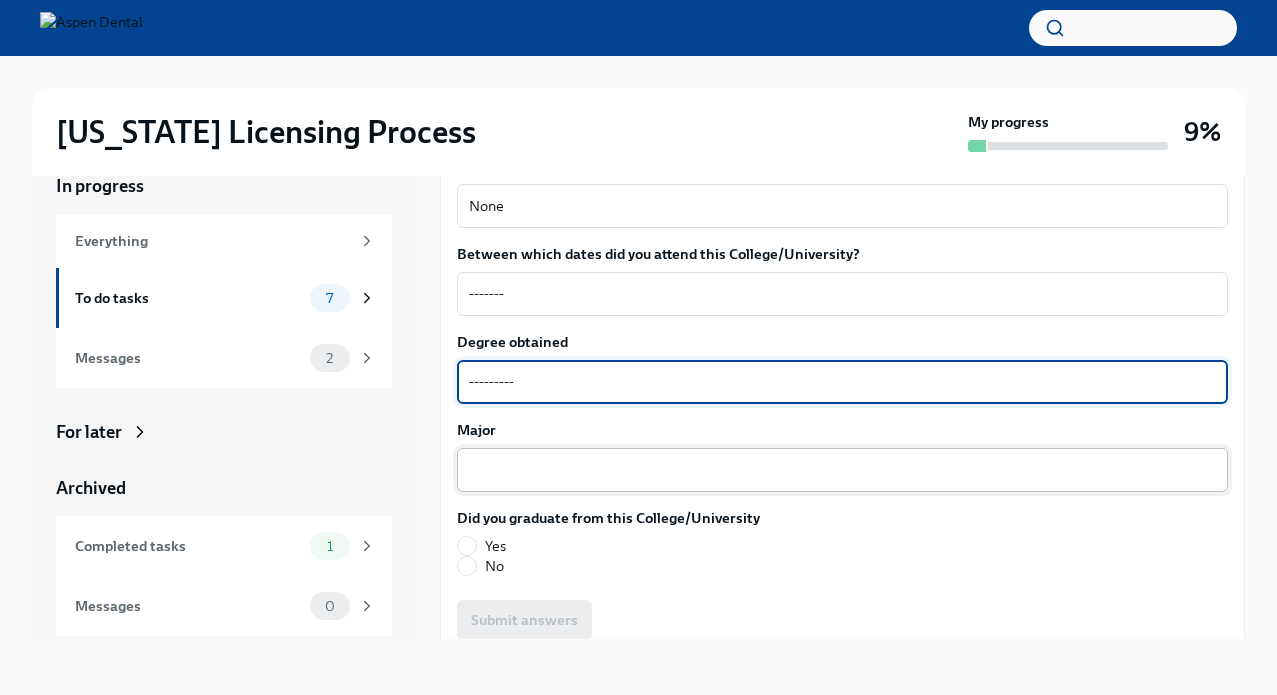 type on "---------" 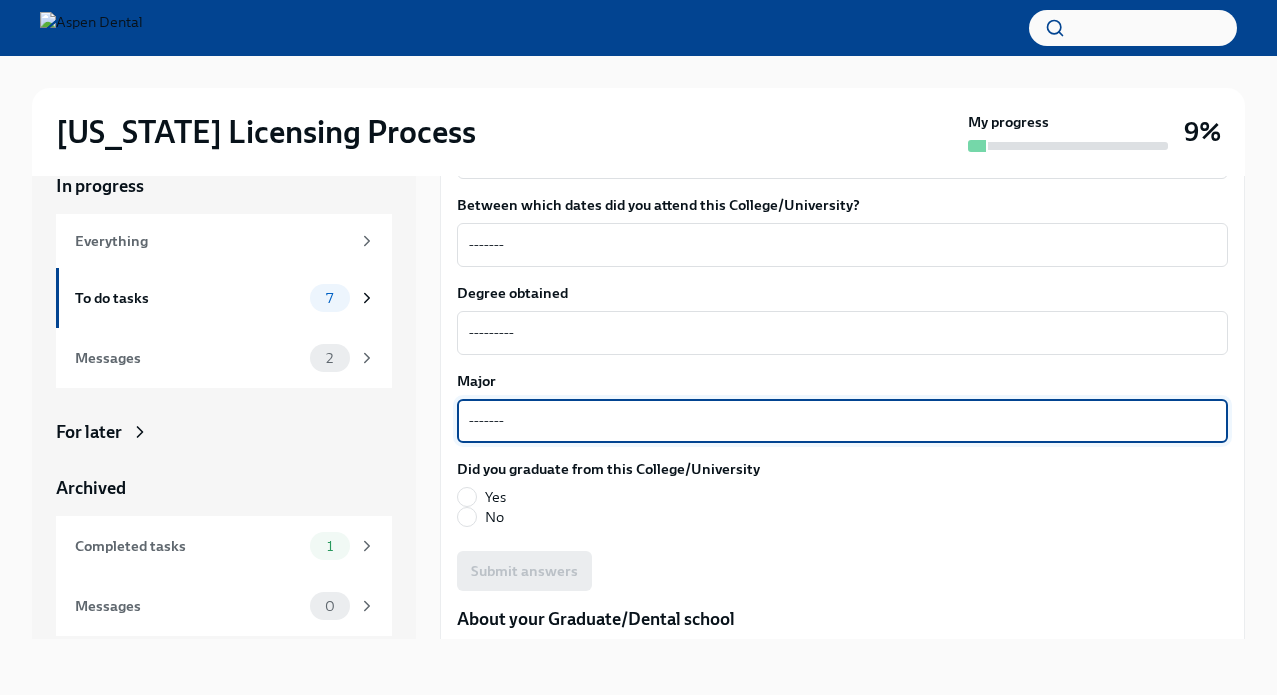 scroll, scrollTop: 2048, scrollLeft: 0, axis: vertical 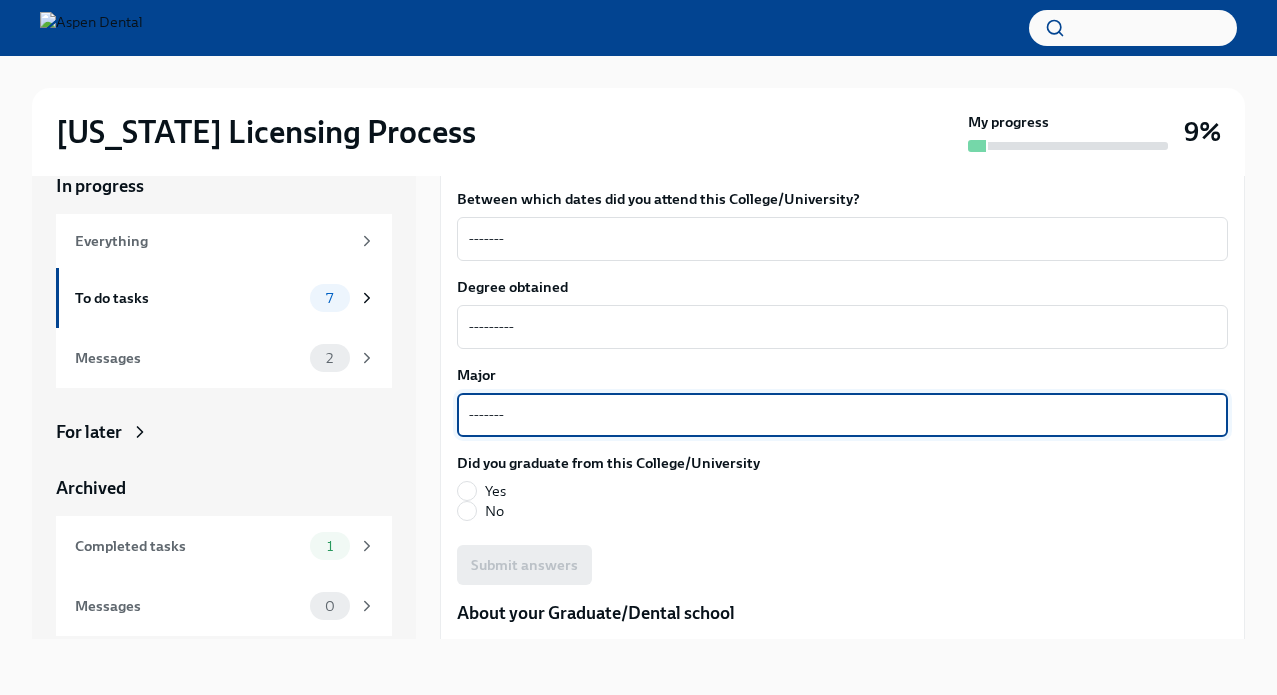 type on "-------" 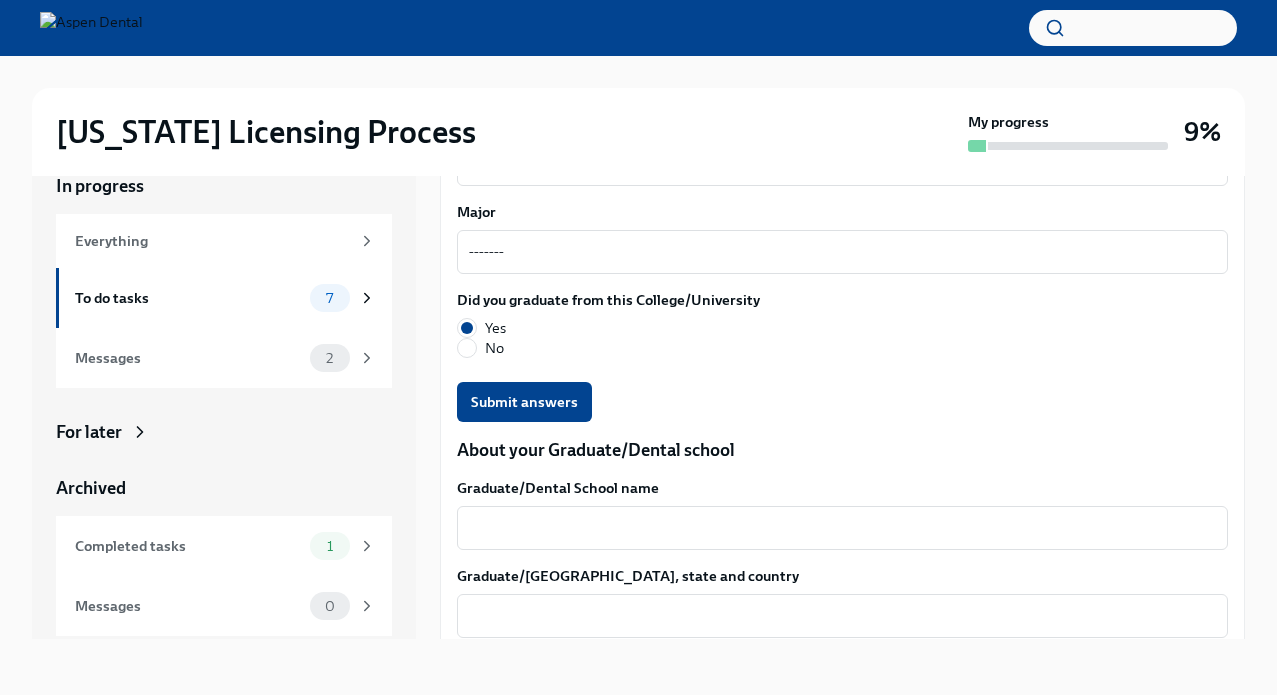 scroll, scrollTop: 2213, scrollLeft: 0, axis: vertical 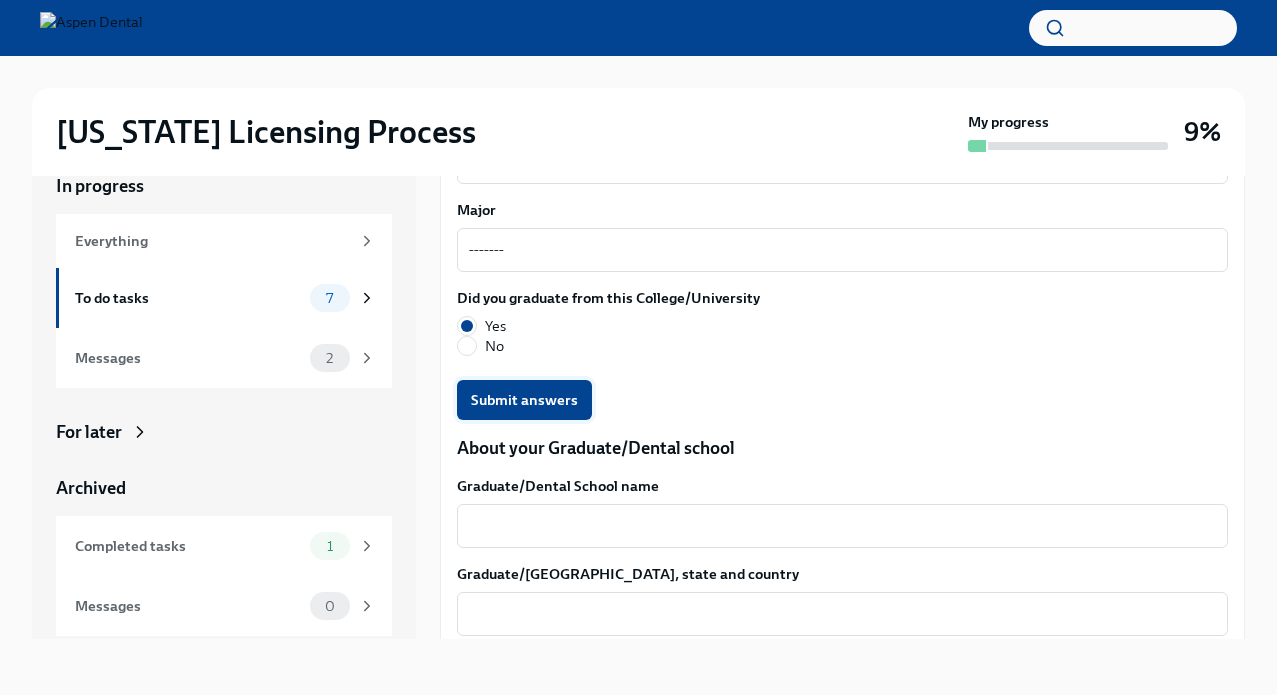 click on "Submit answers" at bounding box center (524, 400) 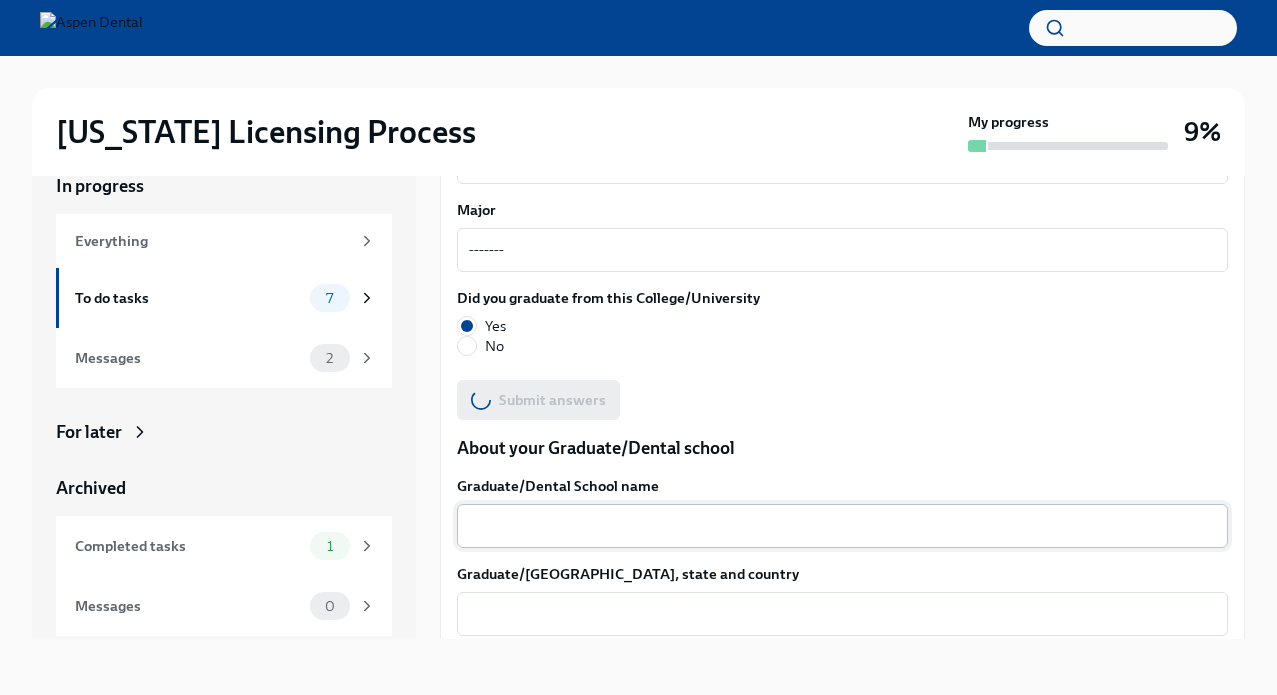 click on "Graduate/Dental School name" at bounding box center [842, 526] 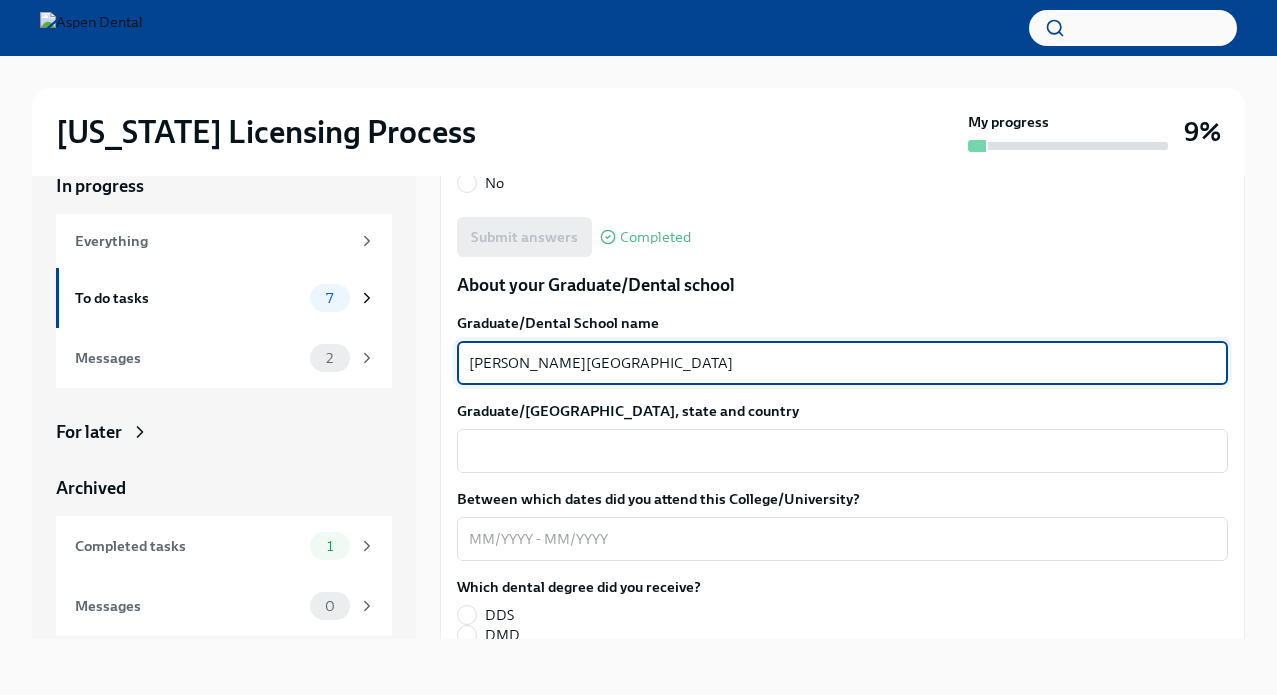 scroll, scrollTop: 2381, scrollLeft: 0, axis: vertical 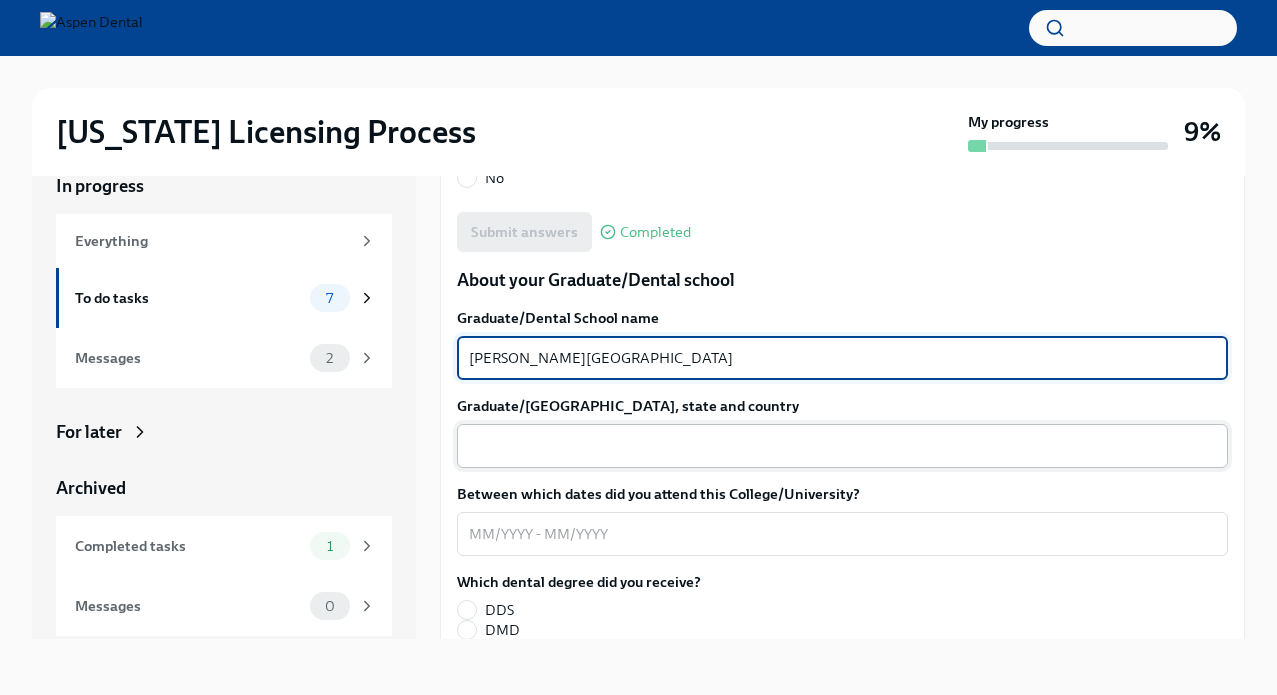 type on "[PERSON_NAME][GEOGRAPHIC_DATA]" 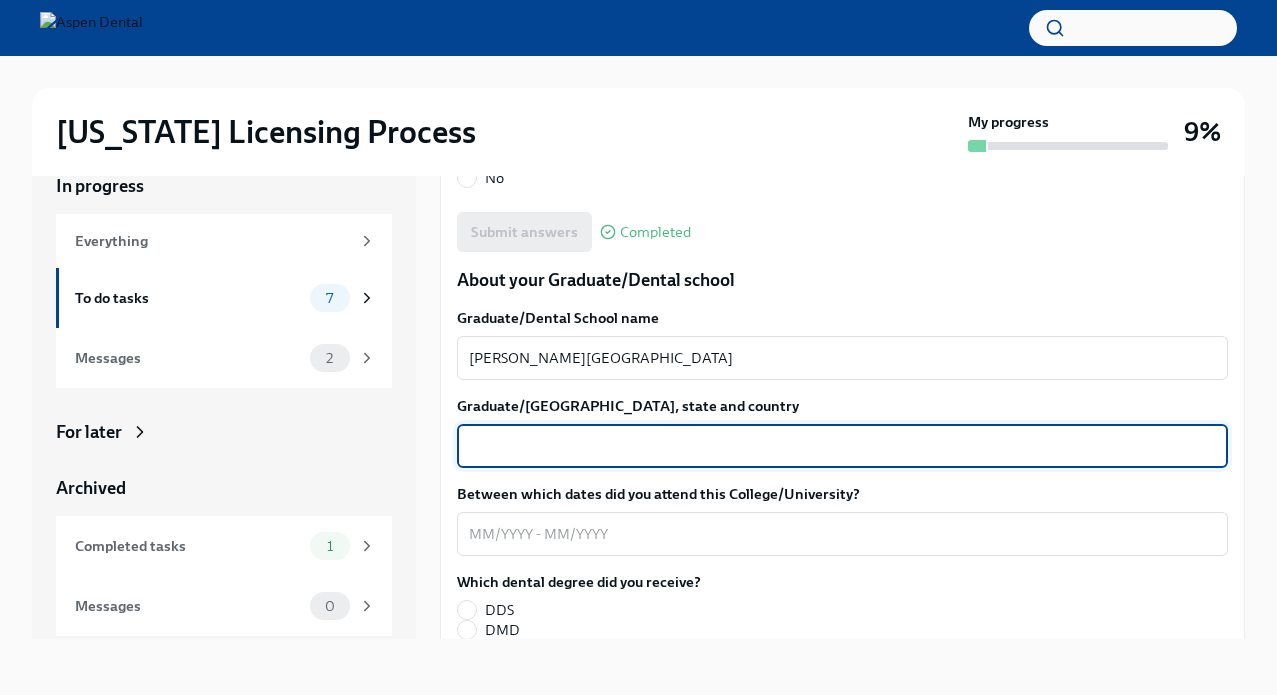 click on "Graduate/[GEOGRAPHIC_DATA], state and country" at bounding box center (842, 446) 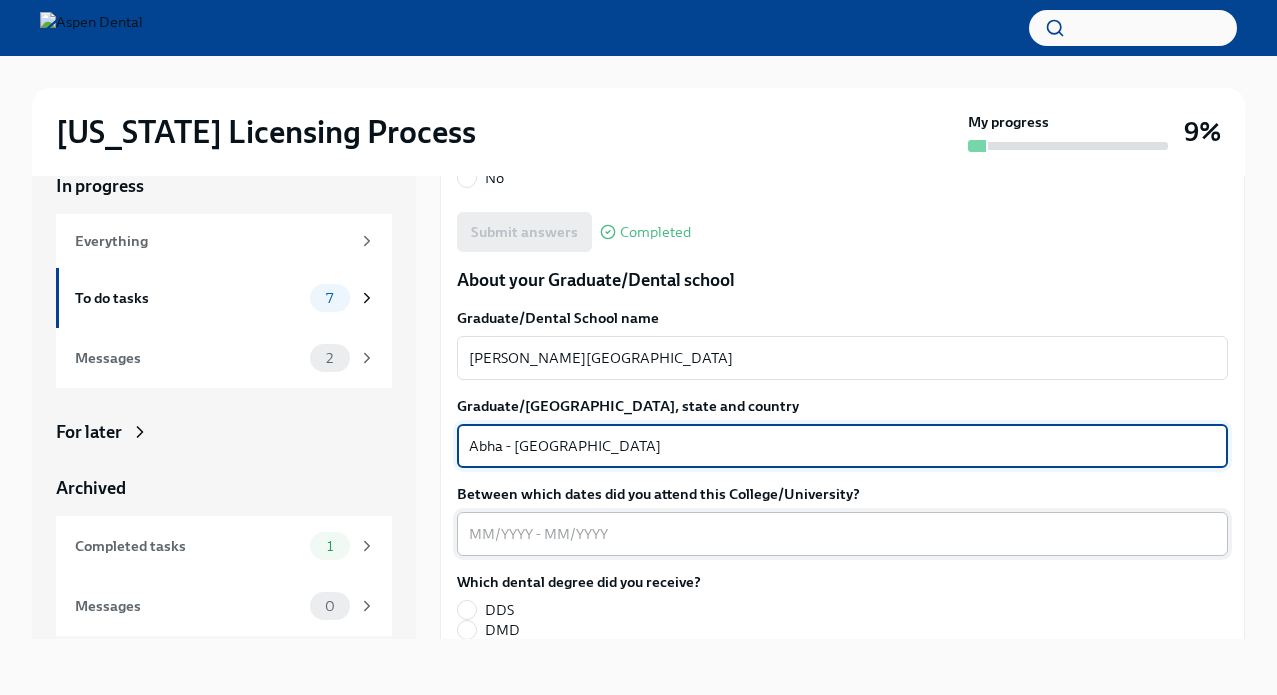 type on "Abha - [GEOGRAPHIC_DATA]" 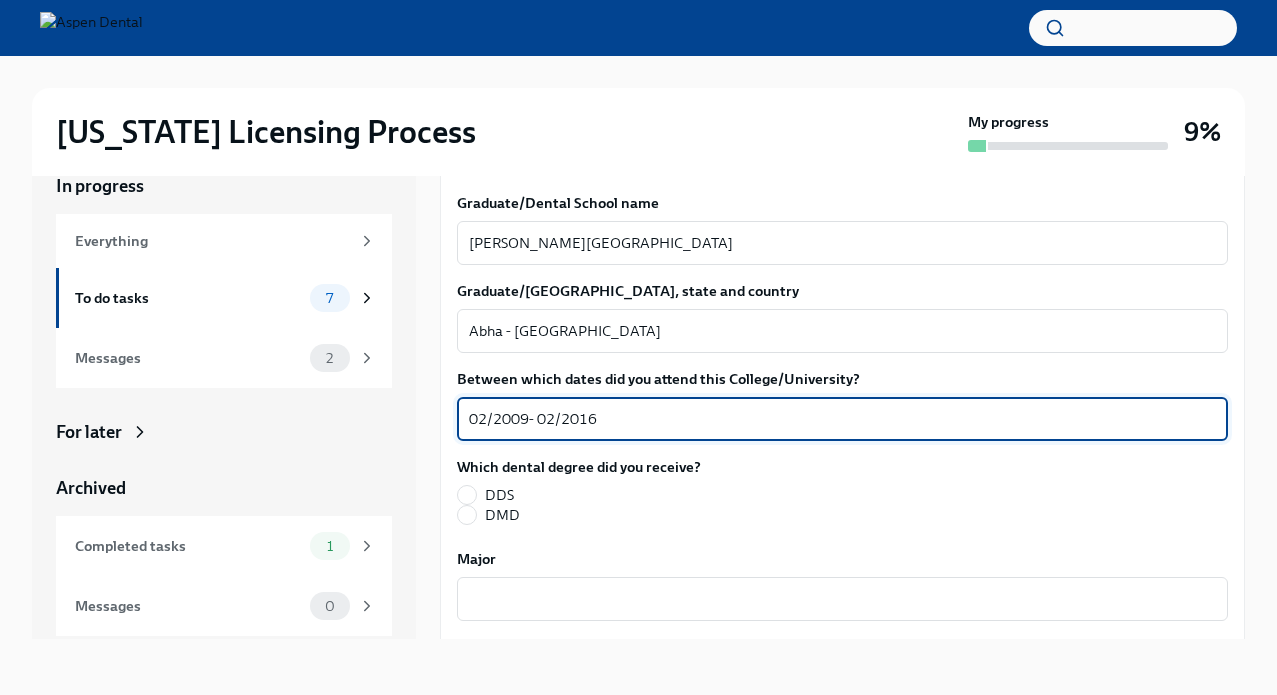 scroll, scrollTop: 2499, scrollLeft: 0, axis: vertical 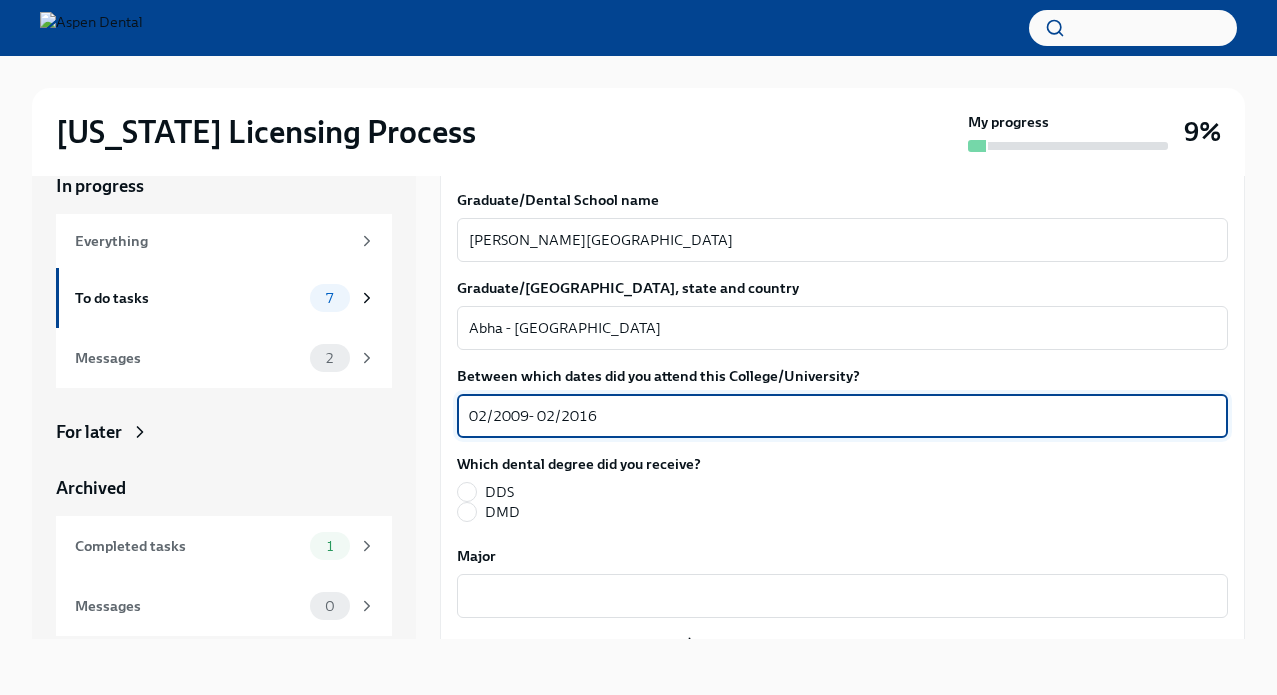 type on "02/2009- 02/2016" 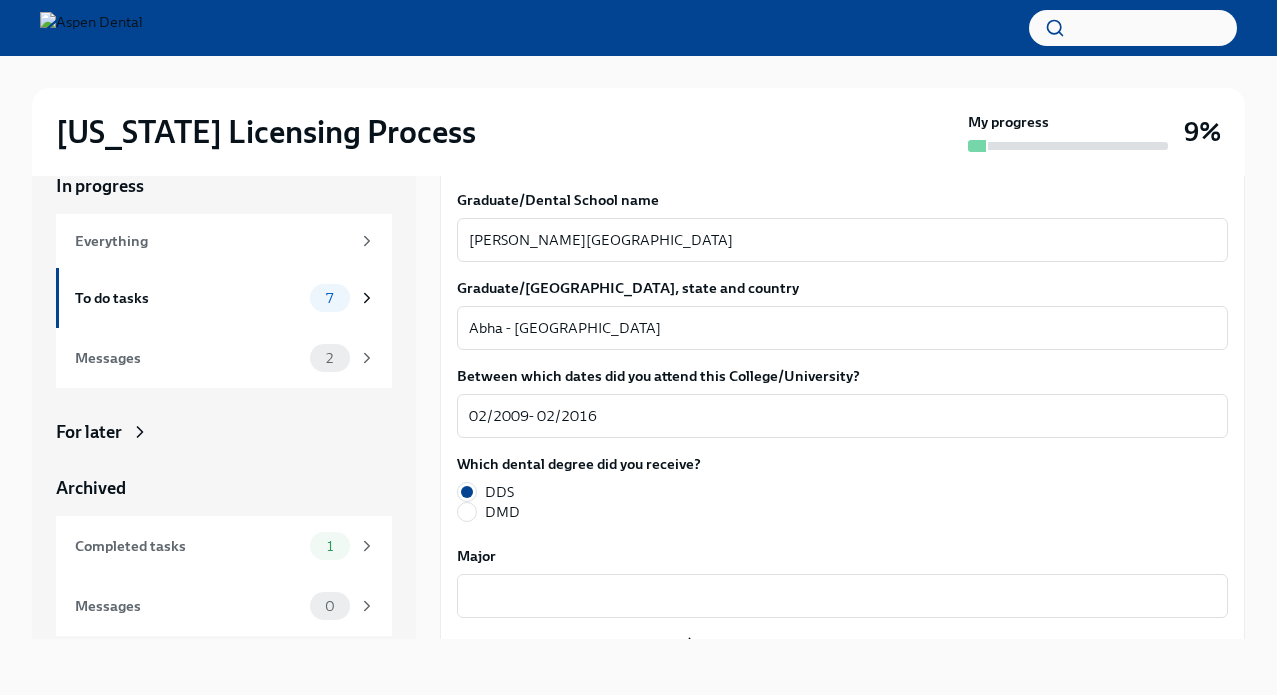 scroll, scrollTop: 2631, scrollLeft: 0, axis: vertical 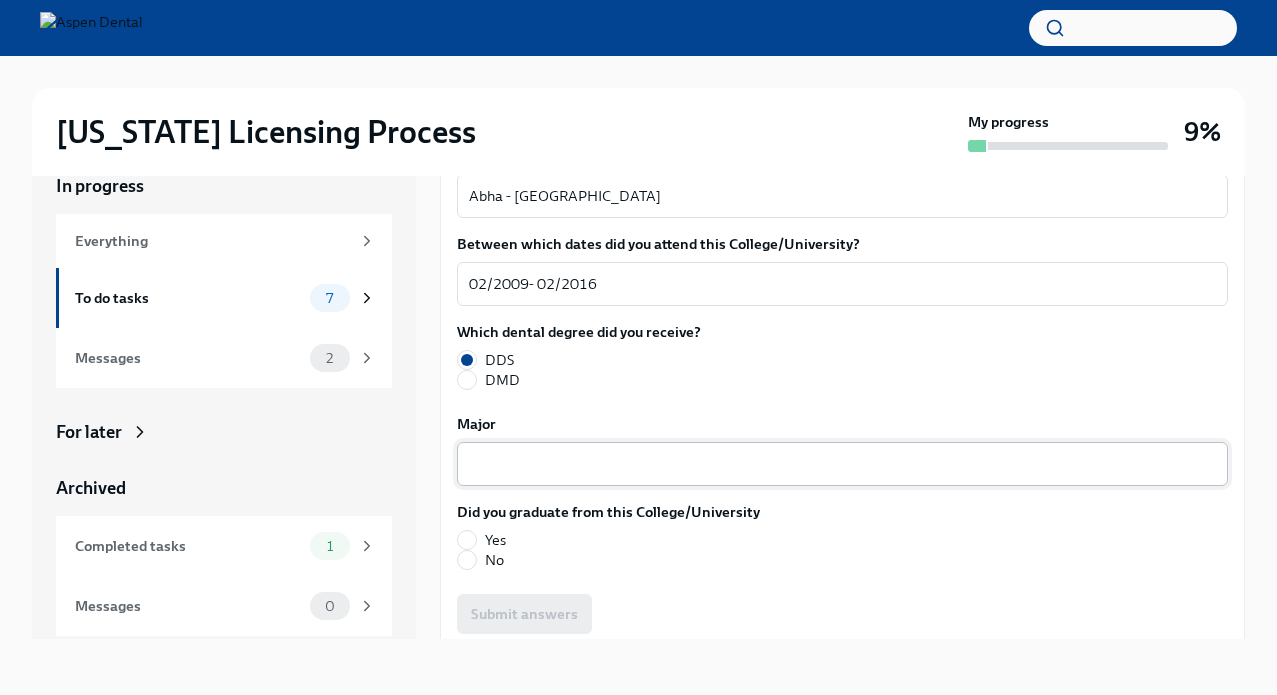 click on "Major" at bounding box center (842, 464) 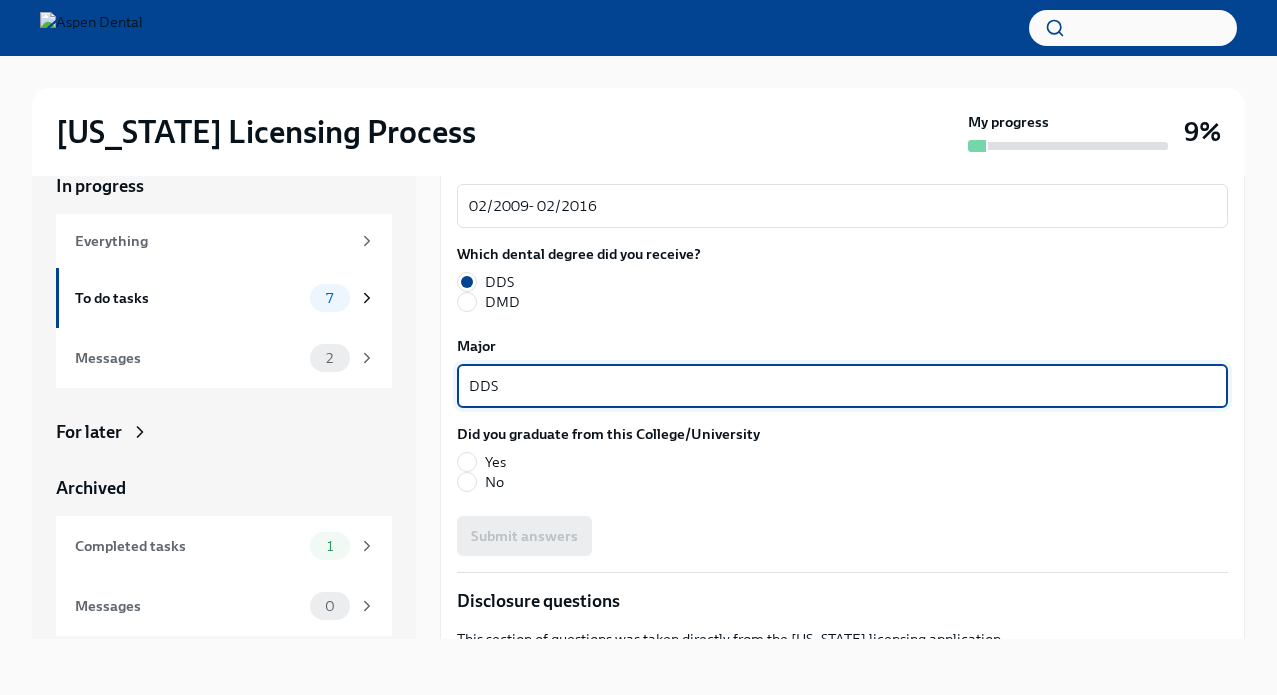 scroll, scrollTop: 2718, scrollLeft: 0, axis: vertical 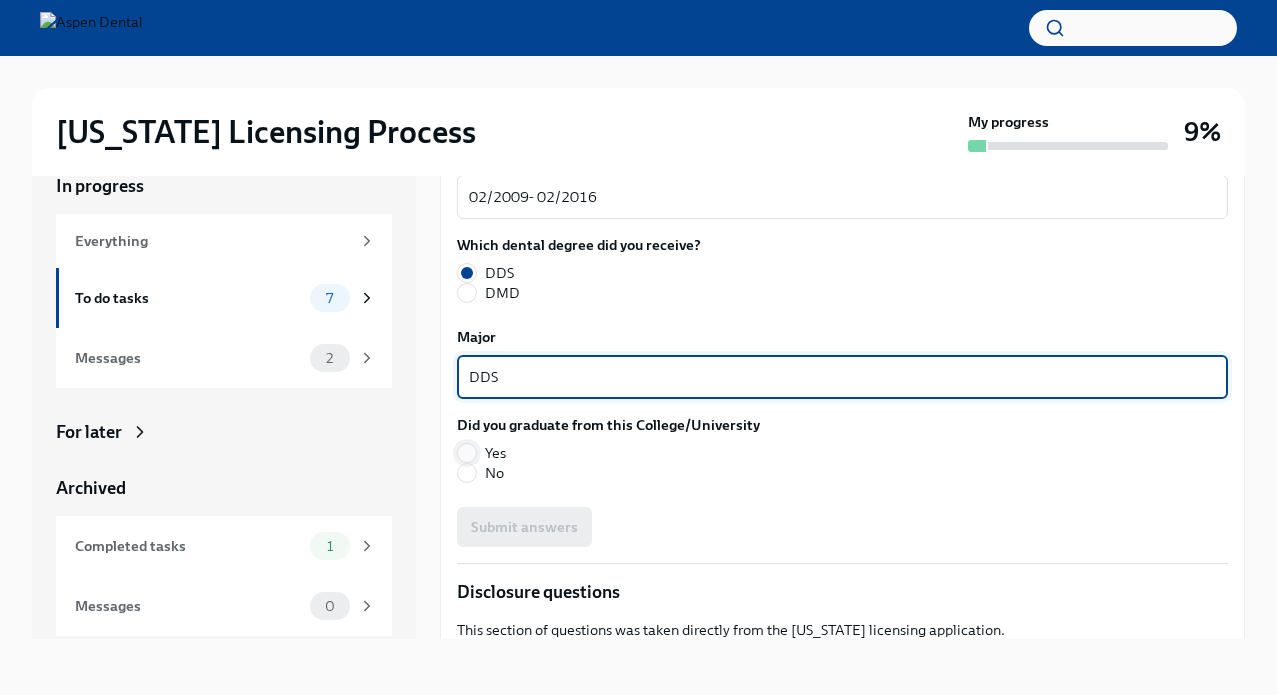 type on "DDS" 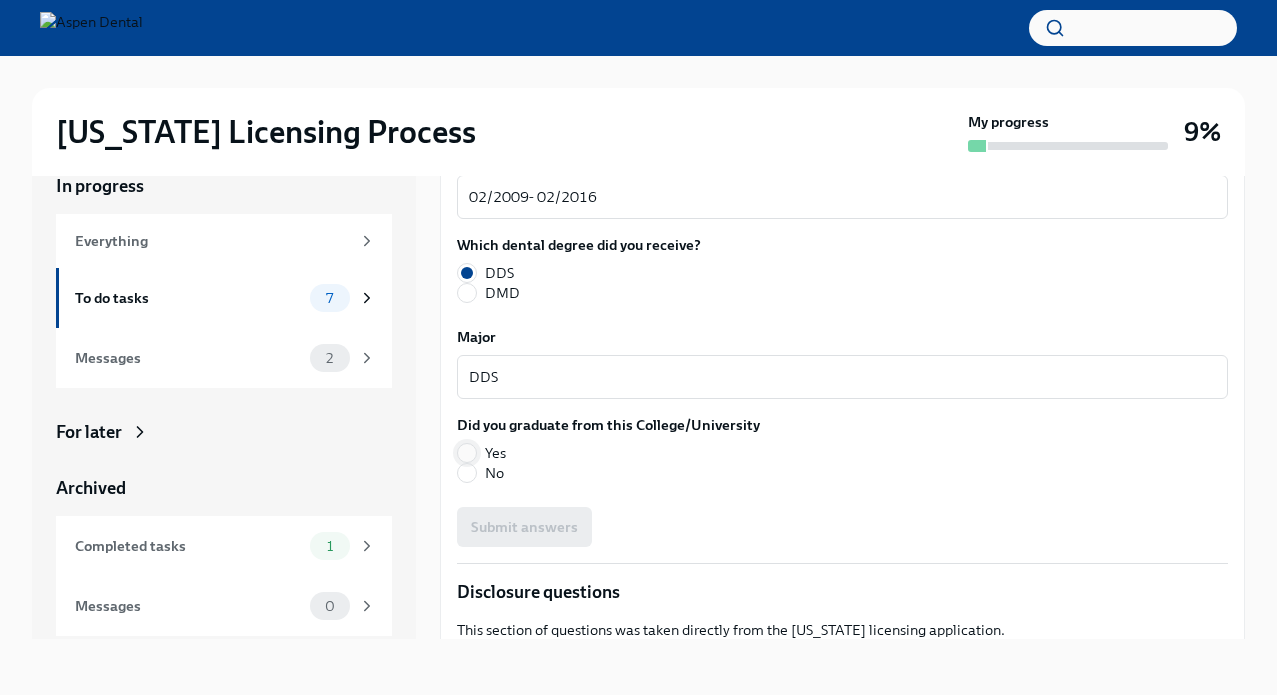 click on "Yes" at bounding box center [467, 453] 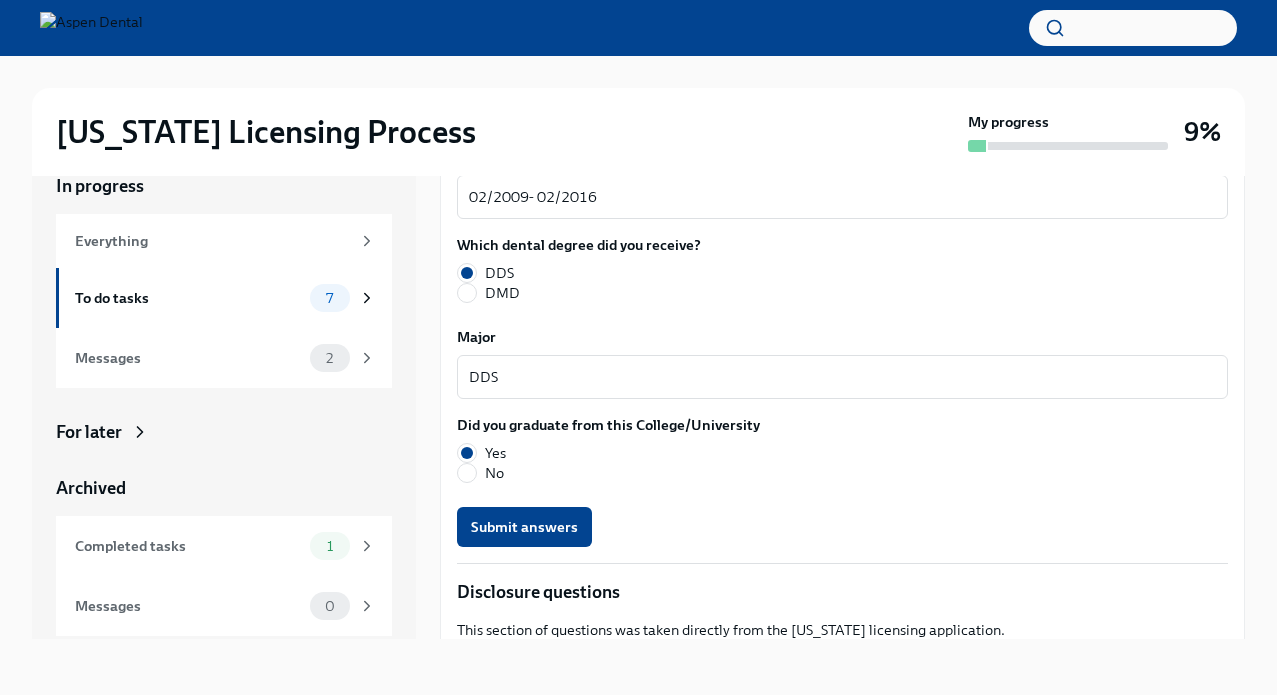 scroll, scrollTop: 2819, scrollLeft: 0, axis: vertical 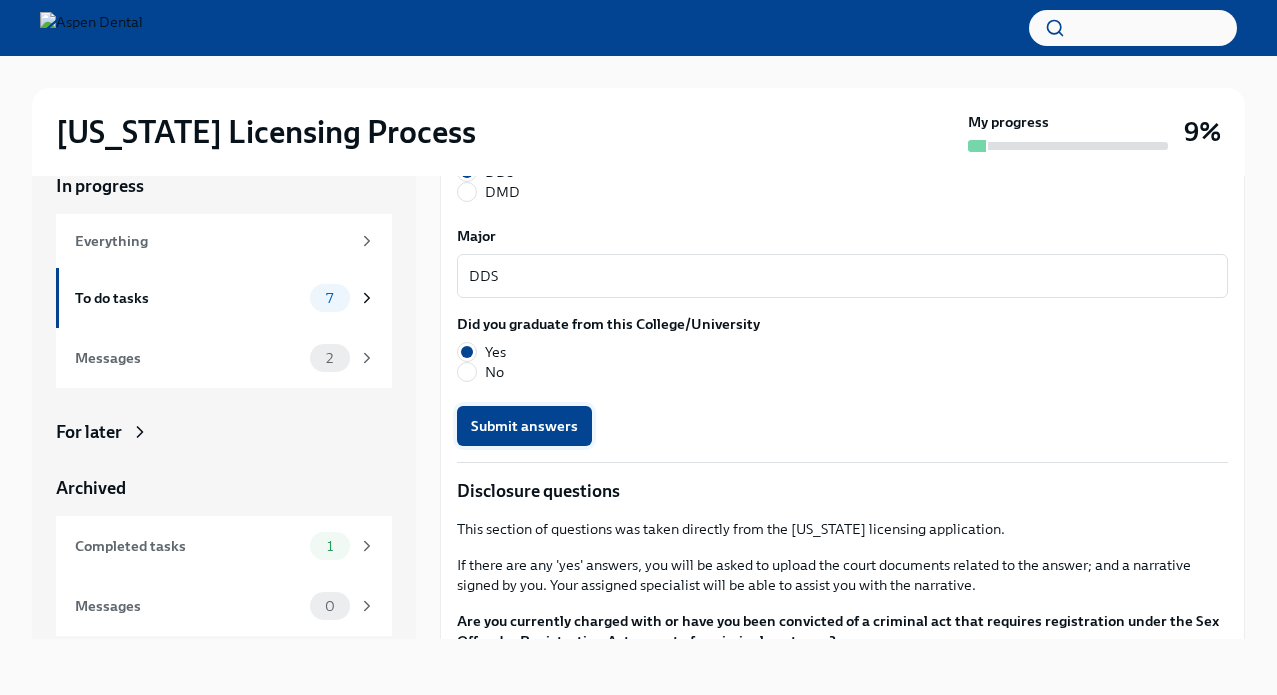 click on "Submit answers" at bounding box center [524, 426] 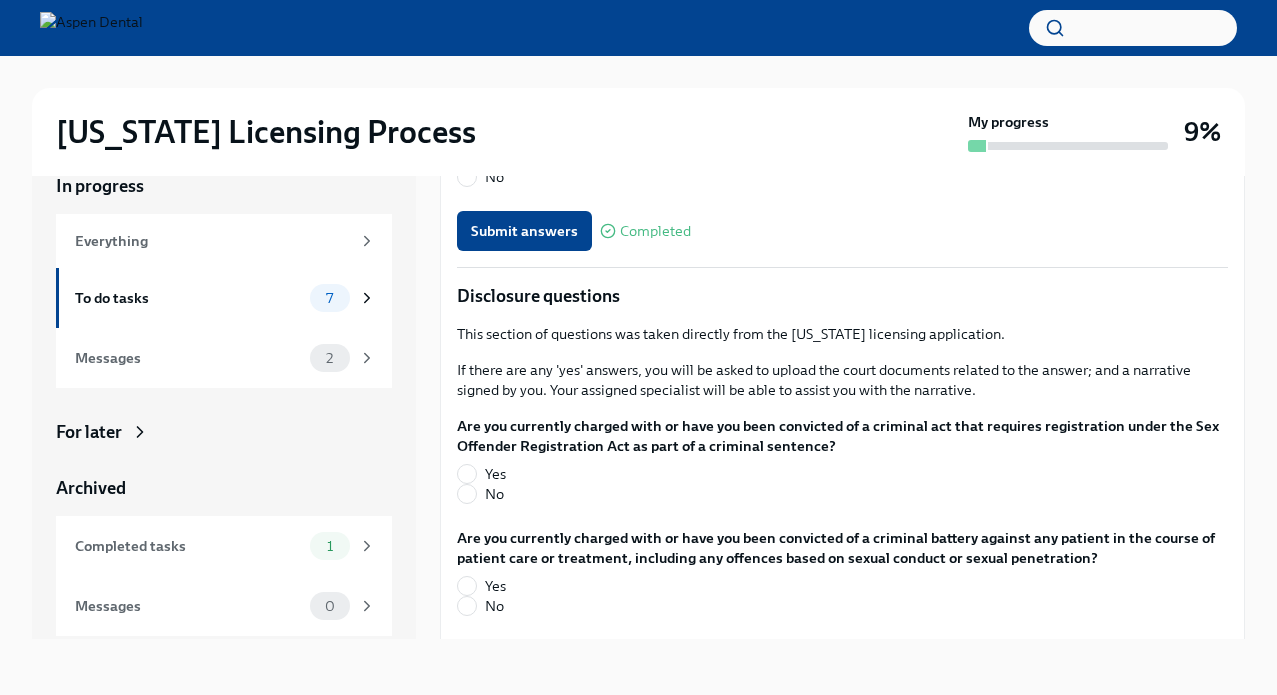 scroll, scrollTop: 3116, scrollLeft: 0, axis: vertical 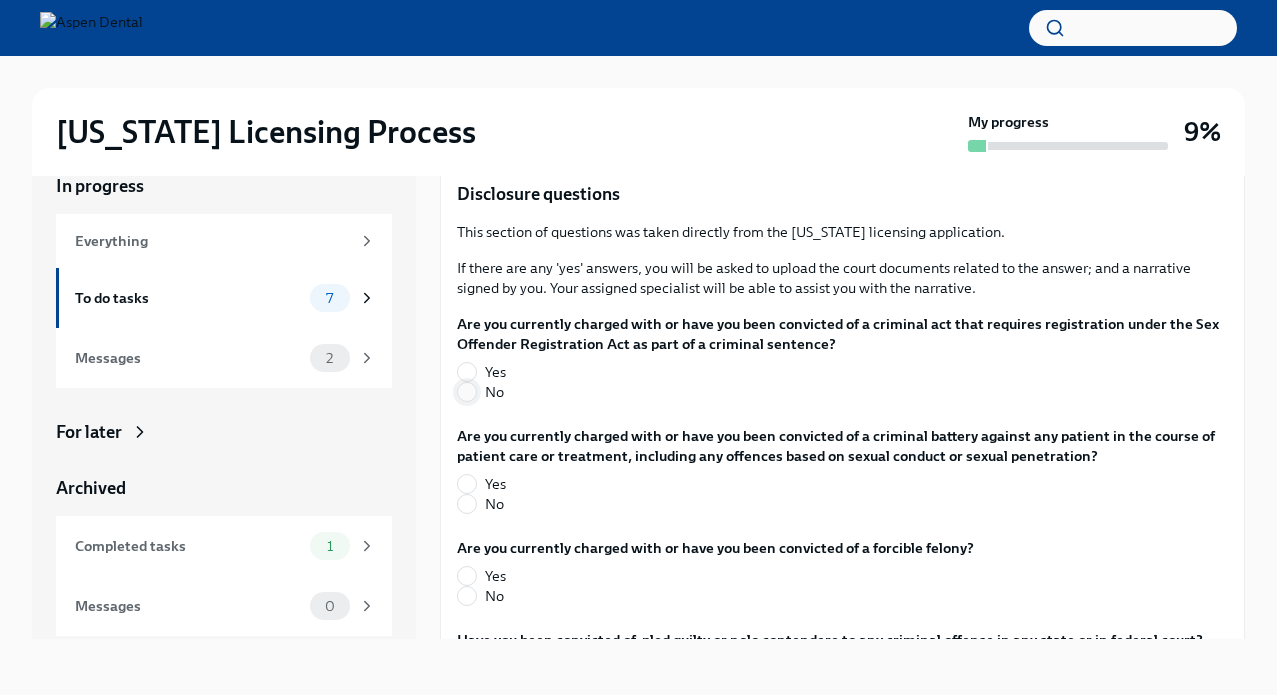 click on "No" at bounding box center [467, 392] 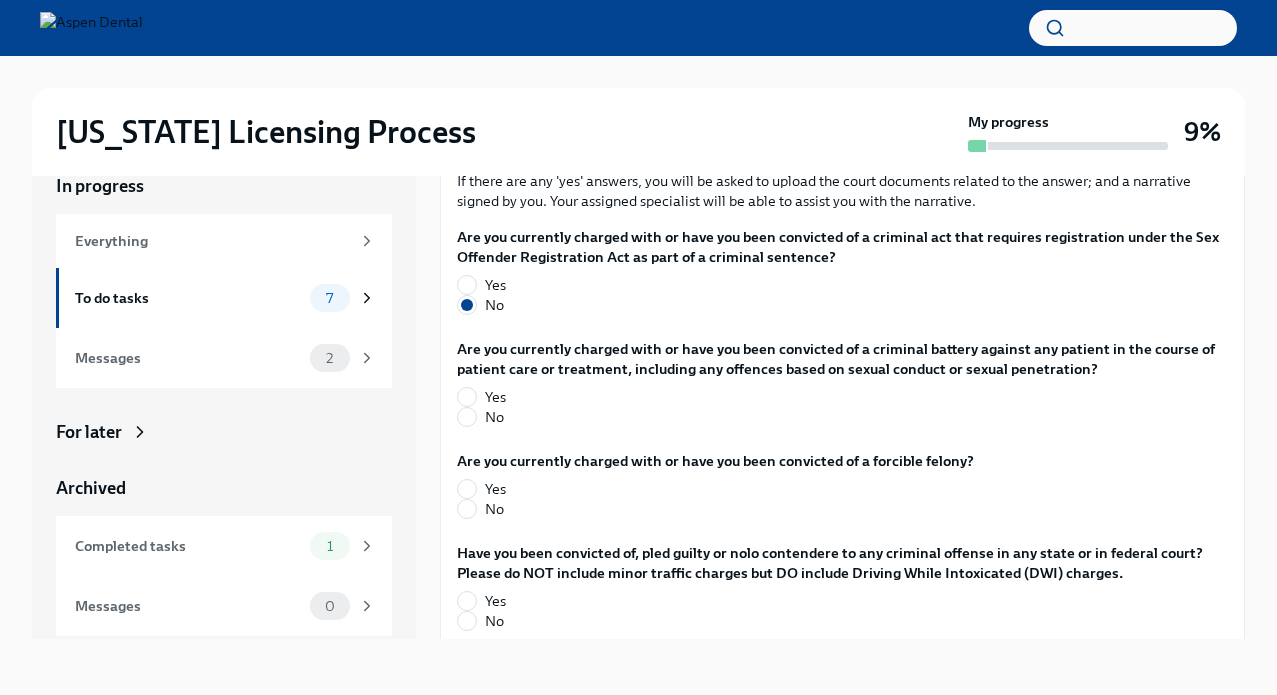 scroll, scrollTop: 3232, scrollLeft: 0, axis: vertical 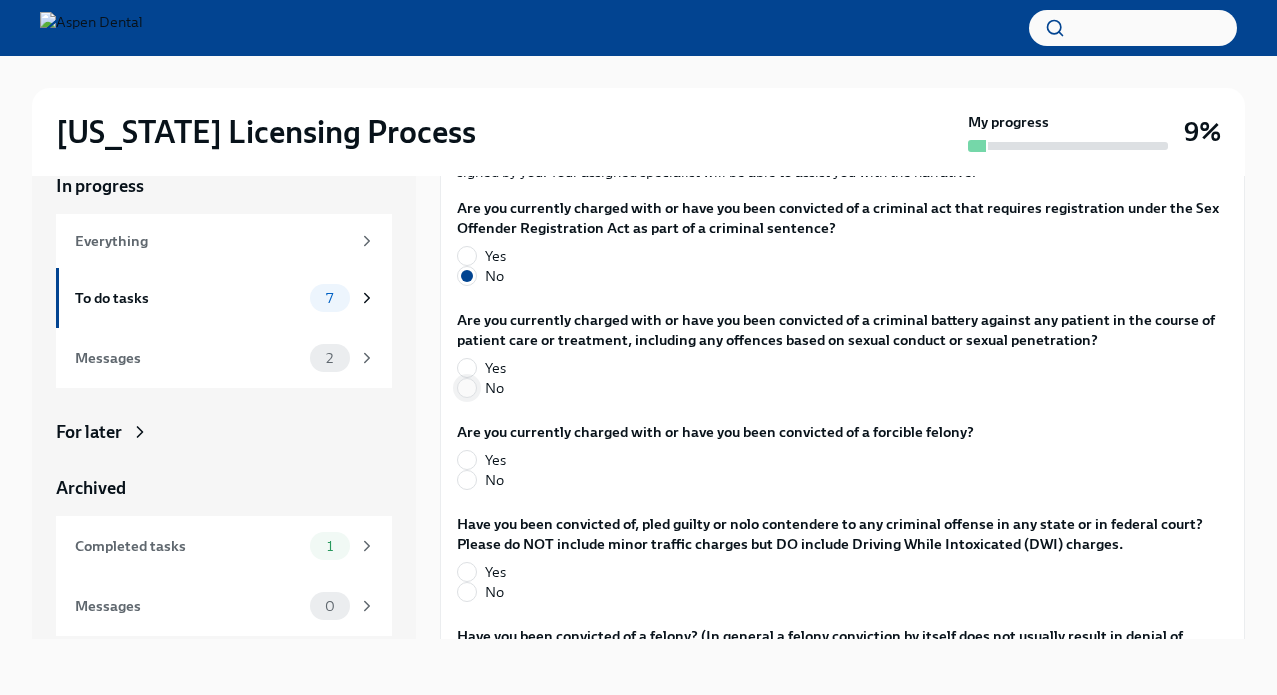click on "No" at bounding box center [467, 388] 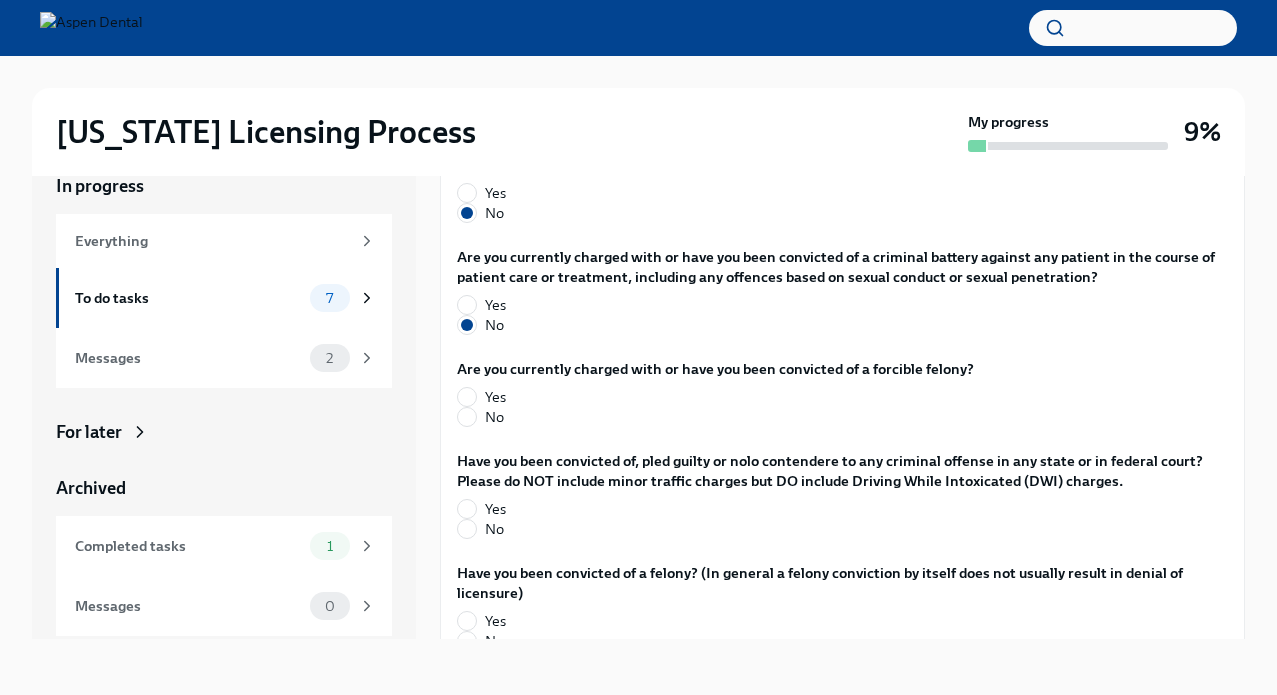 scroll, scrollTop: 3314, scrollLeft: 0, axis: vertical 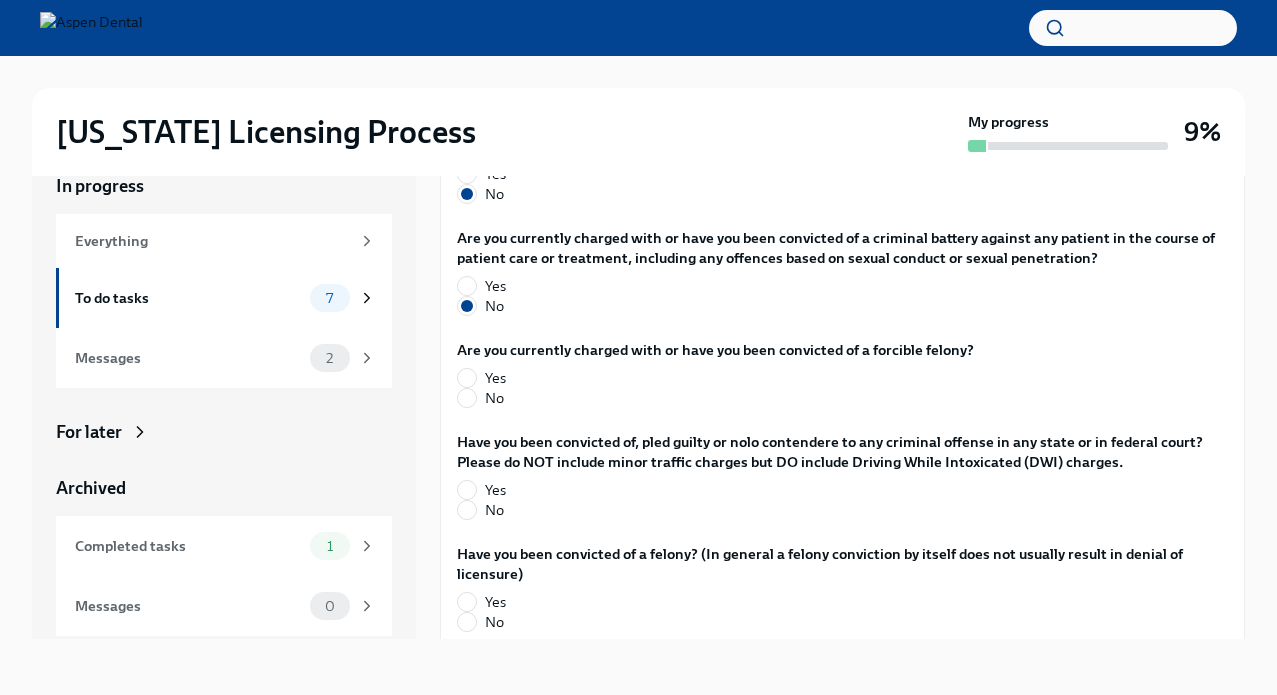 click on "No" at bounding box center [707, 398] 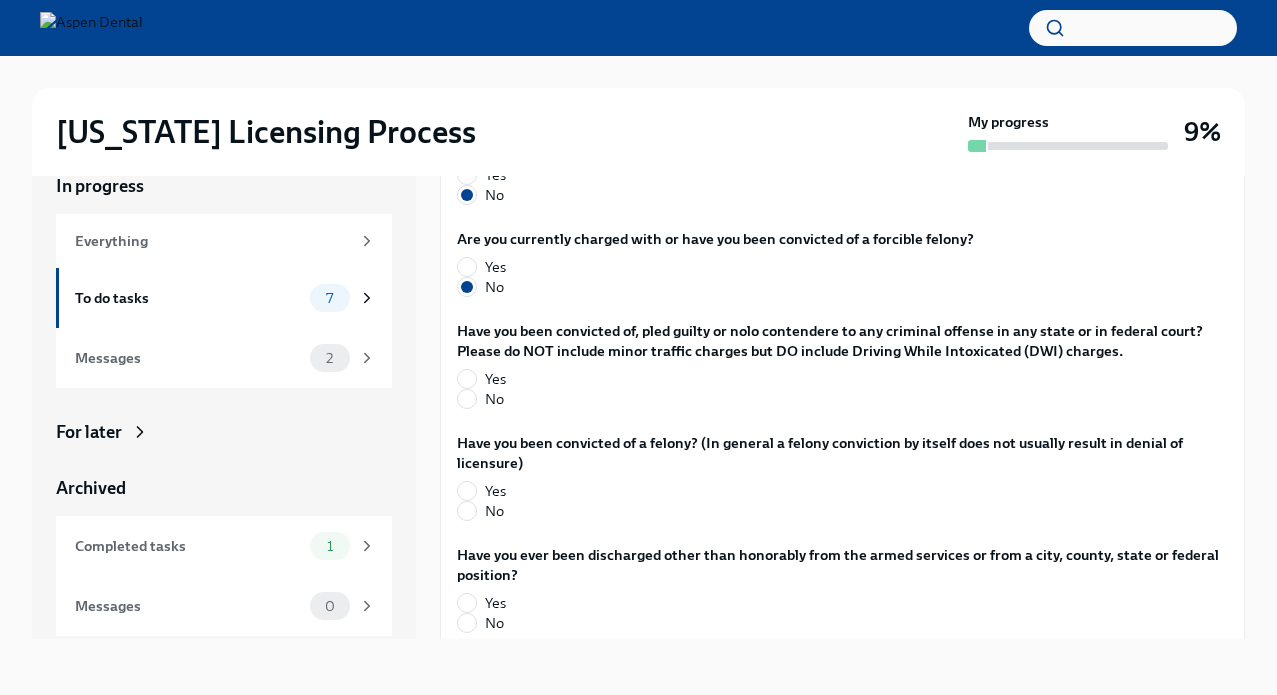 scroll, scrollTop: 3430, scrollLeft: 0, axis: vertical 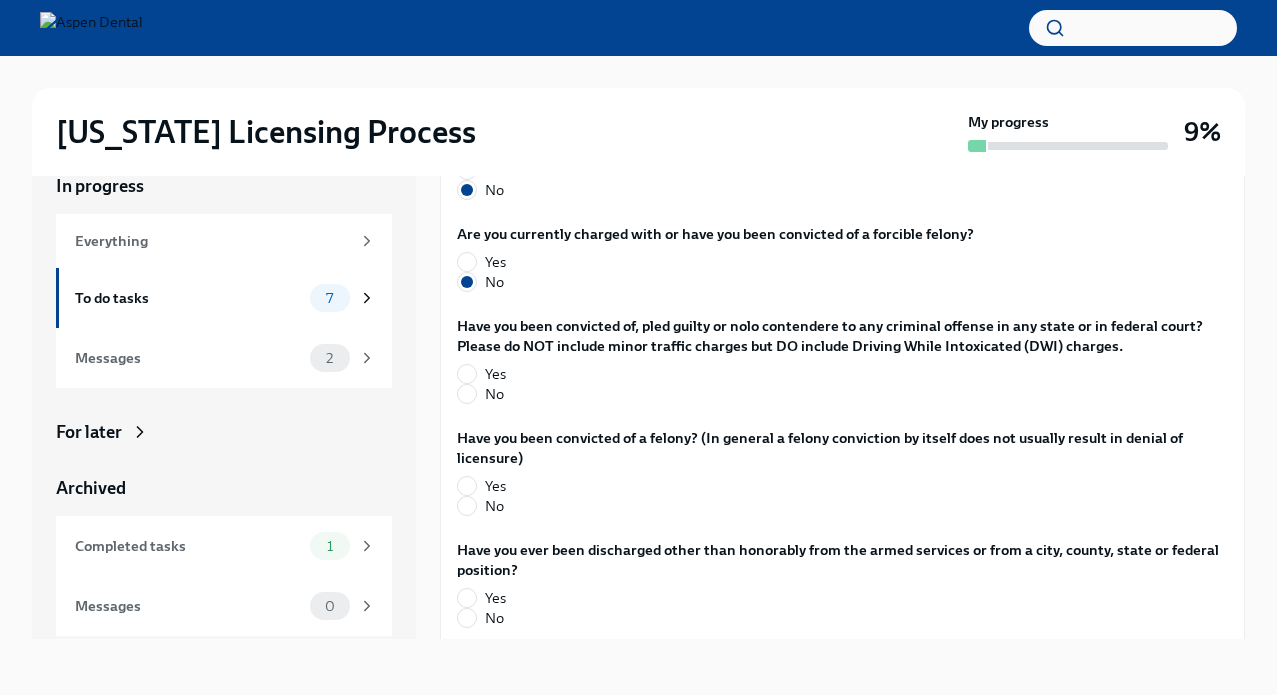 click on "No" at bounding box center (834, 394) 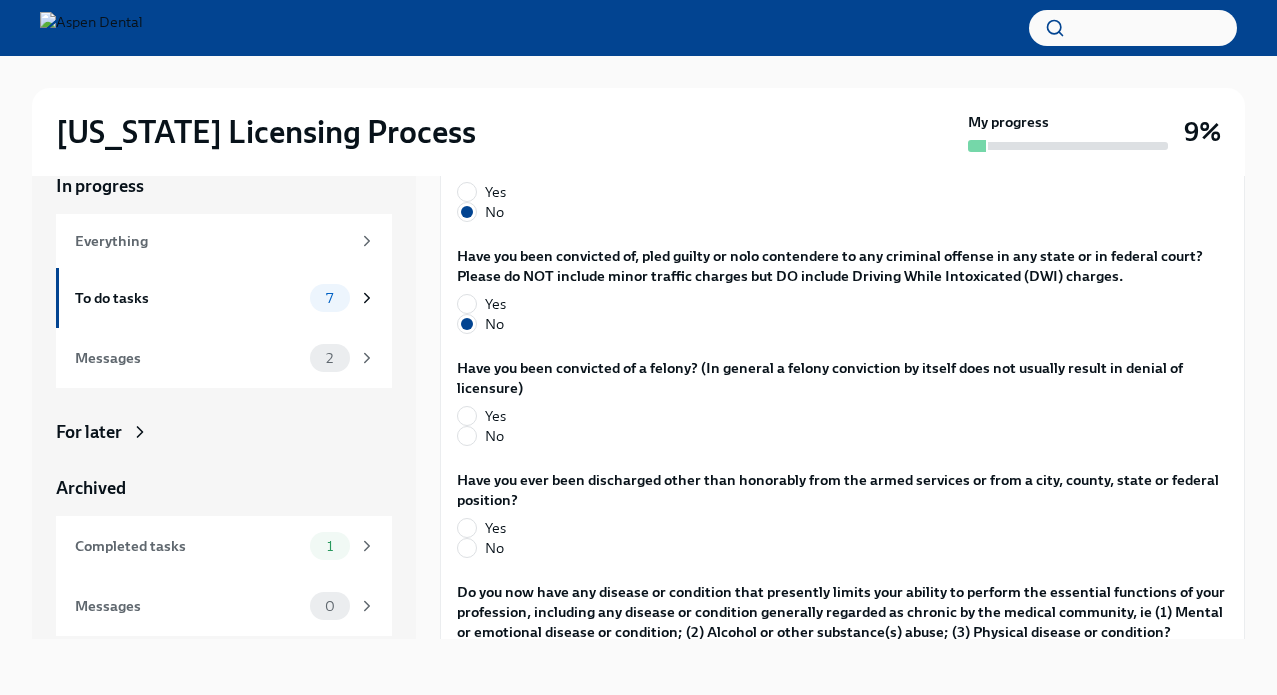 scroll, scrollTop: 3522, scrollLeft: 0, axis: vertical 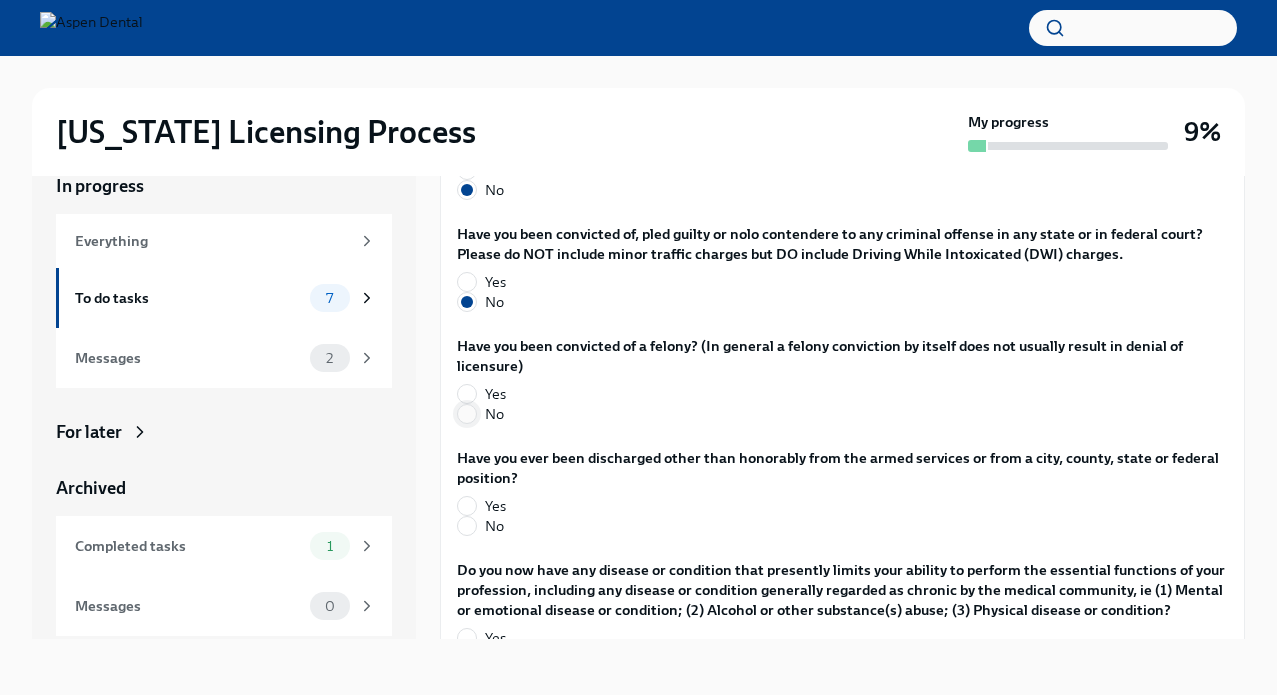 click on "No" at bounding box center (467, 414) 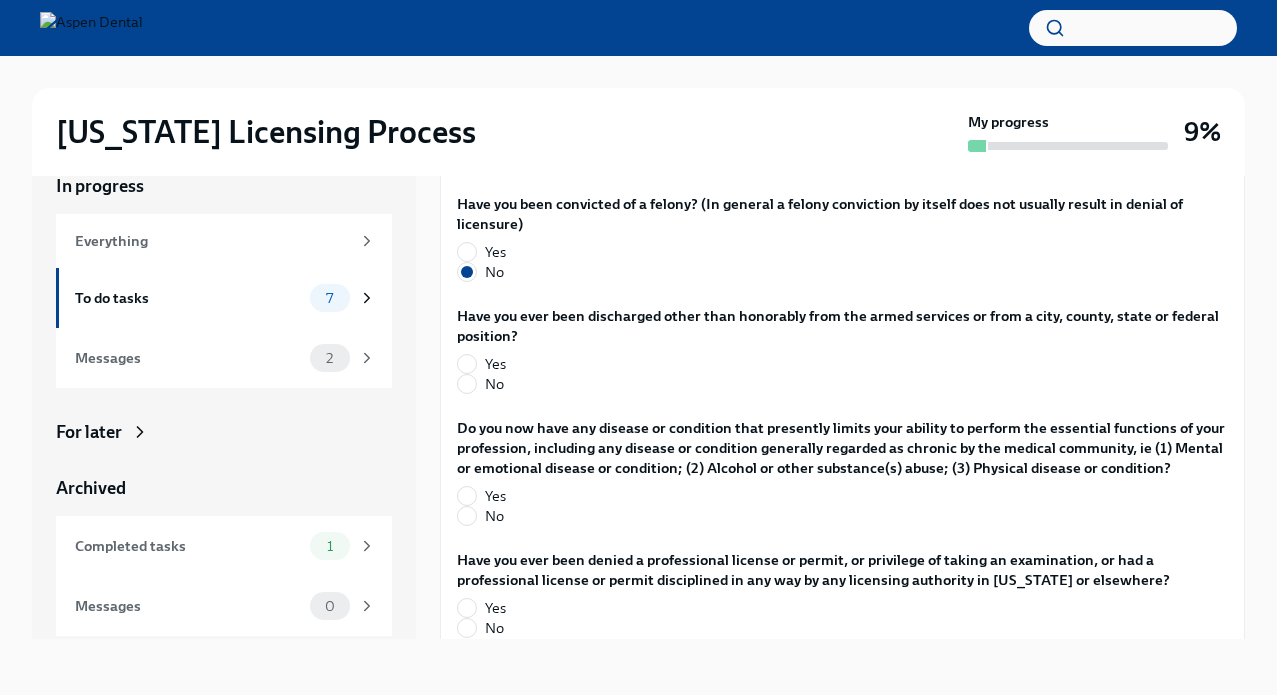 scroll, scrollTop: 3665, scrollLeft: 0, axis: vertical 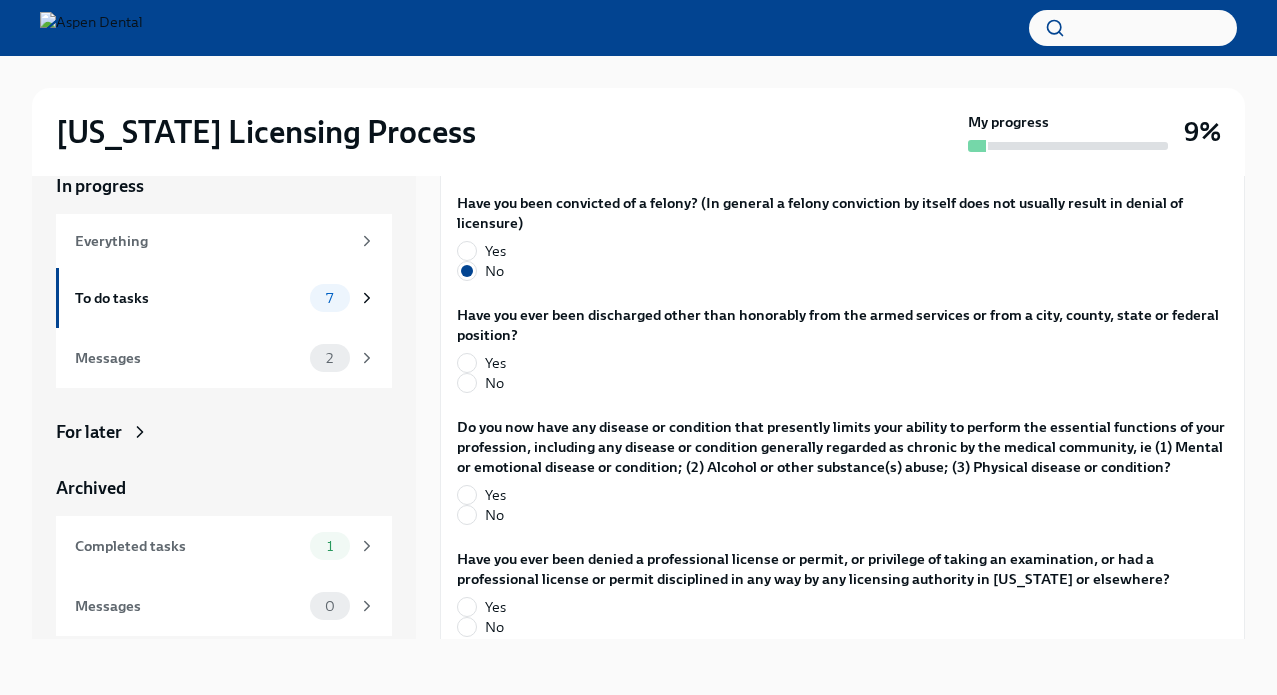 click on "No" at bounding box center [834, 383] 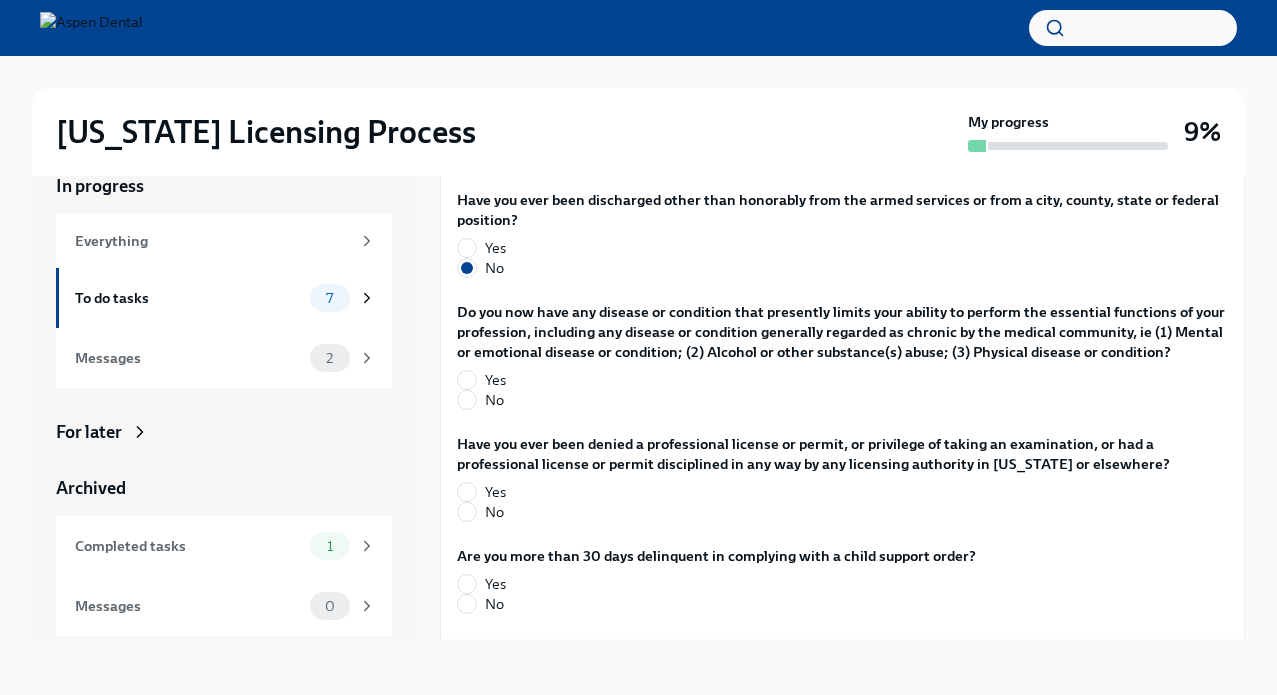 scroll, scrollTop: 3781, scrollLeft: 0, axis: vertical 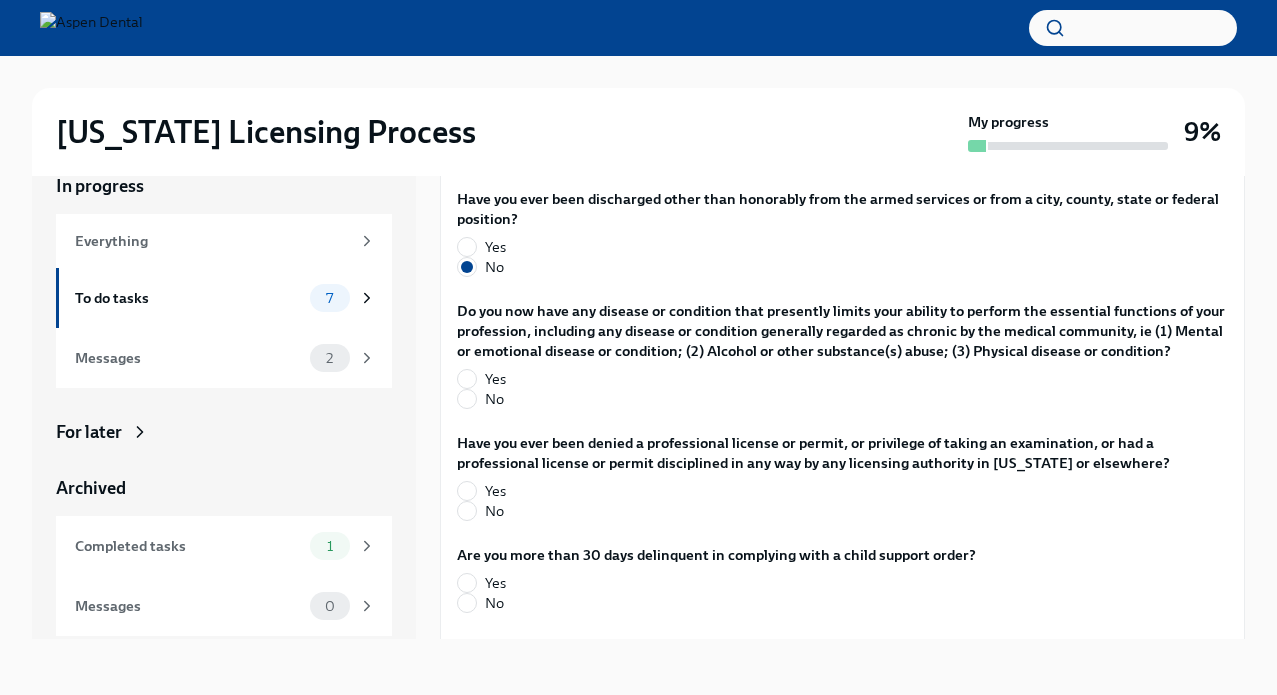 click on "No" at bounding box center [834, 399] 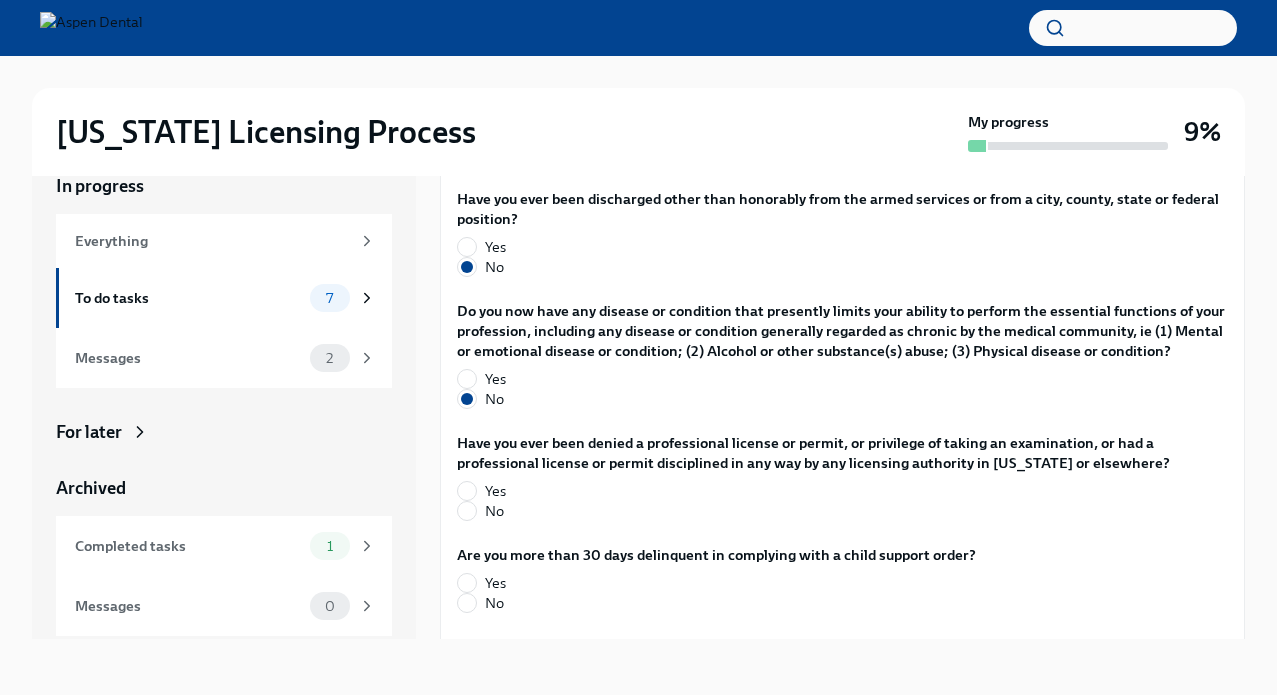 click on "No" at bounding box center (494, 511) 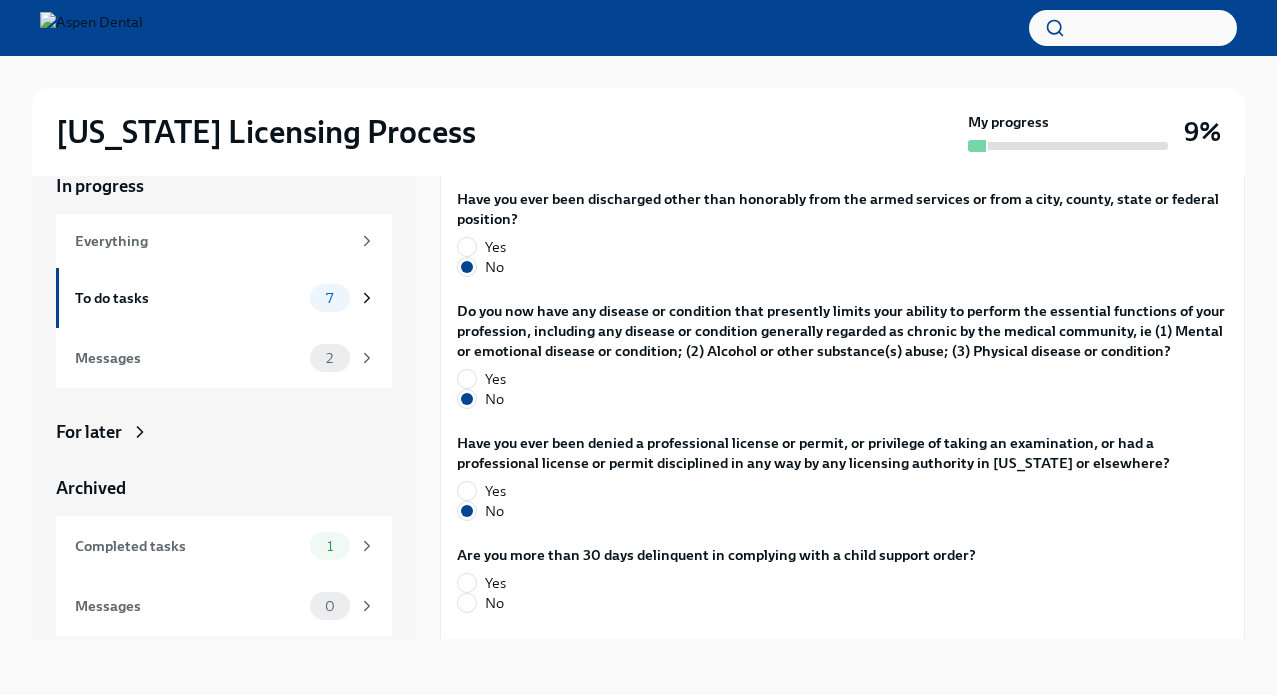 click on "No" at bounding box center (494, 603) 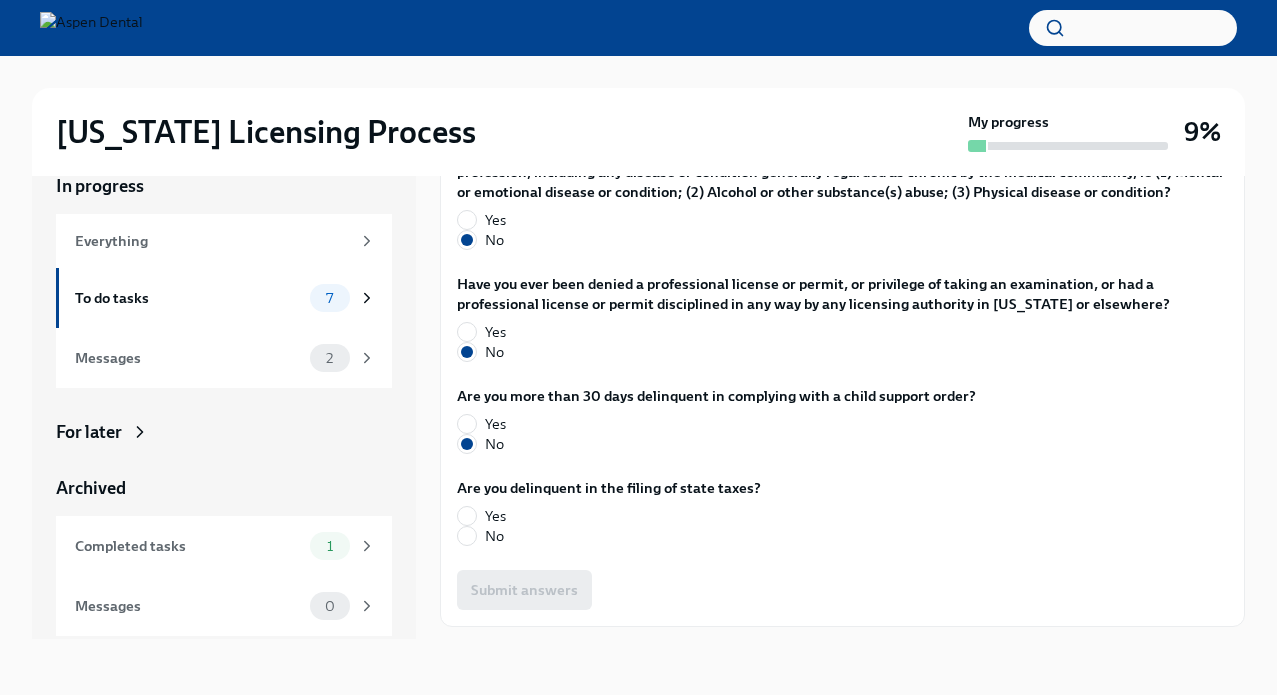 scroll, scrollTop: 3987, scrollLeft: 0, axis: vertical 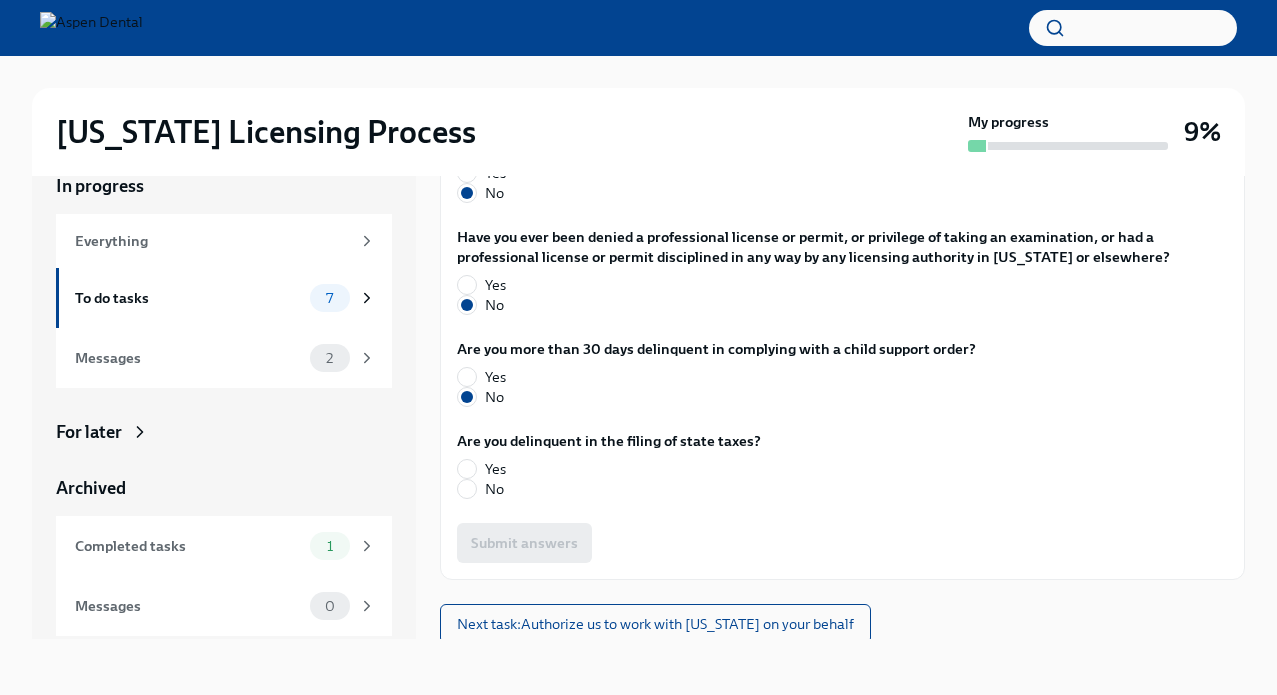 click on "No" at bounding box center (494, 489) 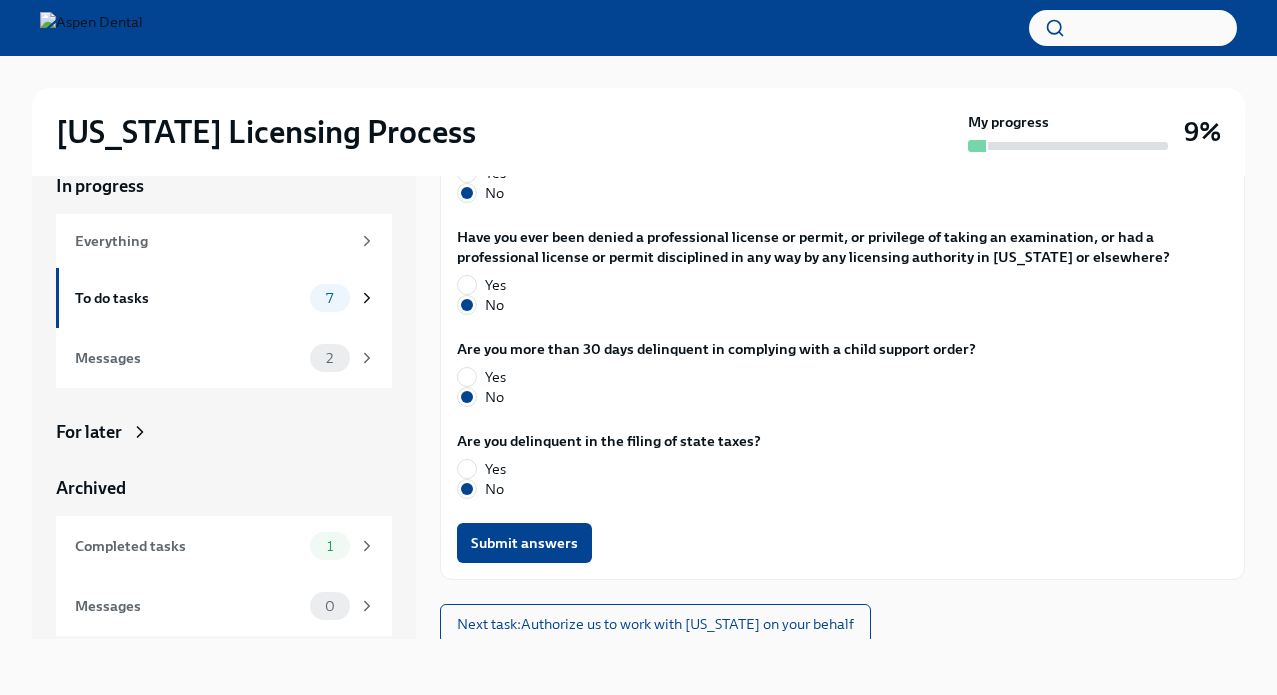 scroll, scrollTop: 3992, scrollLeft: 0, axis: vertical 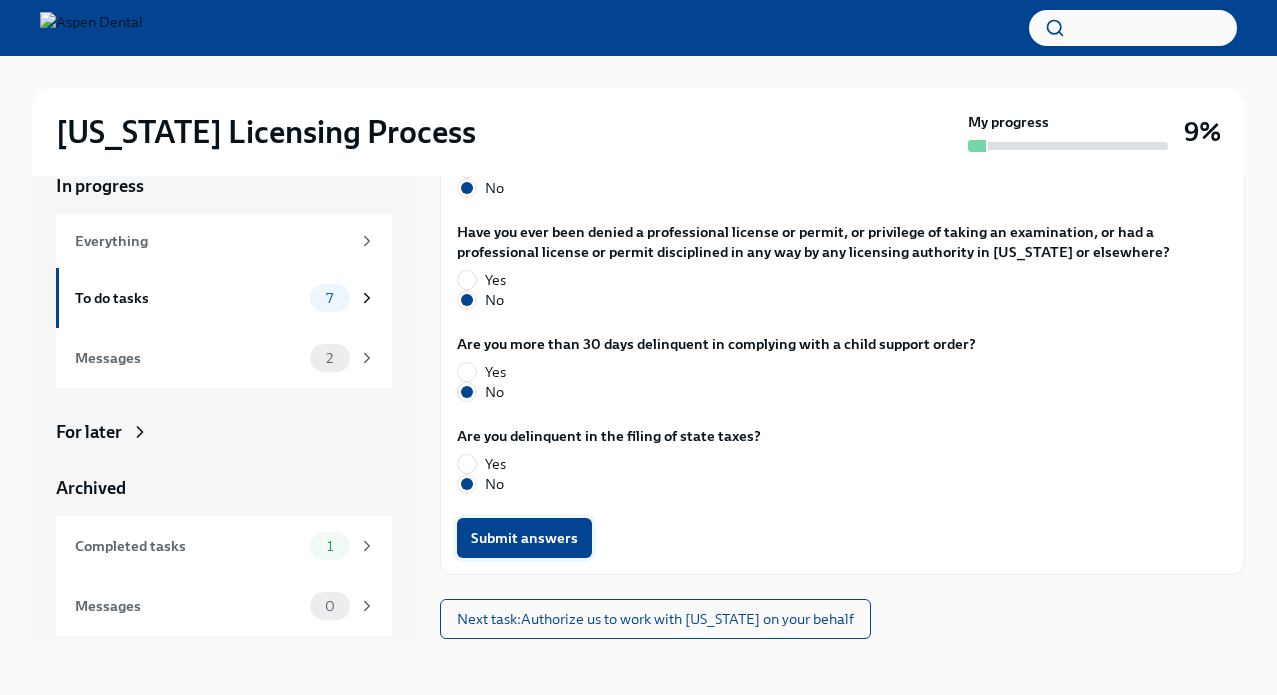 click on "Submit answers" at bounding box center [524, 538] 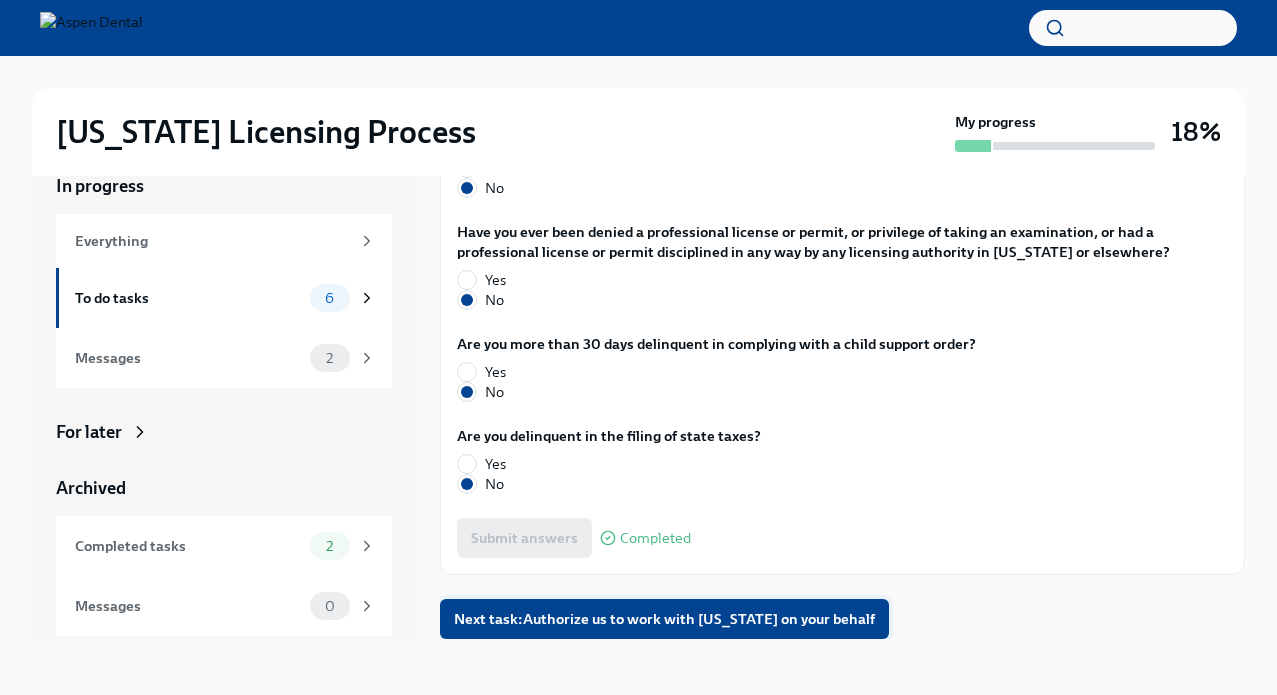 click on "Next task :  Authorize us to work with [US_STATE] on your behalf" at bounding box center (664, 619) 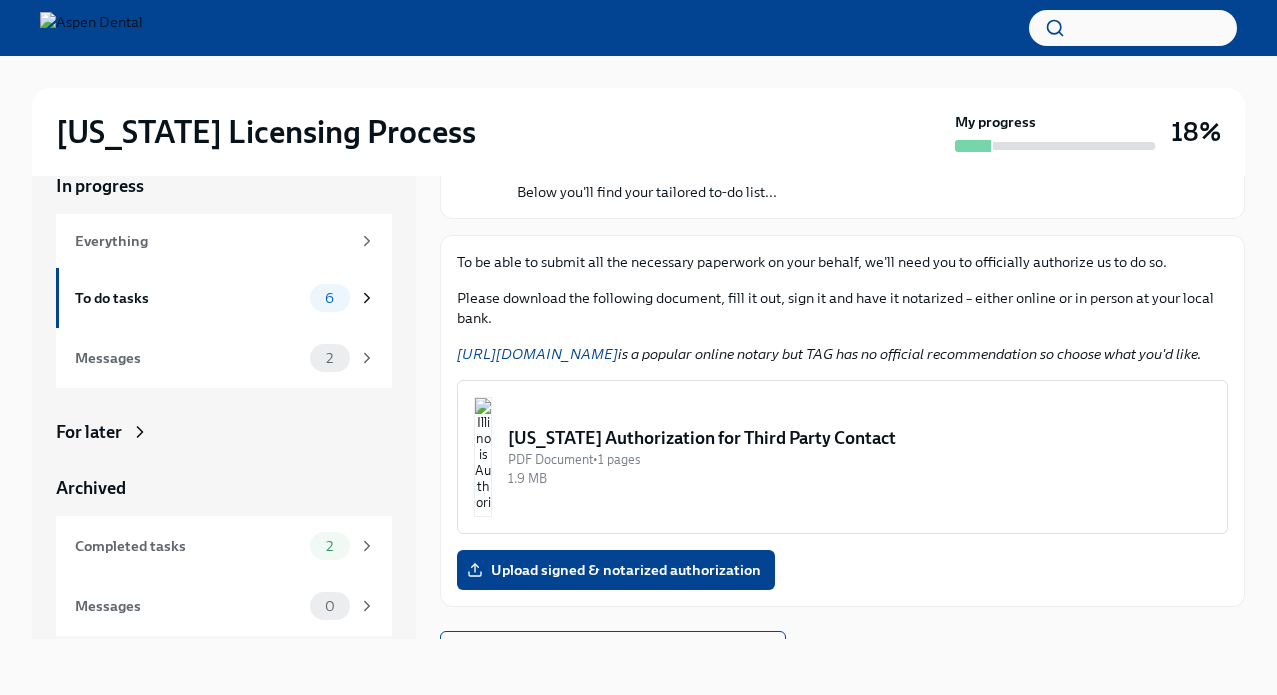 scroll, scrollTop: 187, scrollLeft: 0, axis: vertical 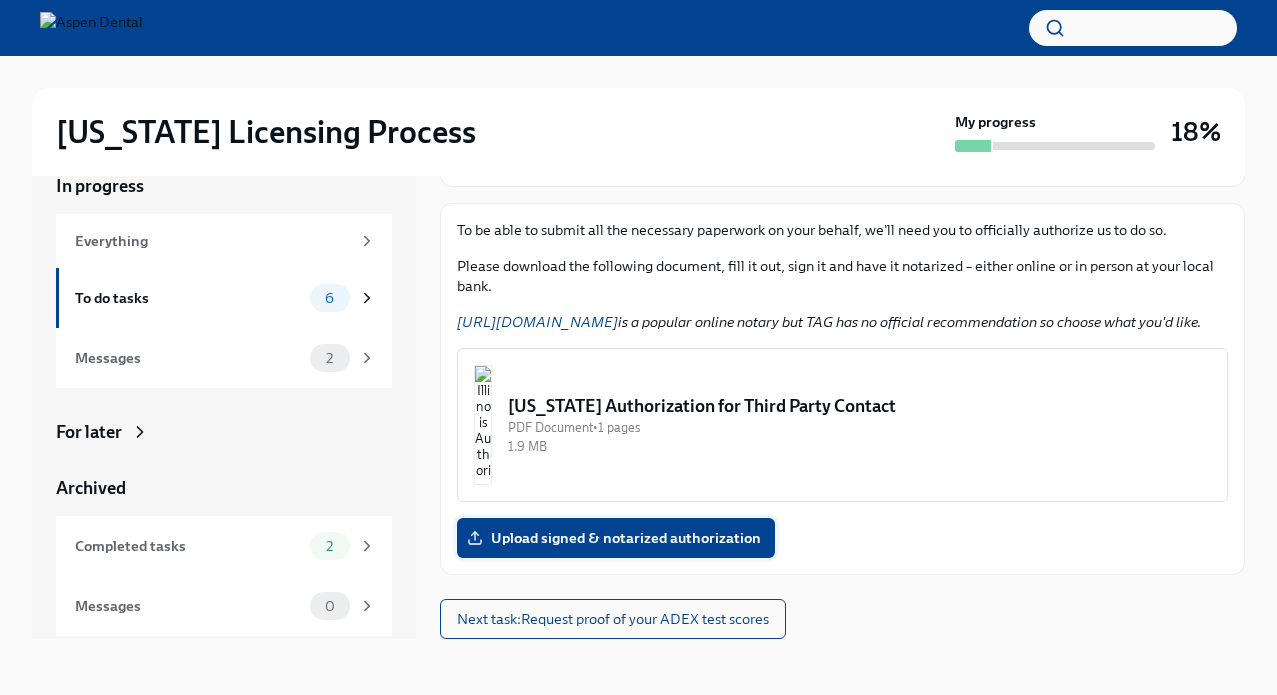 click on "Upload signed & notarized authorization" at bounding box center [616, 538] 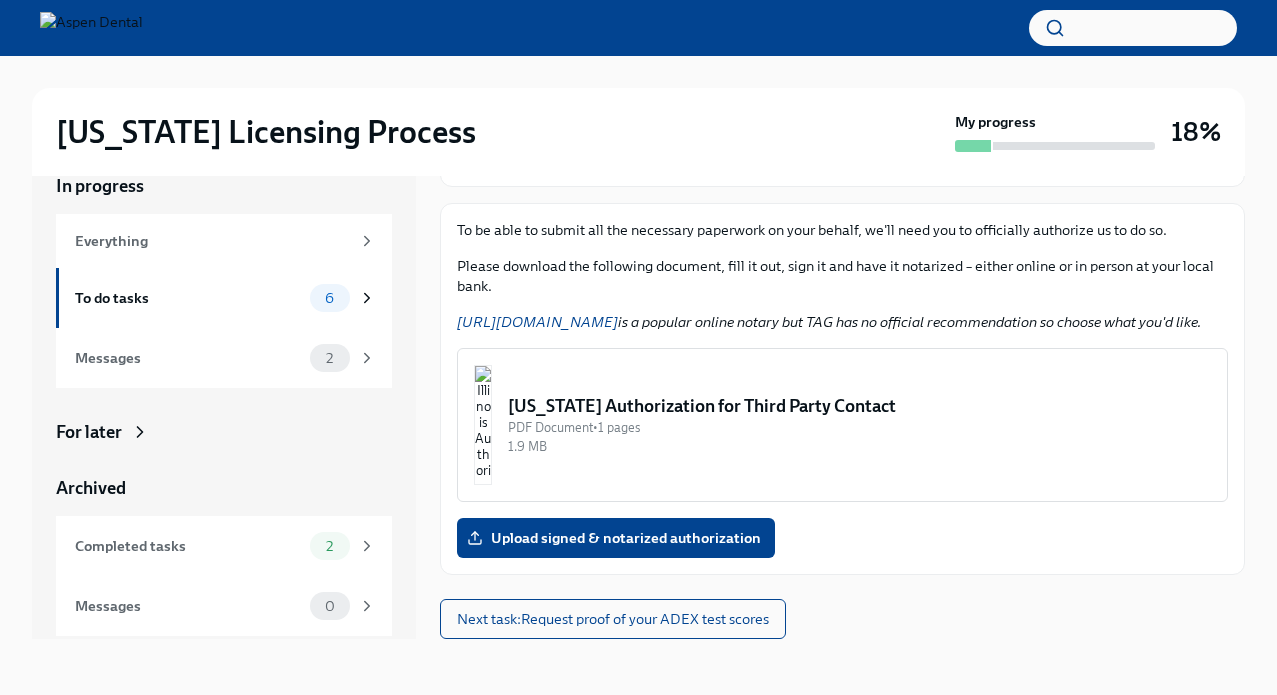 click at bounding box center (483, 425) 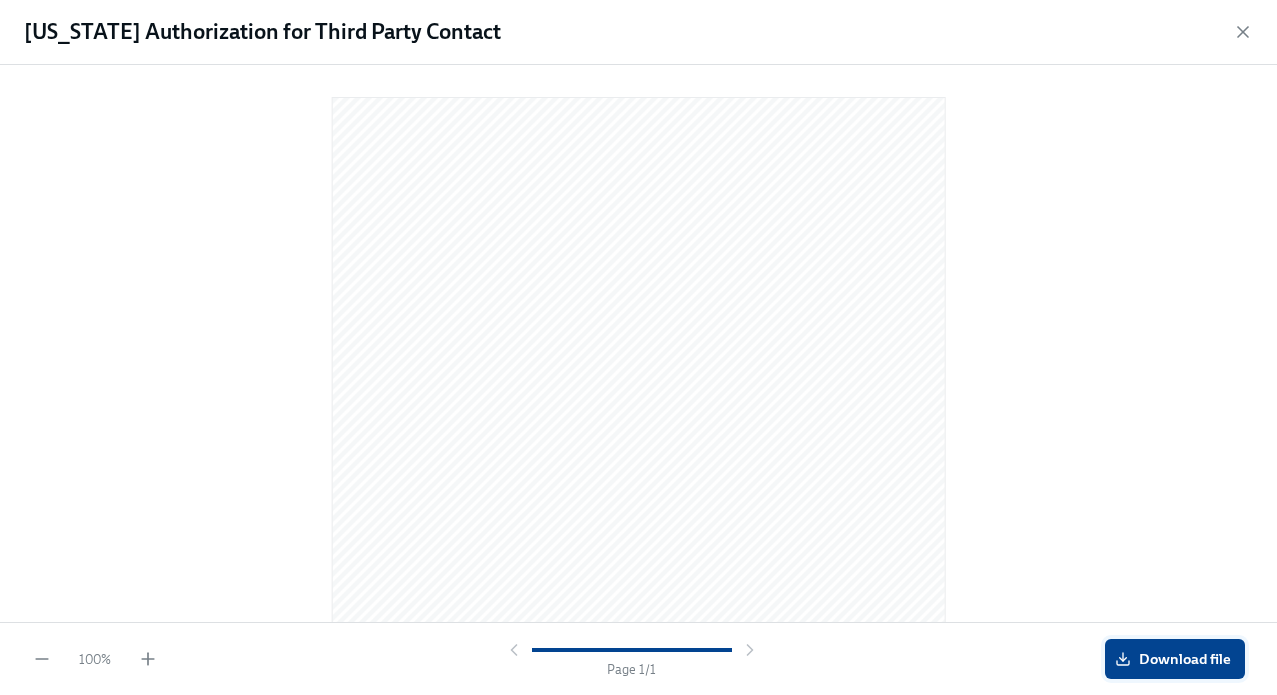click on "Download file" at bounding box center (1175, 659) 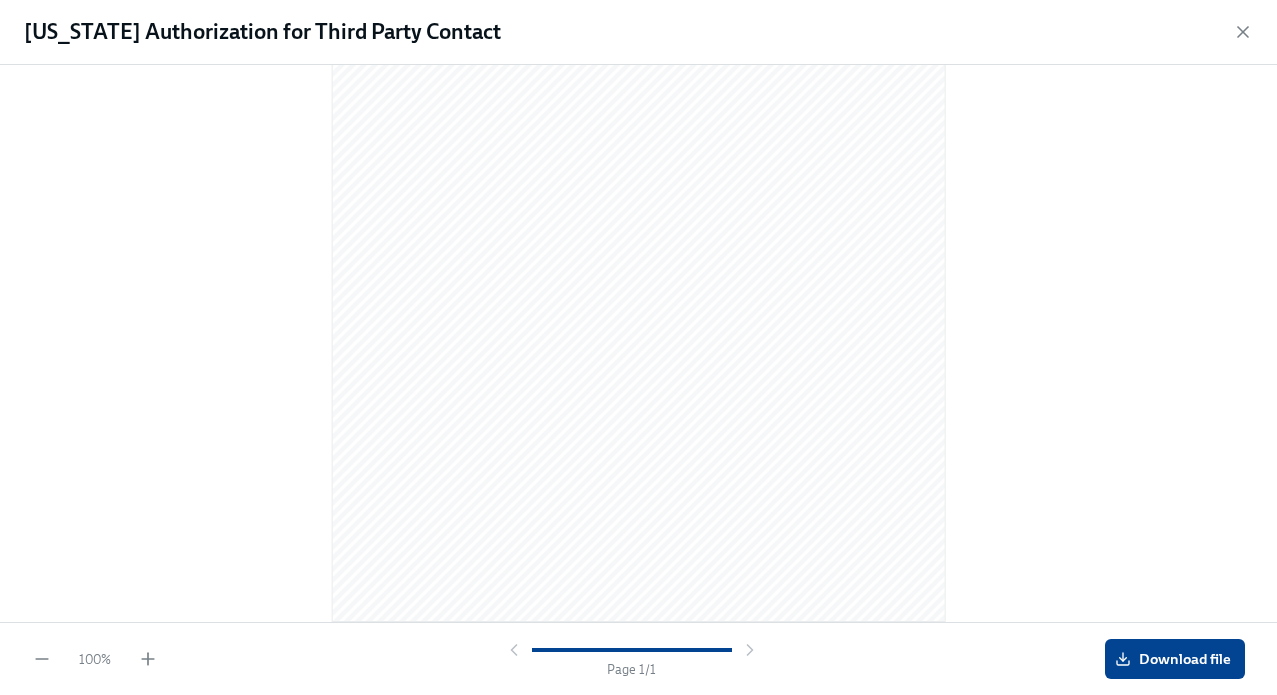 scroll, scrollTop: 0, scrollLeft: 0, axis: both 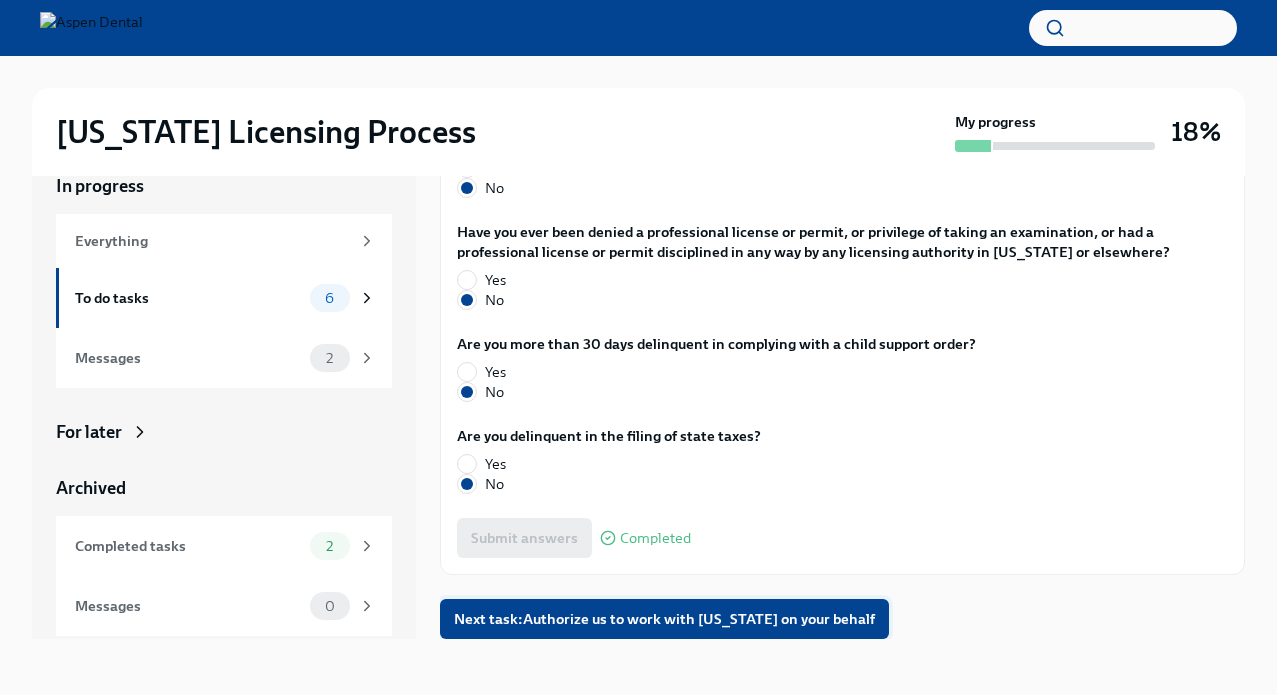 click on "Next task :  Authorize us to work with [US_STATE] on your behalf" at bounding box center (664, 619) 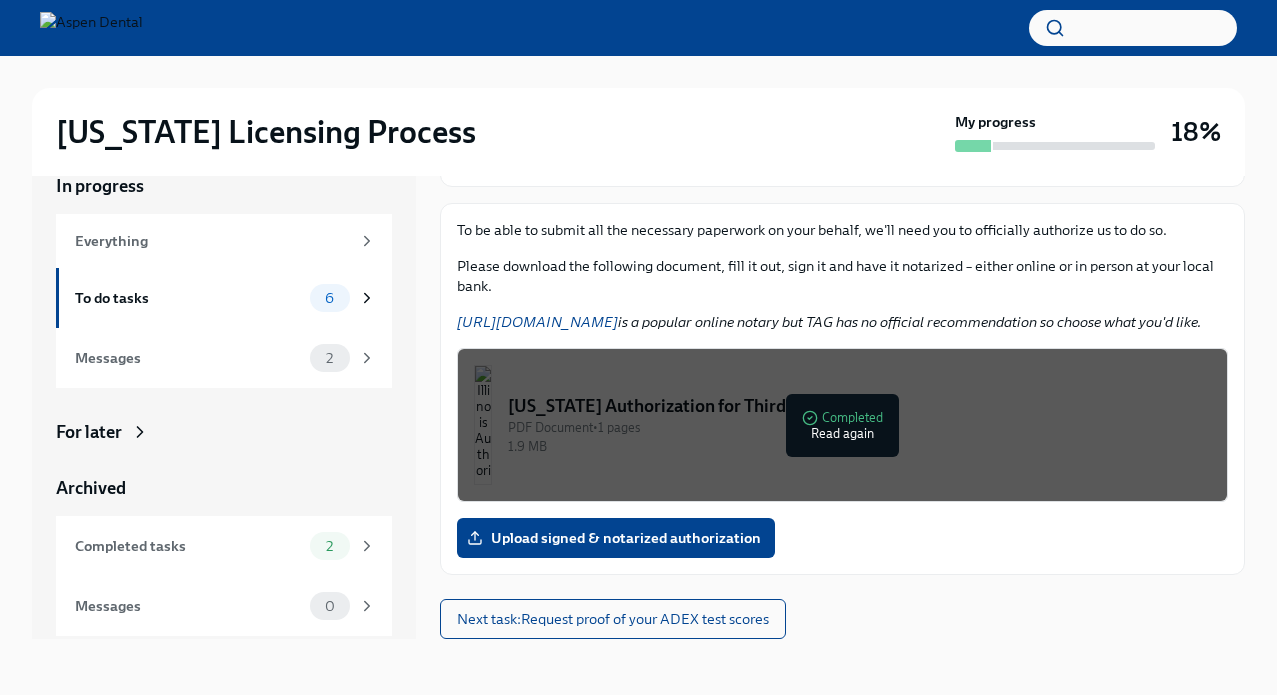 scroll, scrollTop: 71, scrollLeft: 0, axis: vertical 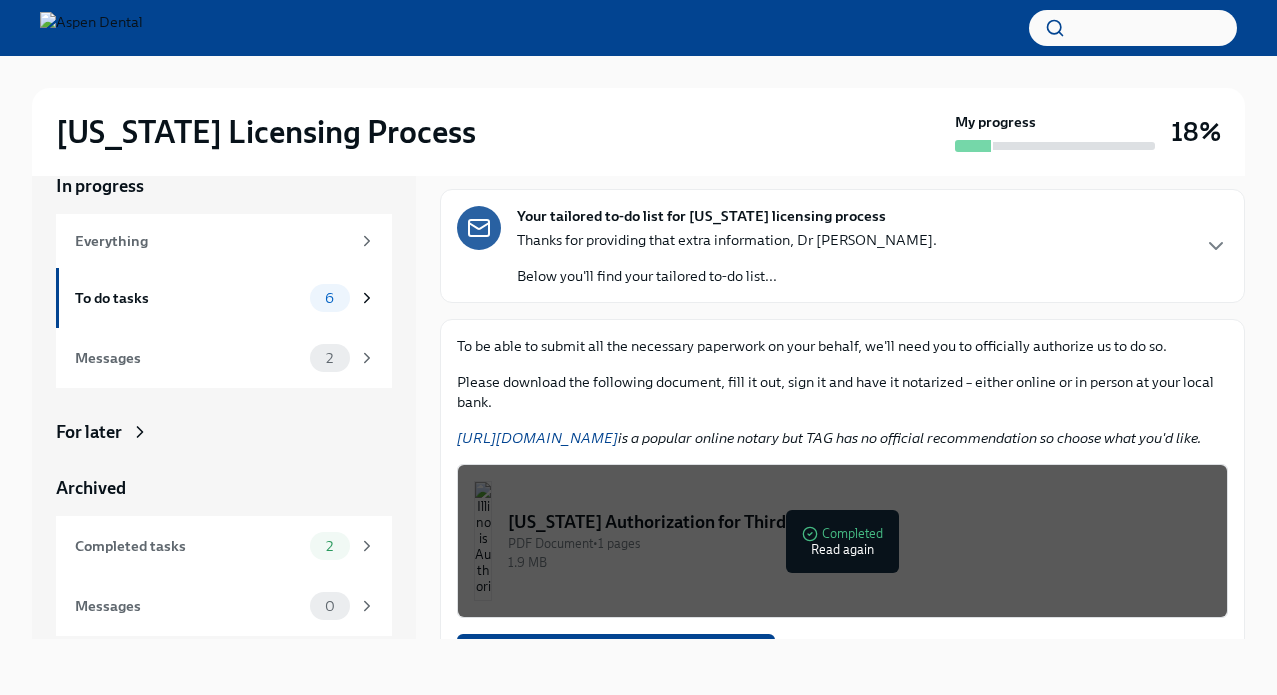 click on "[URL][DOMAIN_NAME]" at bounding box center [537, 438] 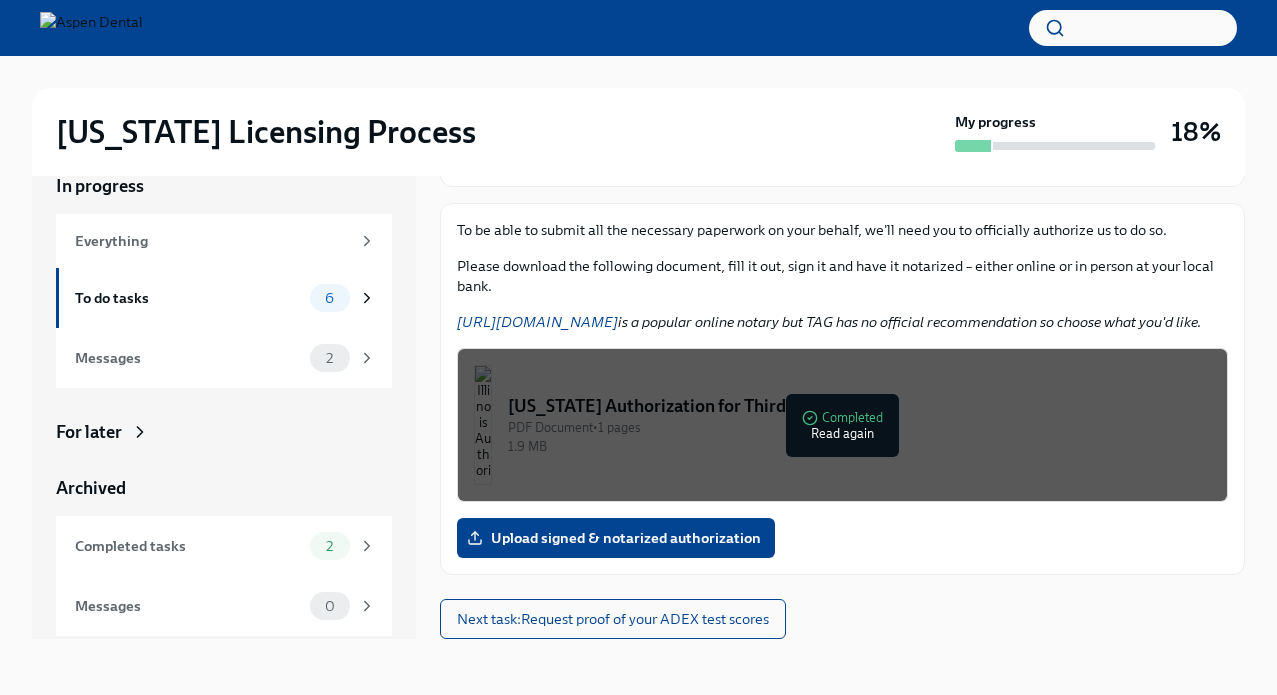click on "Authorize us to work with [US_STATE] on your behalf To Do Due  [DATE] Your tailored to-do list for [US_STATE] licensing process Thanks for providing that extra information, Dr [PERSON_NAME].
Below you'll find your tailored to-do list... To be able to submit all the necessary paperwork on your behalf, we'll need you to officially authorize us to do so.
Please download the following document, fill it out, sign it and have it notarized – either online or in person at your local bank.
[URL][DOMAIN_NAME]  is a popular online notary but TAG has no official recommendation so choose what you'd like. [US_STATE] Authorization for Third Party Contact PDF Document  •  1 pages 1.9 MB Completed Read again Upload signed & notarized authorization Next task :  Request proof of your ADEX test scores" at bounding box center (842, 313) 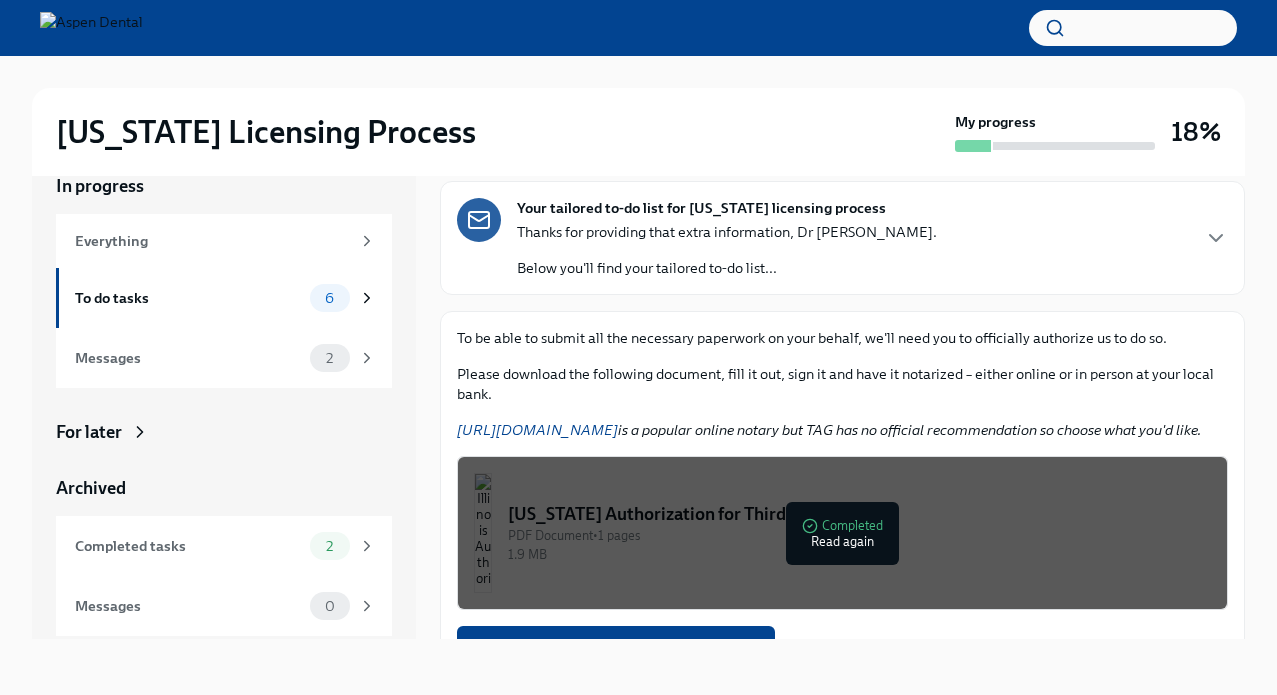 scroll, scrollTop: 187, scrollLeft: 0, axis: vertical 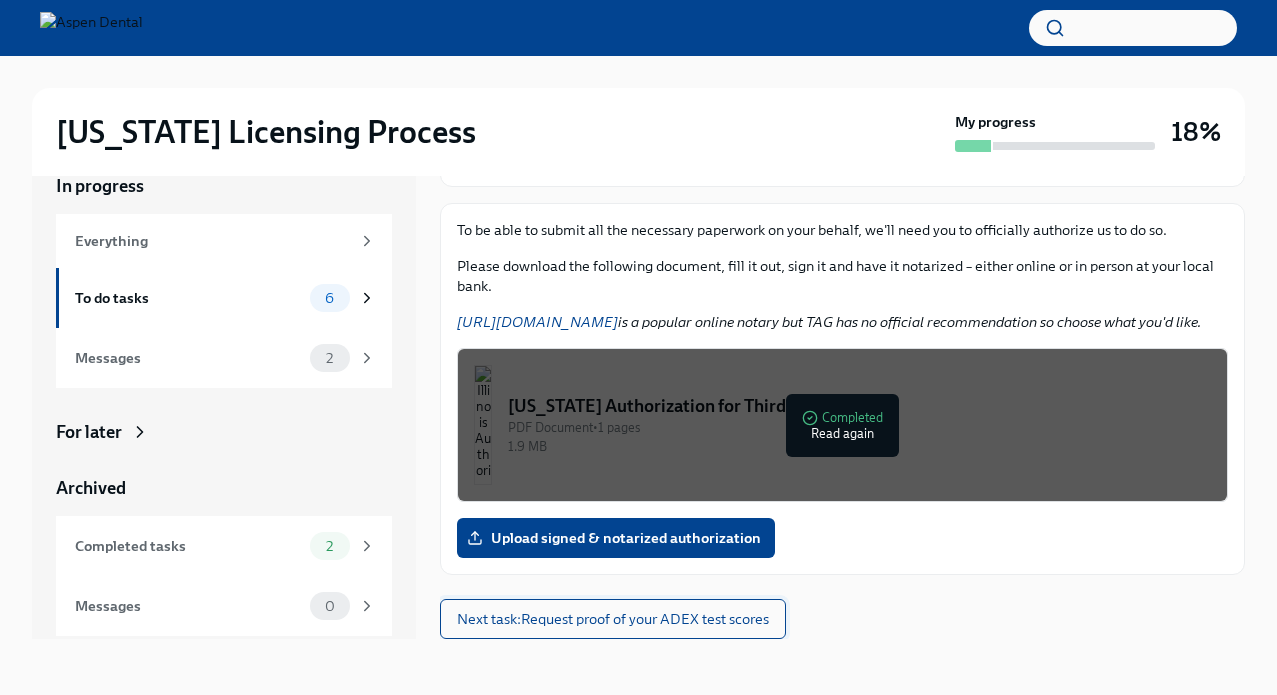 click on "Next task :  Request proof of your ADEX test scores" at bounding box center [613, 619] 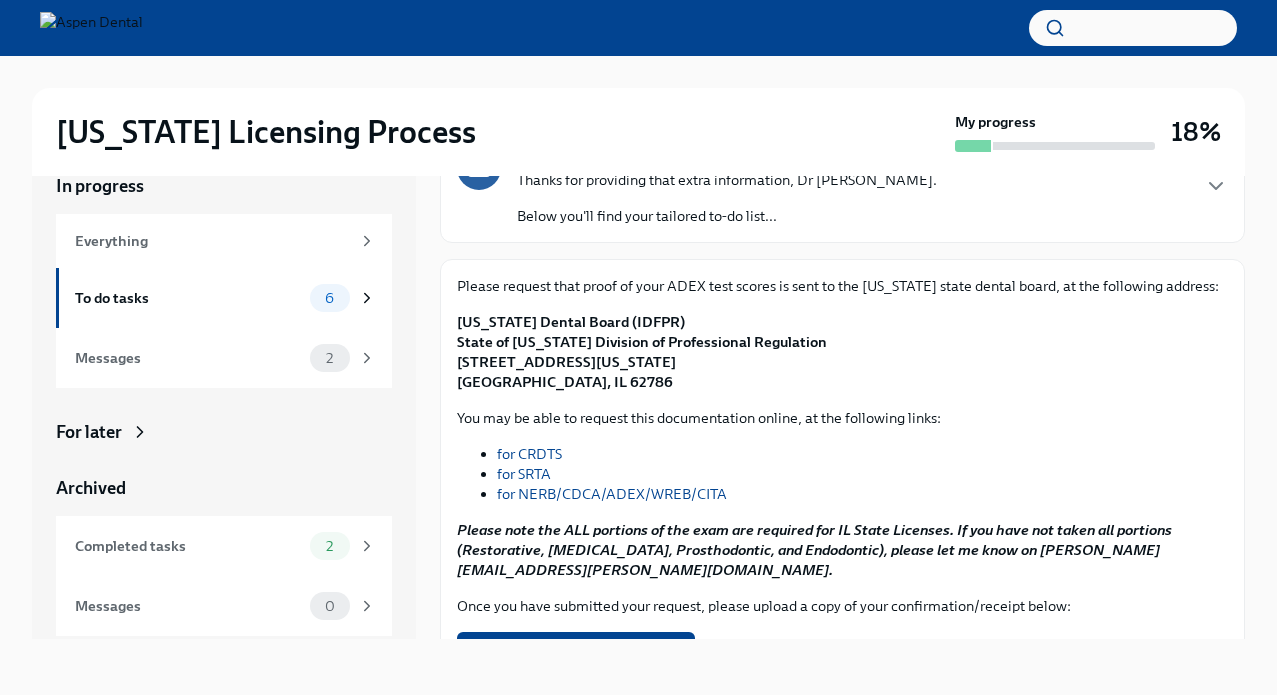 scroll, scrollTop: 133, scrollLeft: 0, axis: vertical 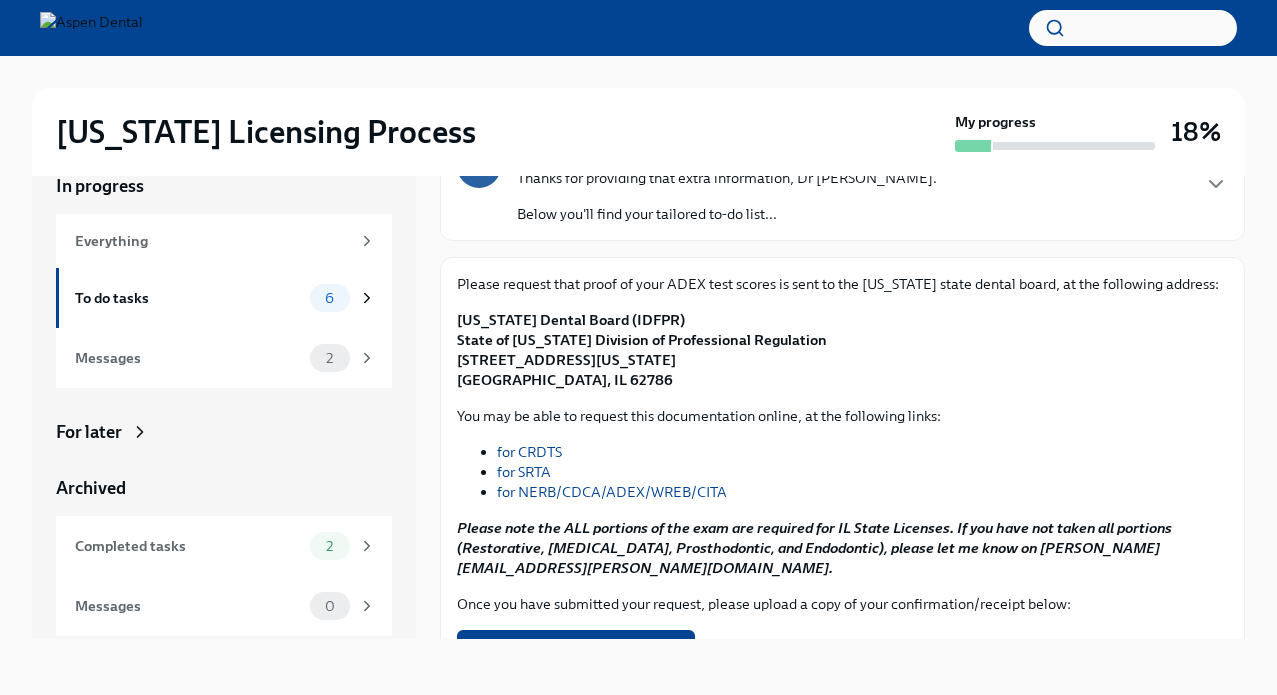 click on "for NERB/CDCA/ADEX/WREB/CITA" at bounding box center (612, 492) 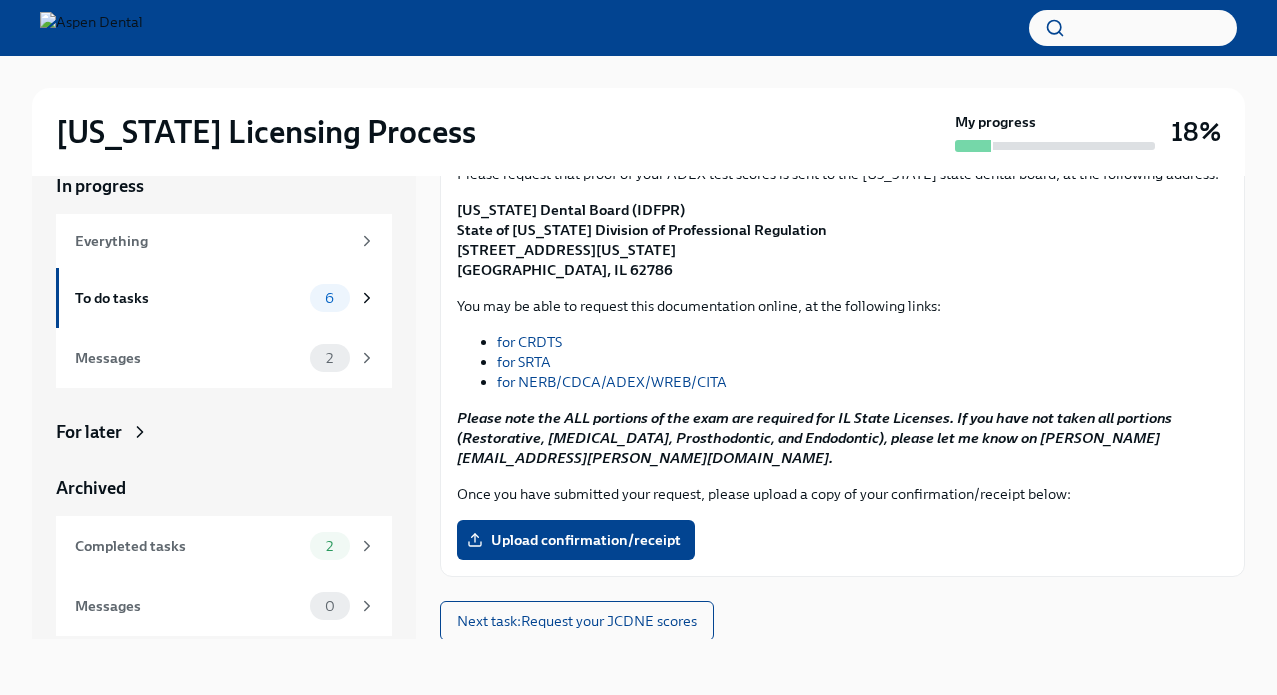 scroll, scrollTop: 245, scrollLeft: 0, axis: vertical 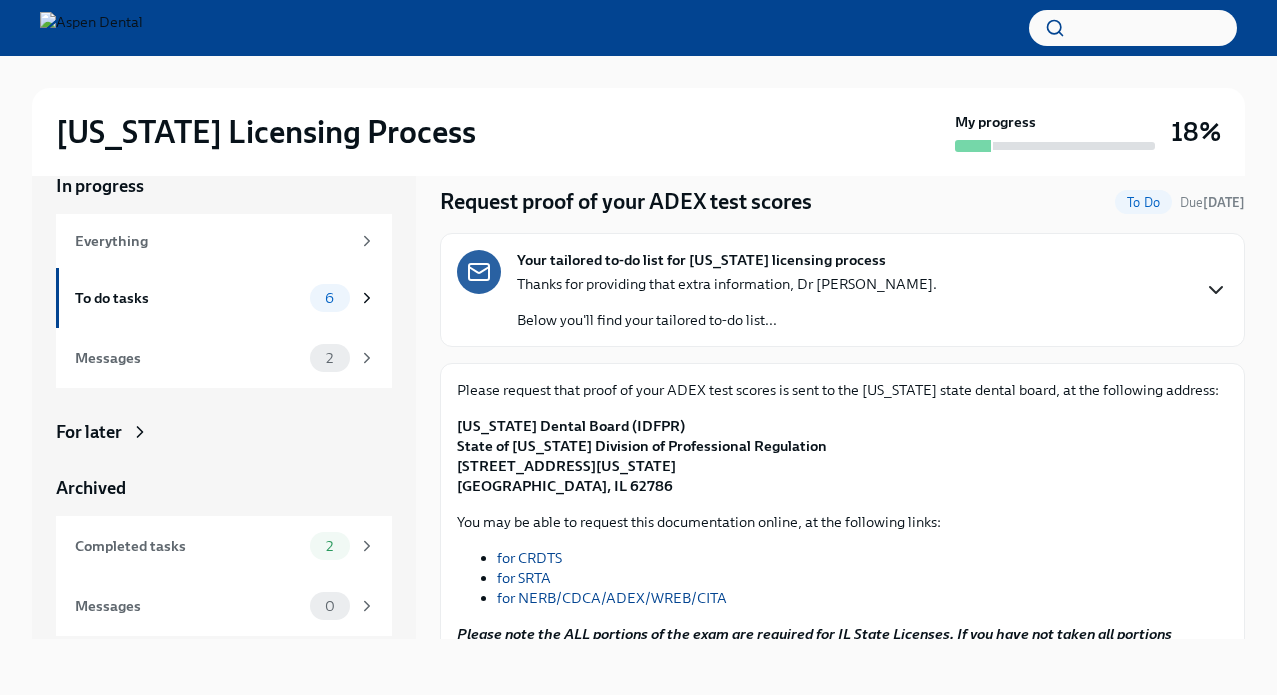 click 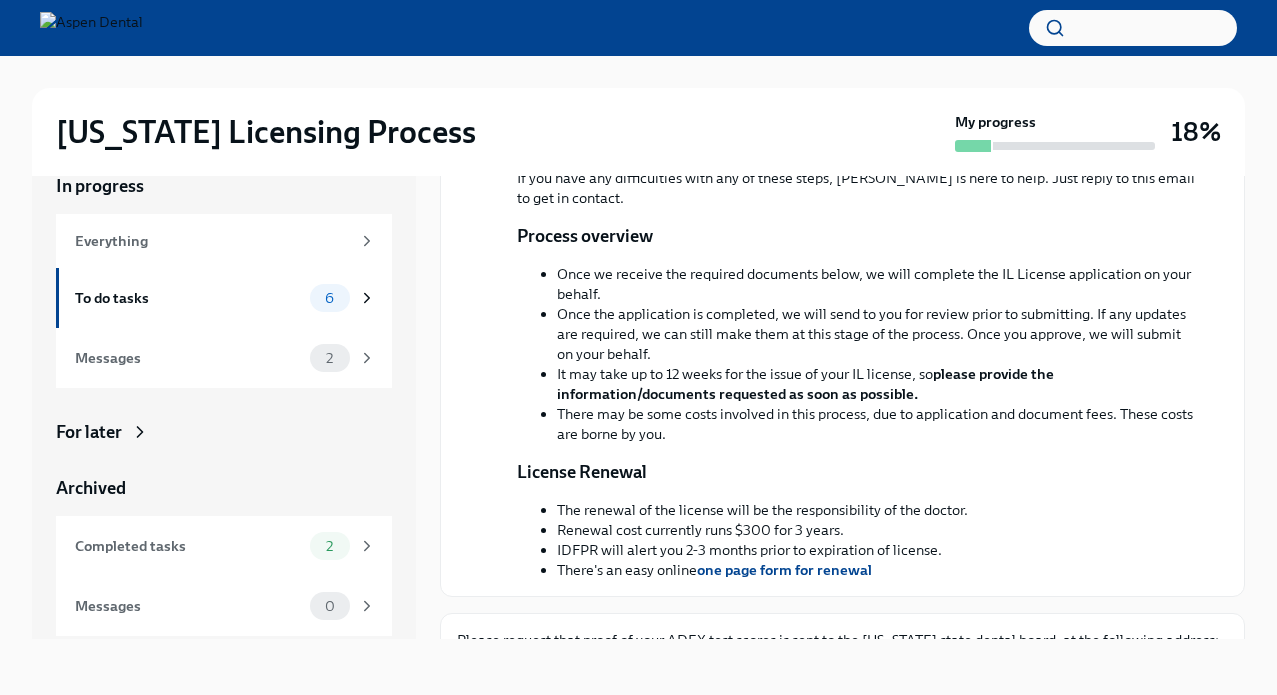 scroll, scrollTop: 0, scrollLeft: 0, axis: both 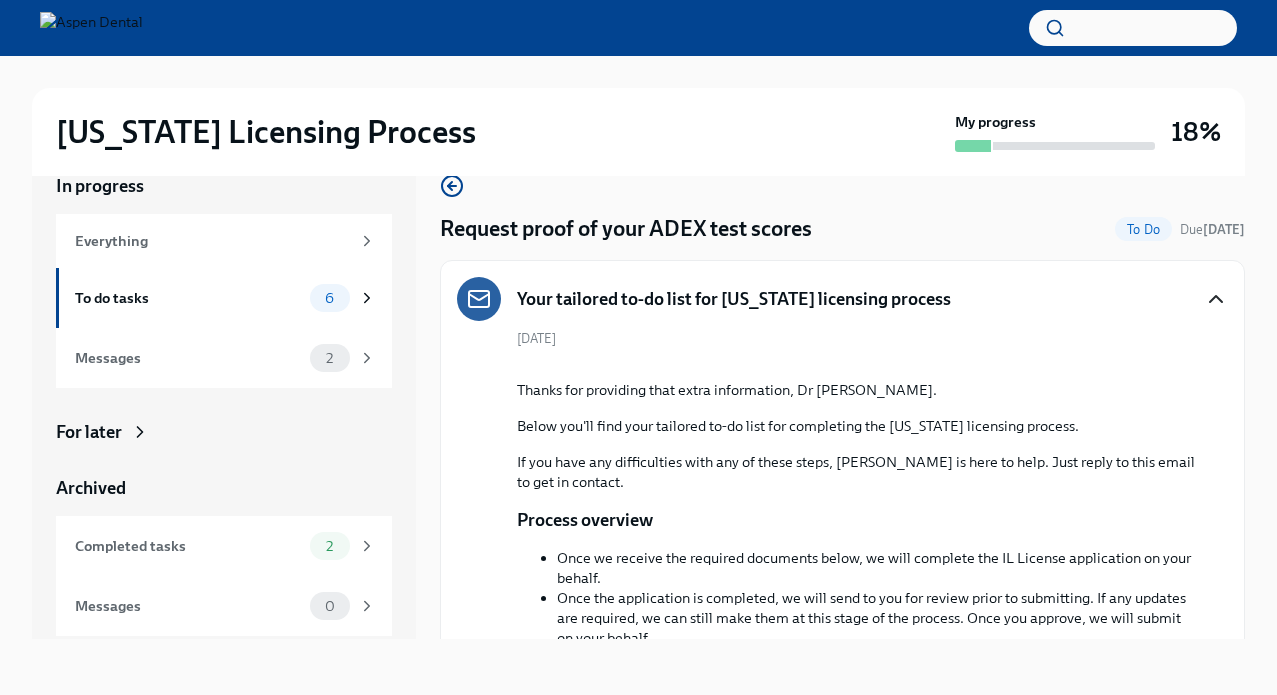 click 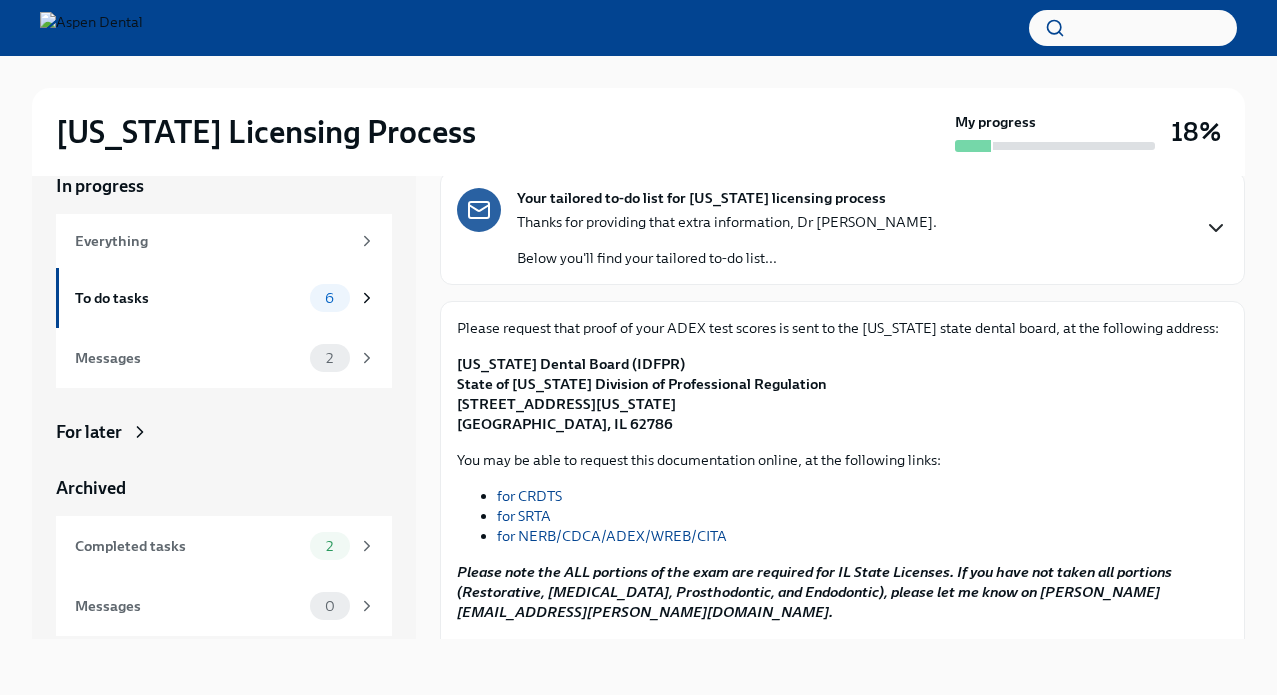 scroll, scrollTop: 91, scrollLeft: 0, axis: vertical 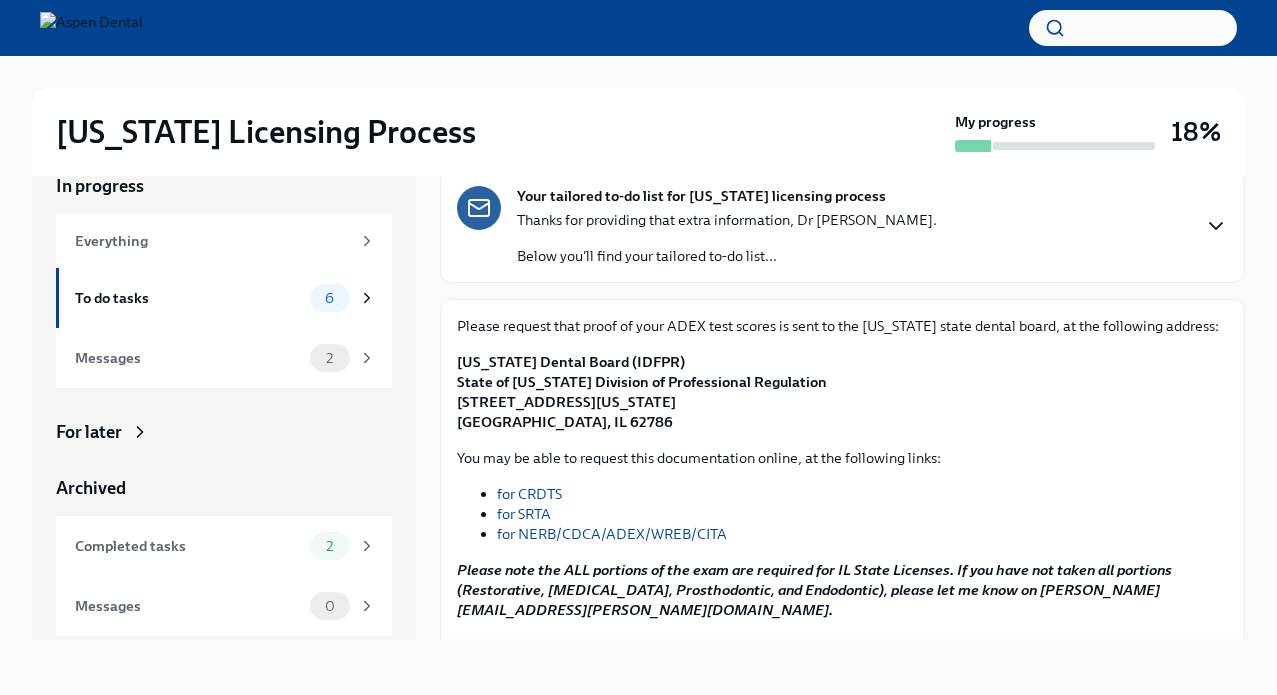 click on "[US_STATE] Dental Board (IDFPR)
State of [US_STATE] Division of Professional Regulation
[STREET_ADDRESS][US_STATE]" at bounding box center [642, 392] 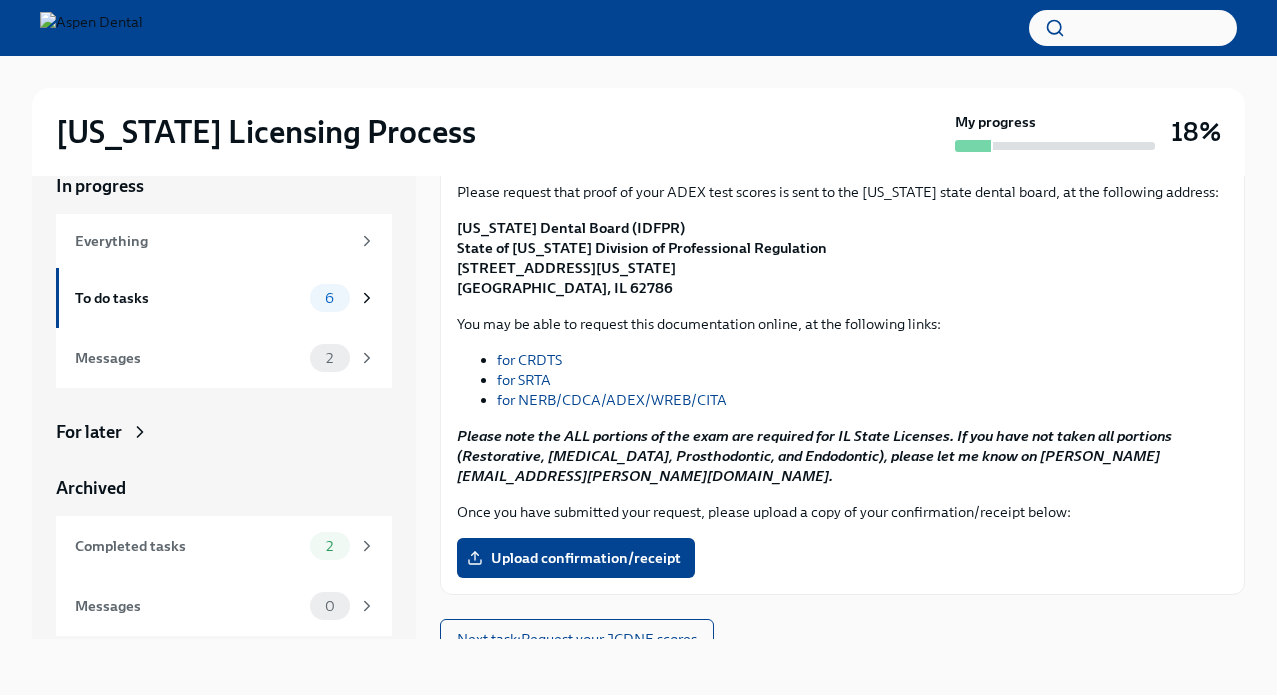 scroll, scrollTop: 245, scrollLeft: 0, axis: vertical 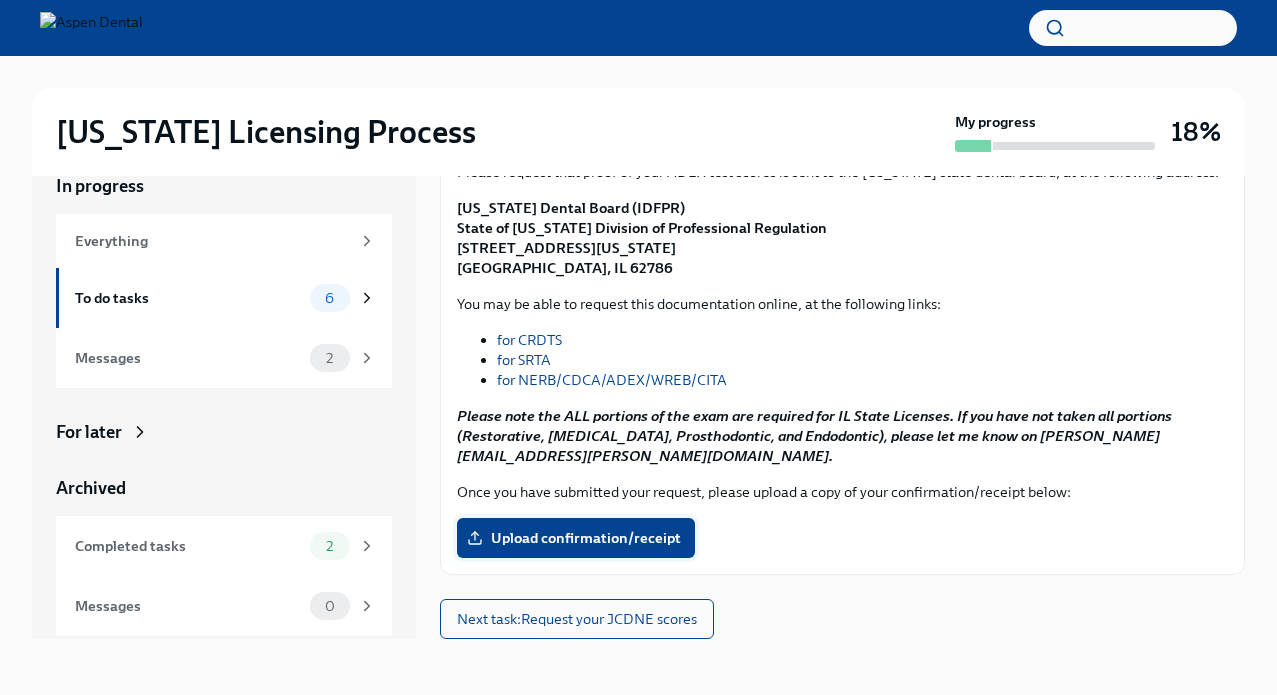 click on "Upload confirmation/receipt" at bounding box center [576, 538] 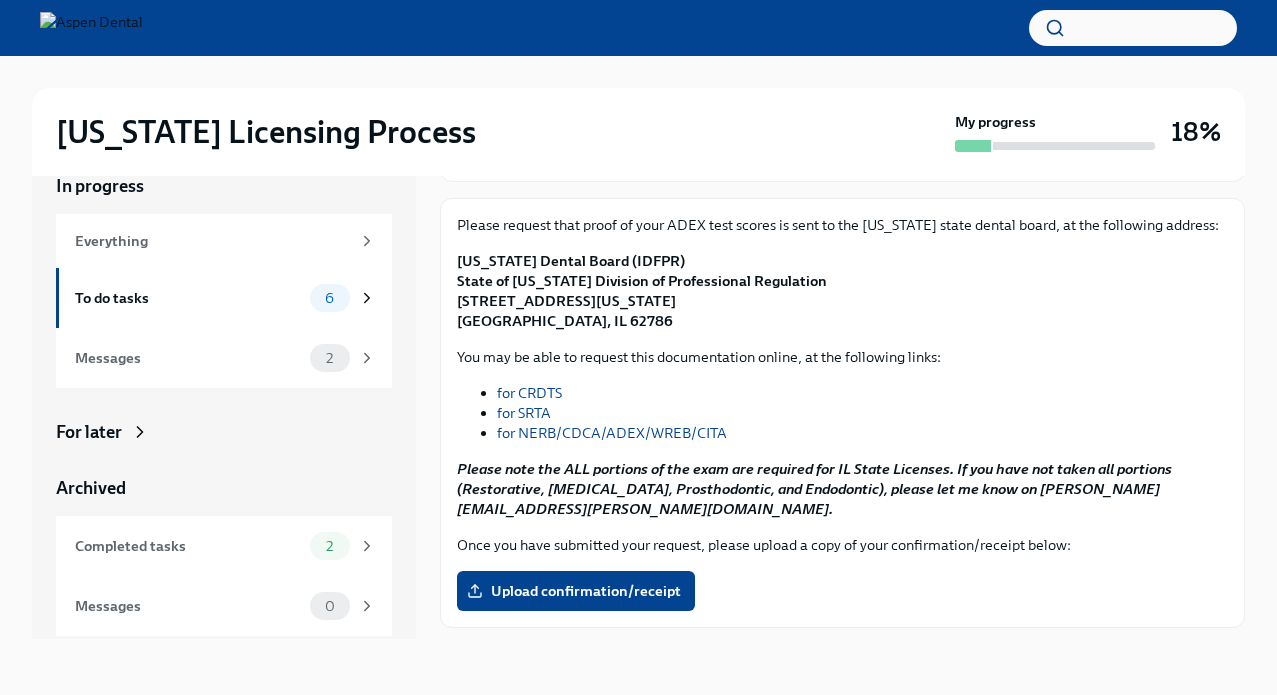 scroll, scrollTop: 188, scrollLeft: 0, axis: vertical 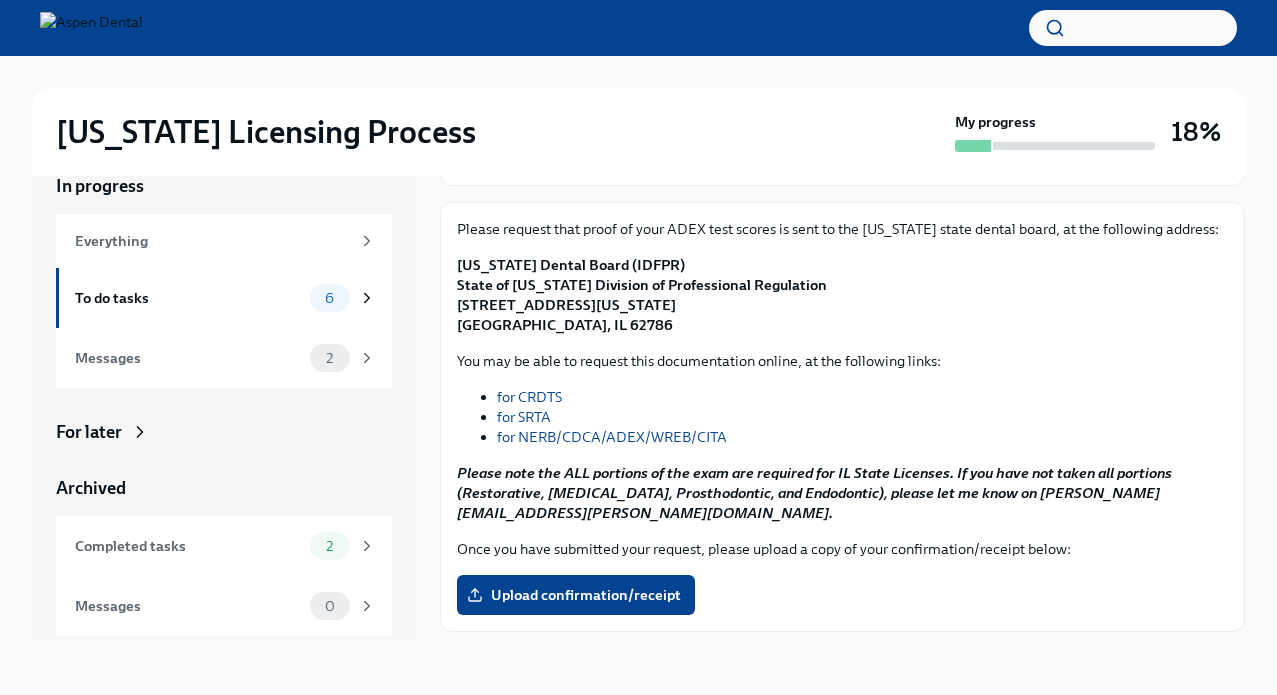 click on "[US_STATE] Dental Board (IDFPR)
State of [US_STATE] Division of Professional Regulation
[STREET_ADDRESS][US_STATE]" at bounding box center (642, 295) 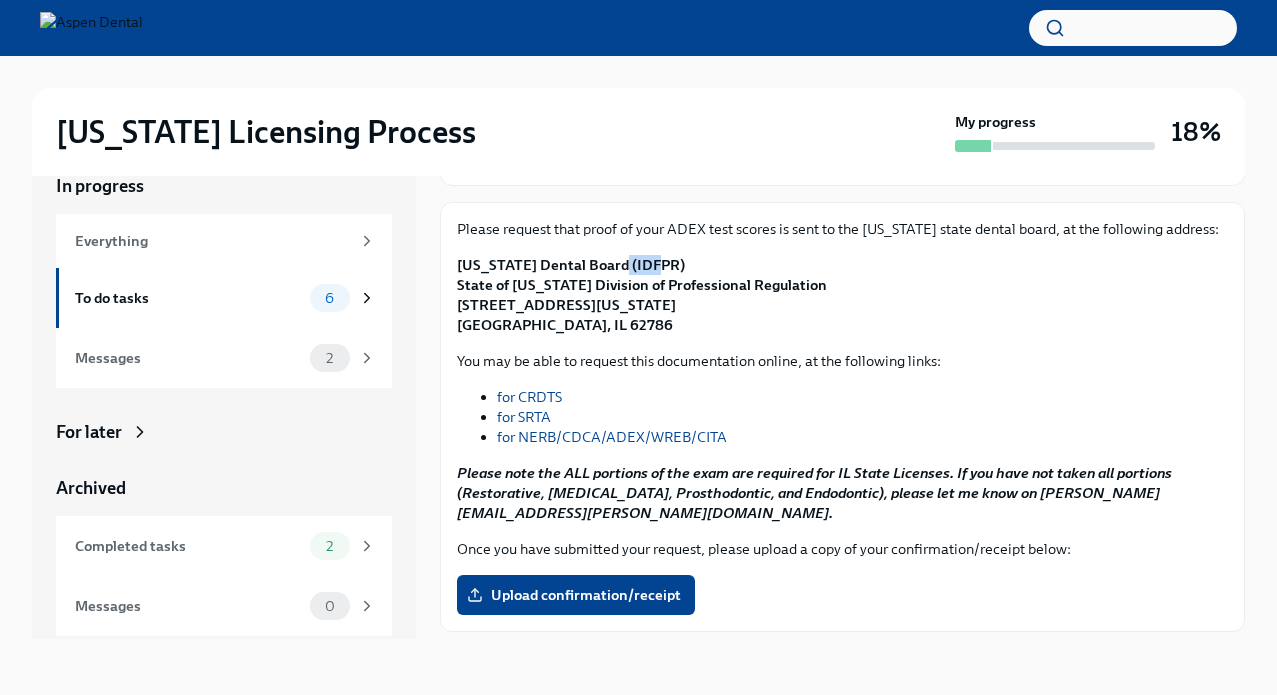 click on "[US_STATE] Dental Board (IDFPR)
State of [US_STATE] Division of Professional Regulation
[STREET_ADDRESS][US_STATE]" at bounding box center (642, 295) 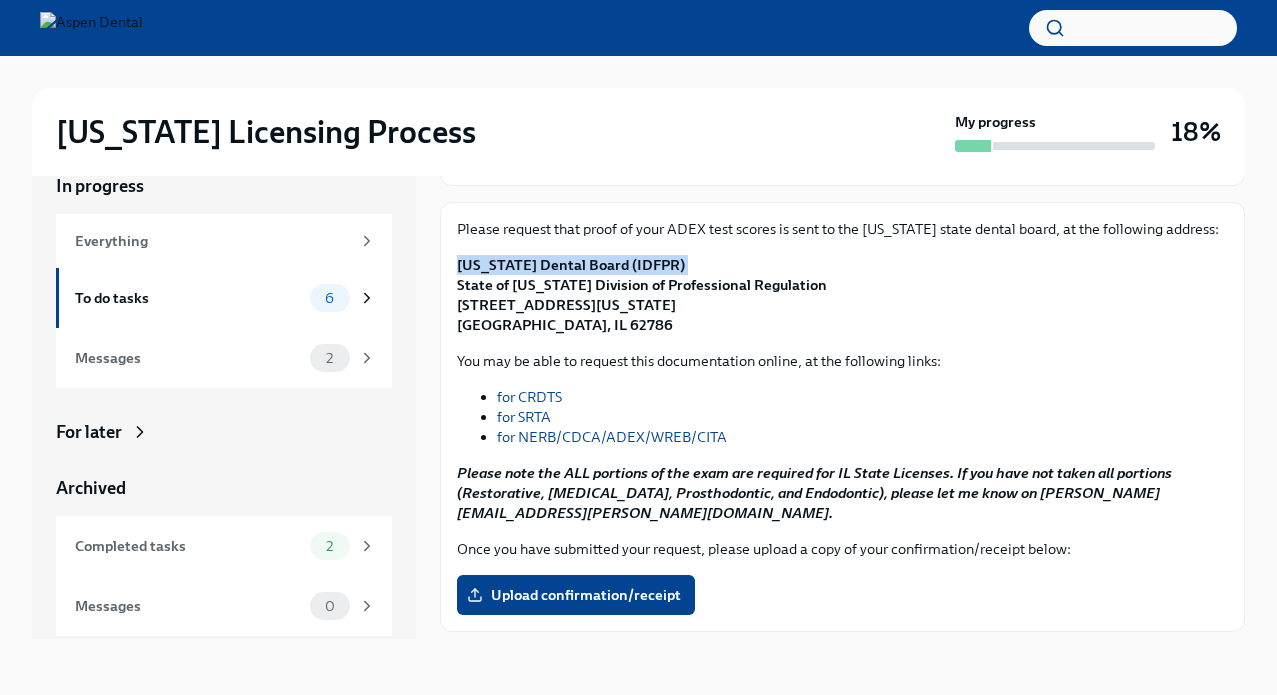 click on "[US_STATE] Dental Board (IDFPR)
State of [US_STATE] Division of Professional Regulation
[STREET_ADDRESS][US_STATE]" at bounding box center (642, 295) 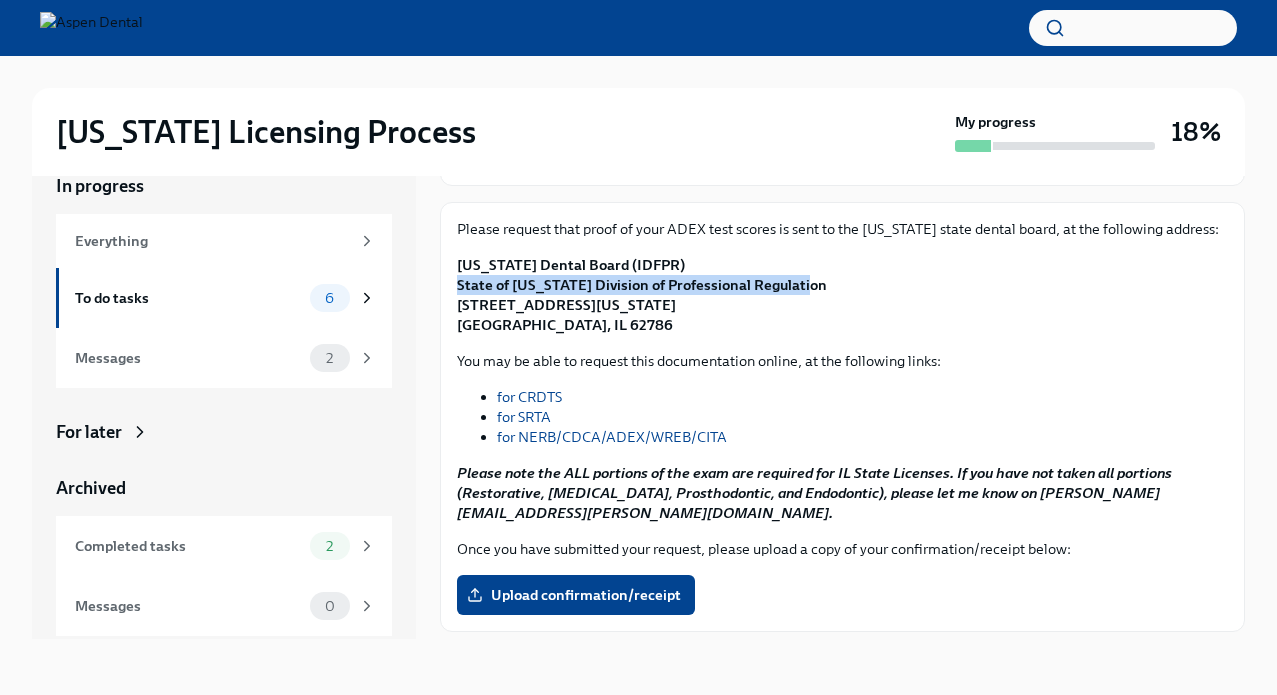 drag, startPoint x: 794, startPoint y: 282, endPoint x: 450, endPoint y: 287, distance: 344.03635 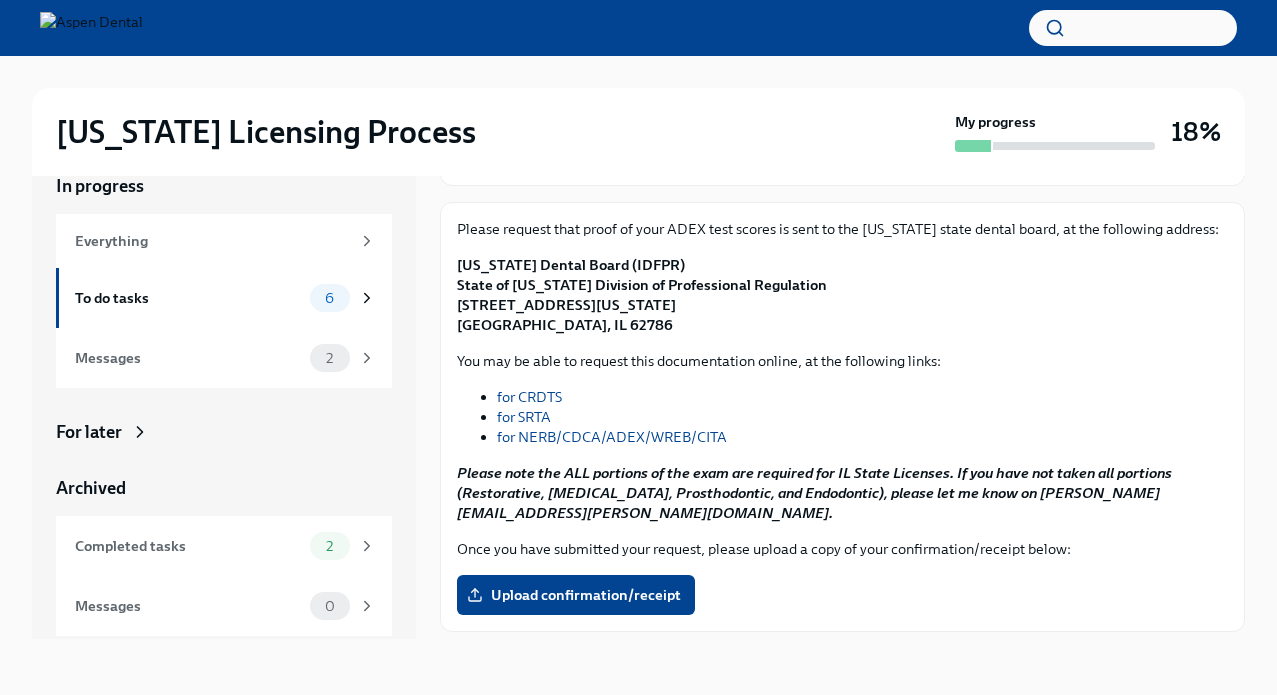 click on "Please request that proof of your ADEX test scores is sent to the [US_STATE] state dental board, at the following address:
[US_STATE] Dental Board (IDFPR)
State of [US_STATE] Division of Professional Regulation
[STREET_ADDRESS][US_STATE] You may be able to request this documentation online, at the following links:
for CRDTS
for SRTA
for NERB/CDCA/ADEX/WREB/CITA
Please note the ALL portions of the exam are required for IL State Licenses. If you have not taken all portions (Restorative, [MEDICAL_DATA], Prosthodontic, and Endodontic), please let me know on [PERSON_NAME][EMAIL_ADDRESS][PERSON_NAME][DOMAIN_NAME]. Once you have submitted your request, please upload a copy of your confirmation/receipt below: Upload confirmation/receipt" at bounding box center [842, 417] 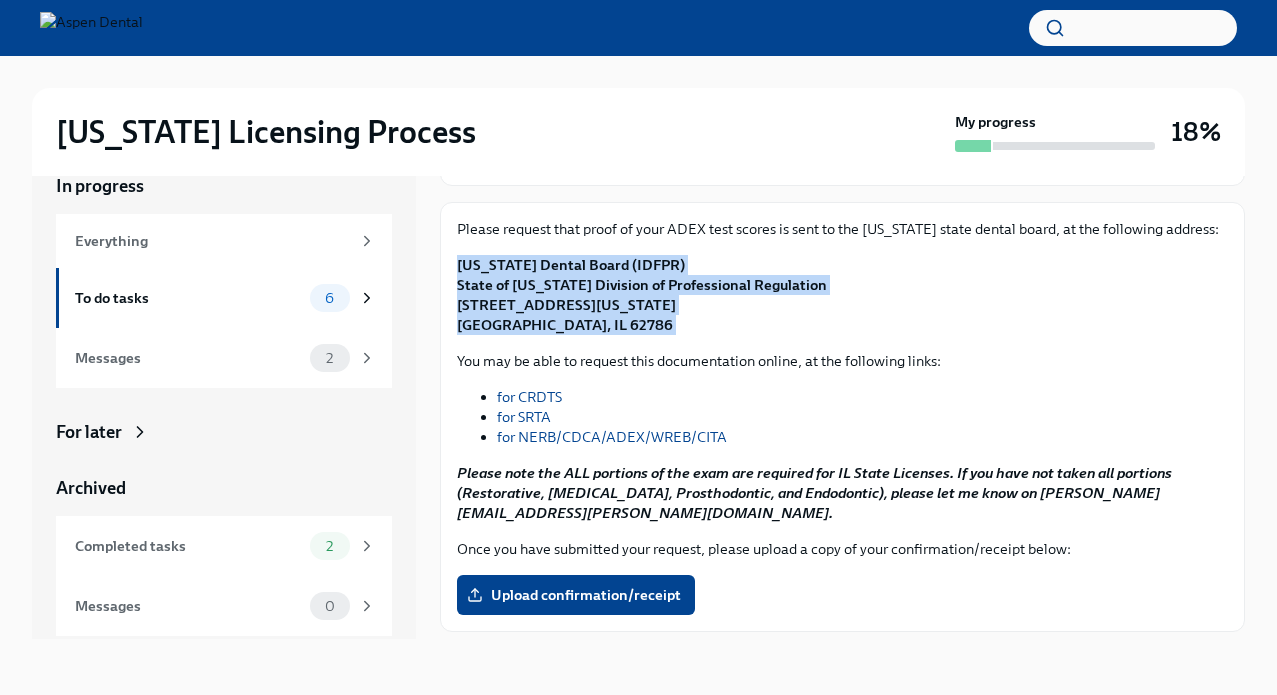 drag, startPoint x: 596, startPoint y: 337, endPoint x: 461, endPoint y: 263, distance: 153.9513 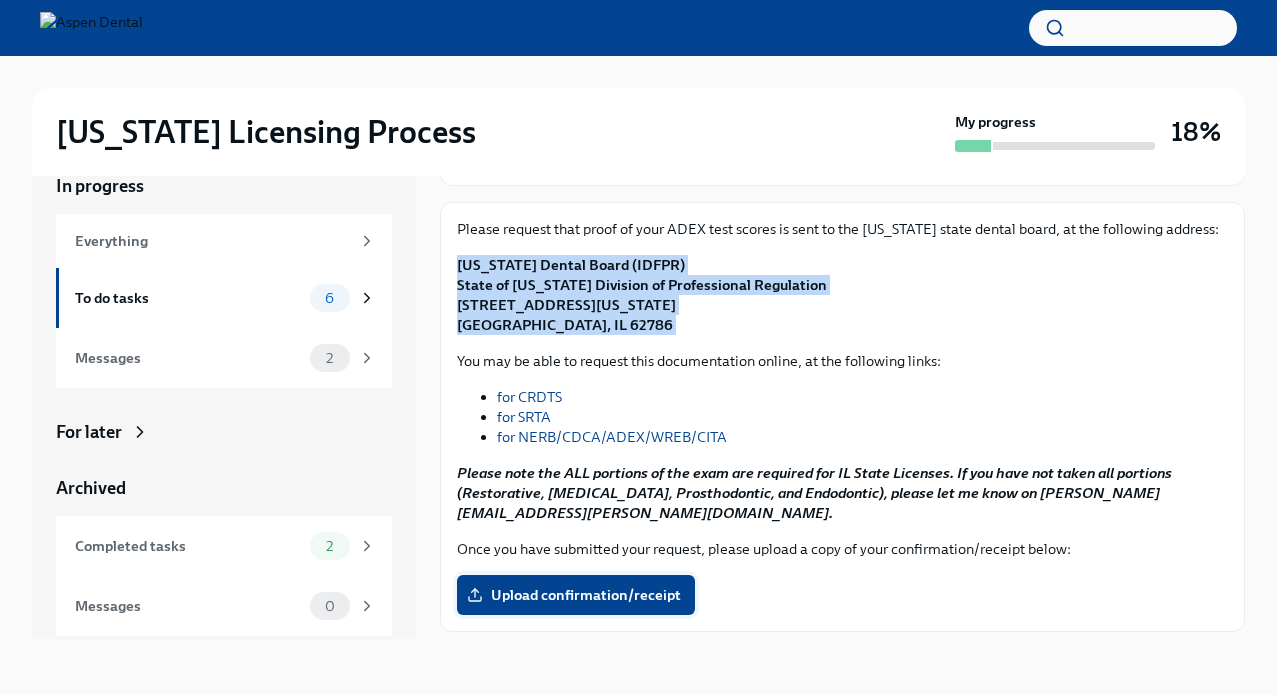 click on "Upload confirmation/receipt" at bounding box center [576, 595] 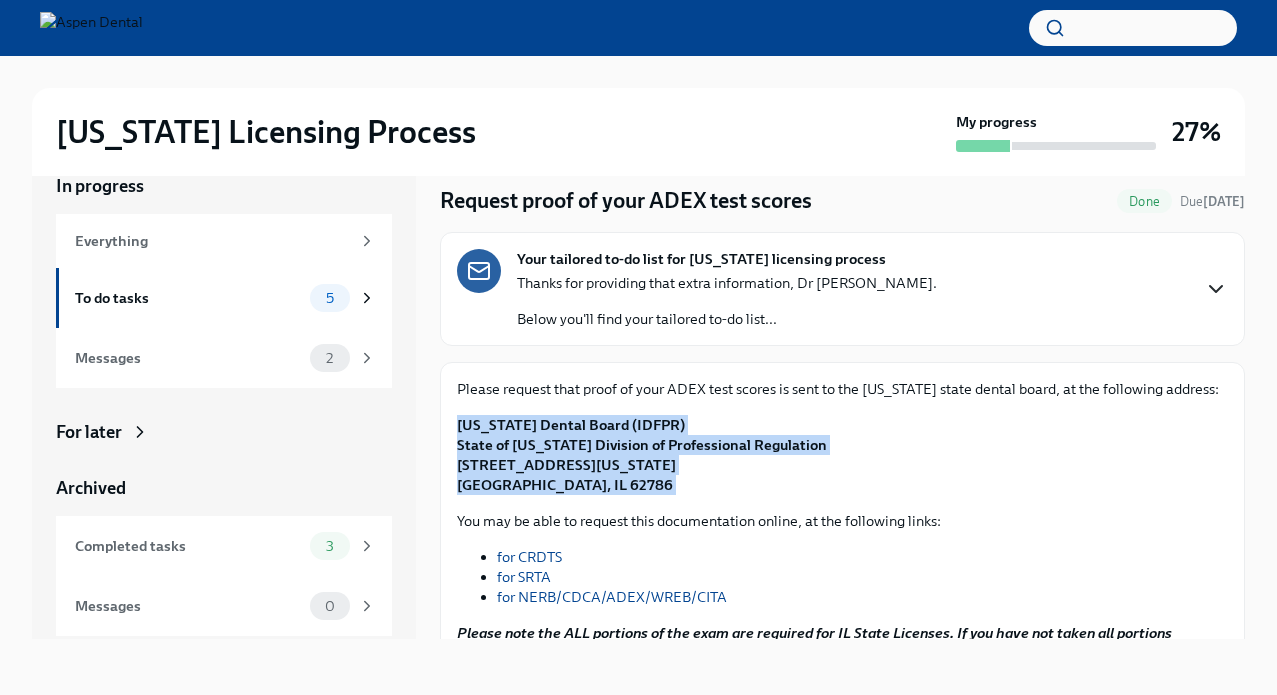 scroll, scrollTop: 0, scrollLeft: 0, axis: both 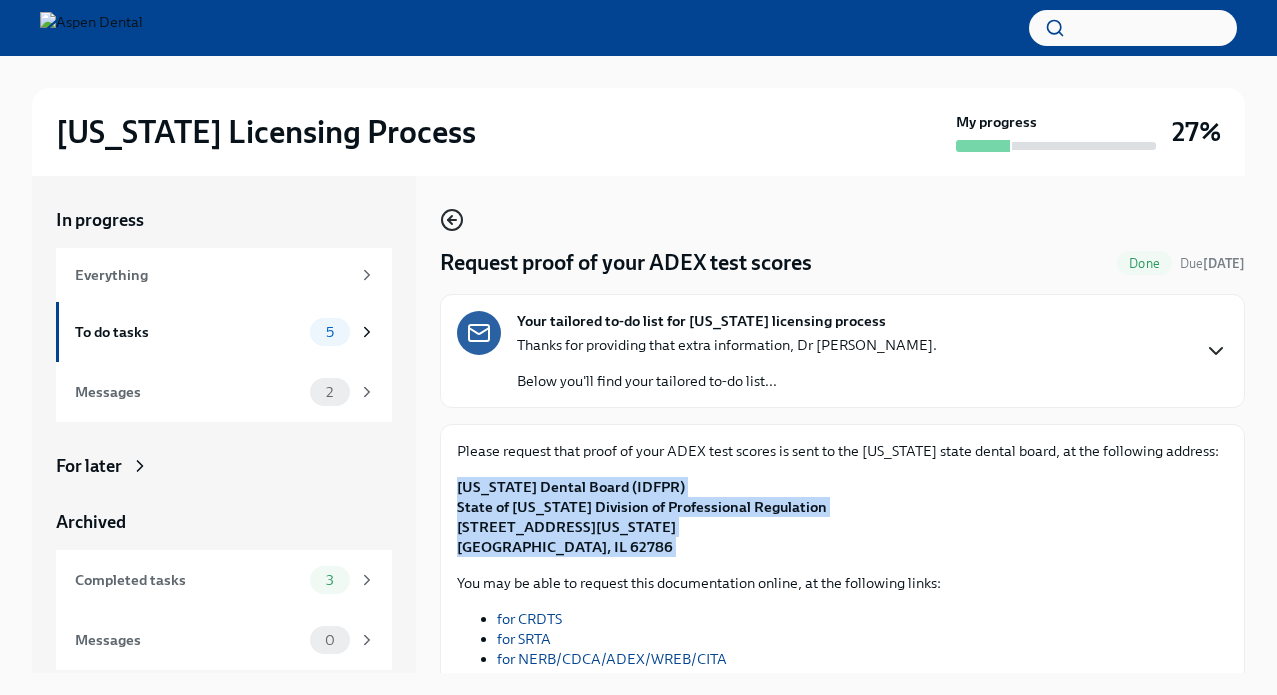 click 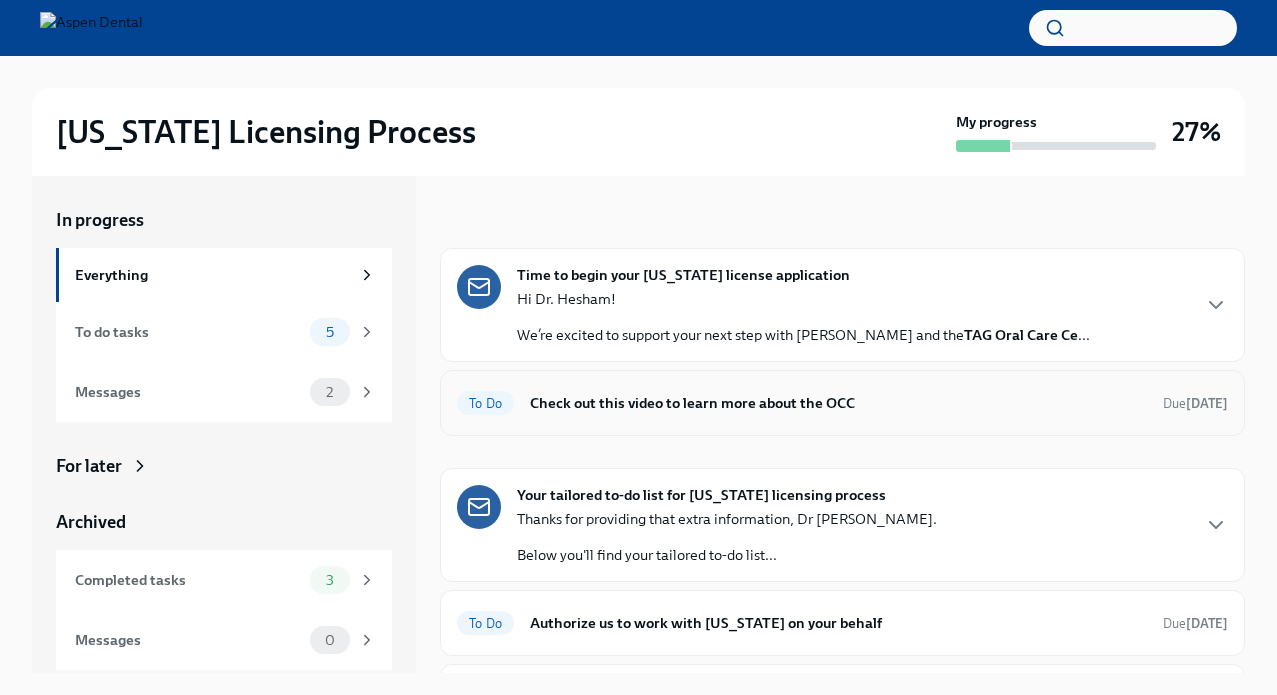 scroll, scrollTop: 205, scrollLeft: 0, axis: vertical 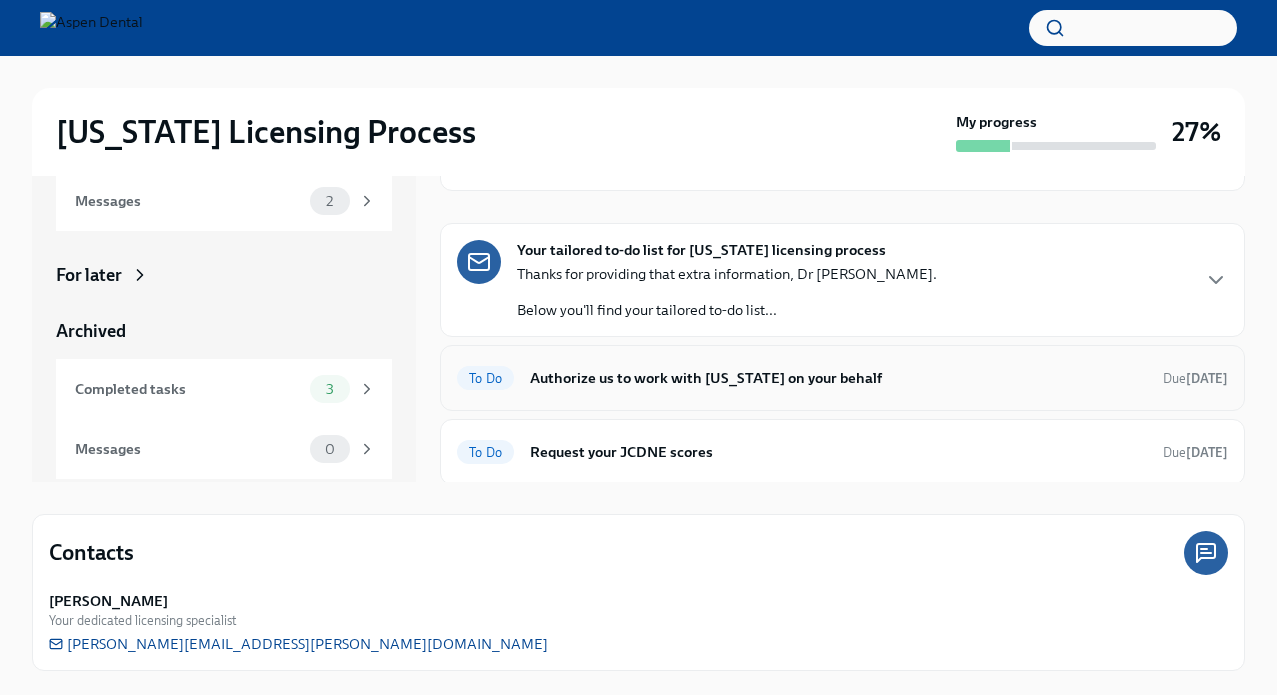 click on "Authorize us to work with [US_STATE] on your behalf" at bounding box center [838, 378] 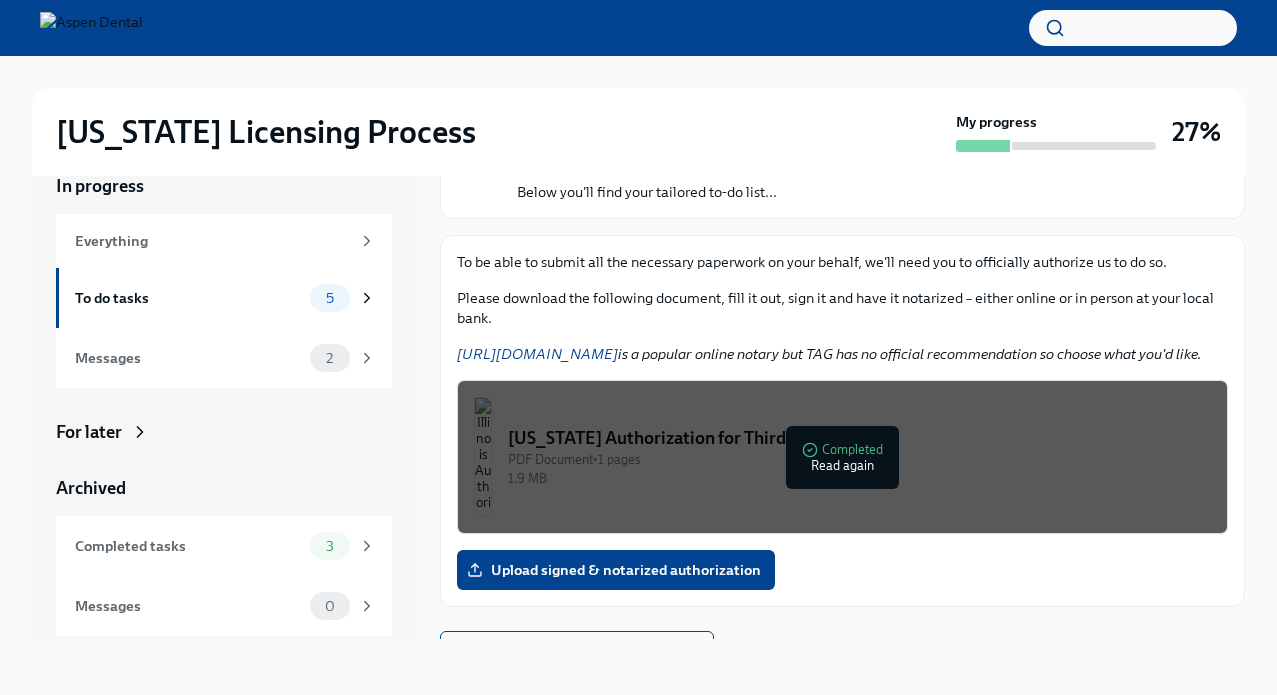 scroll, scrollTop: 187, scrollLeft: 0, axis: vertical 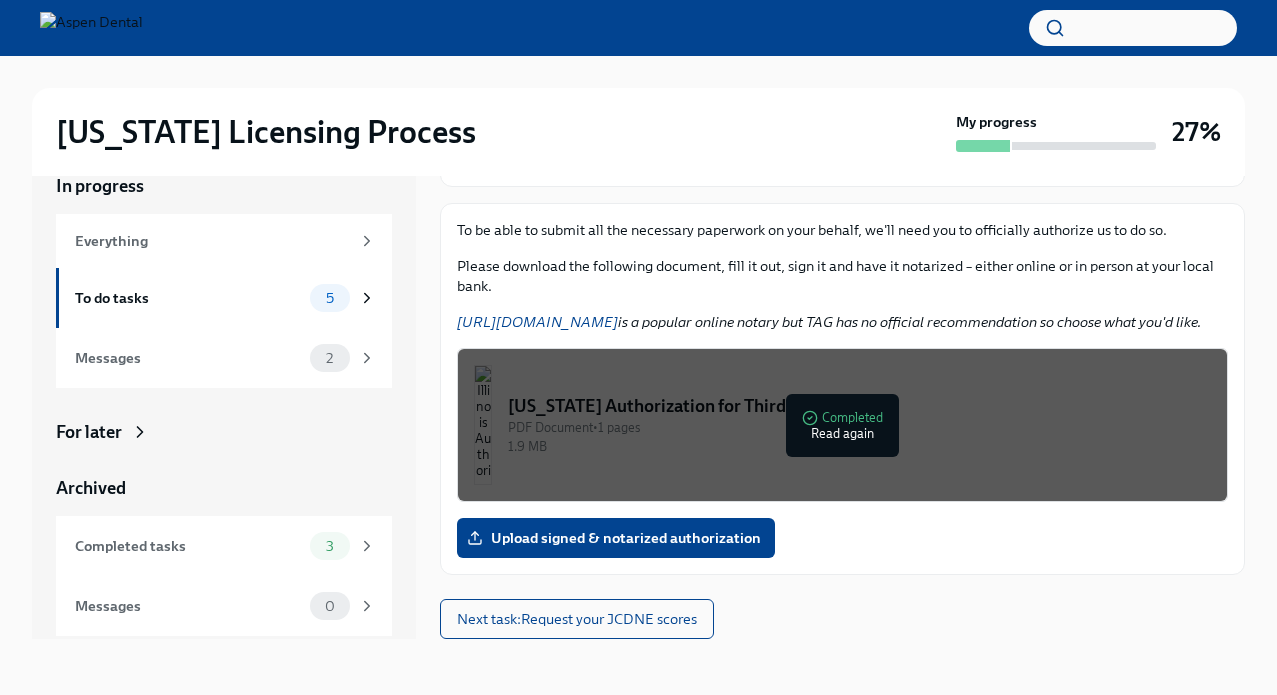 click on "[URL][DOMAIN_NAME]" at bounding box center [537, 322] 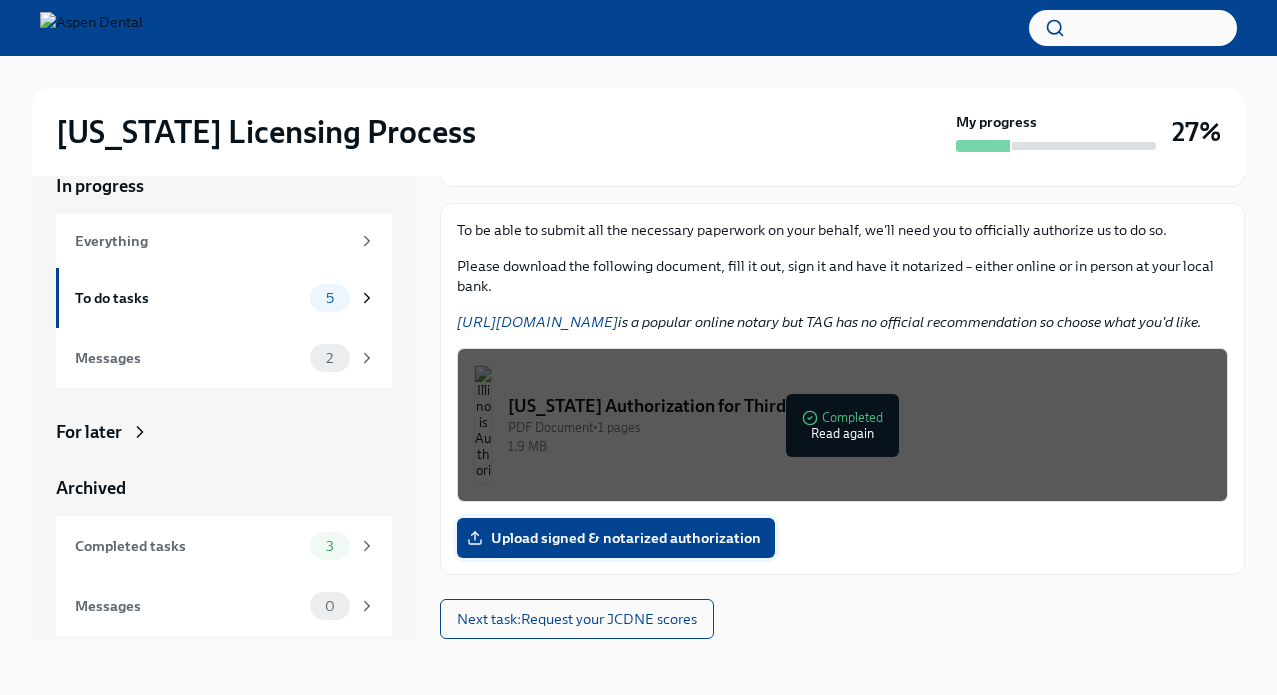 click on "Upload signed & notarized authorization" at bounding box center (616, 538) 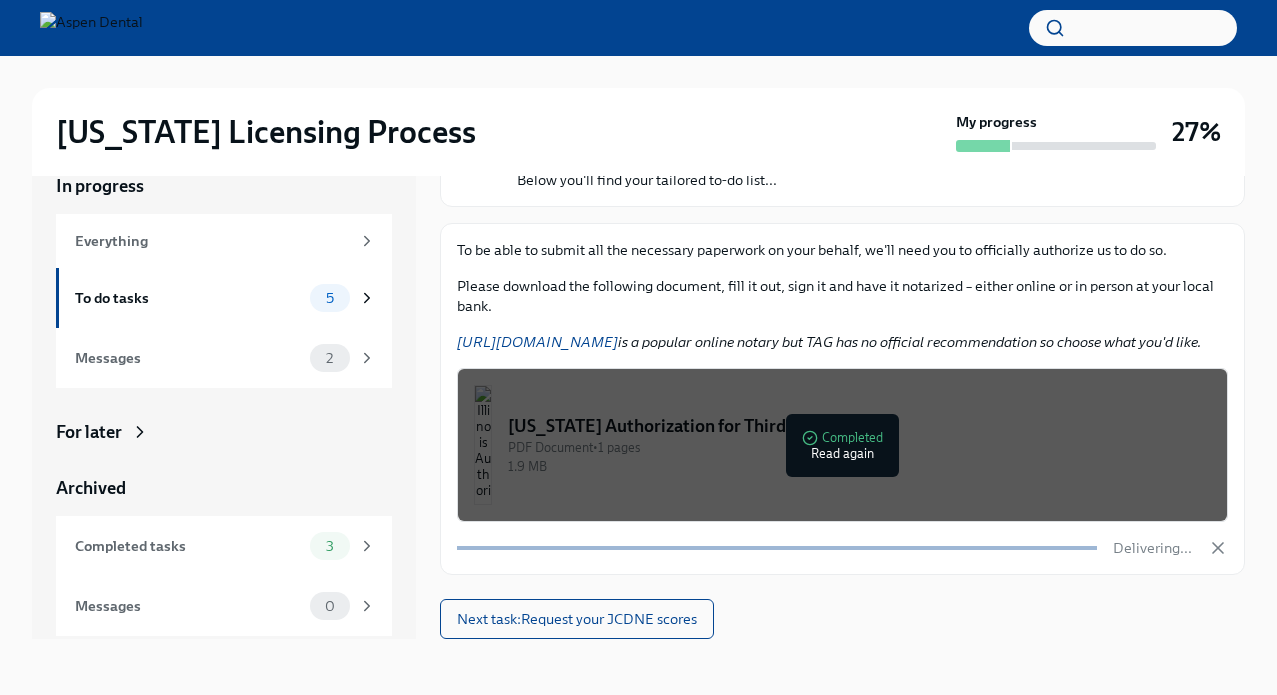 scroll, scrollTop: 187, scrollLeft: 0, axis: vertical 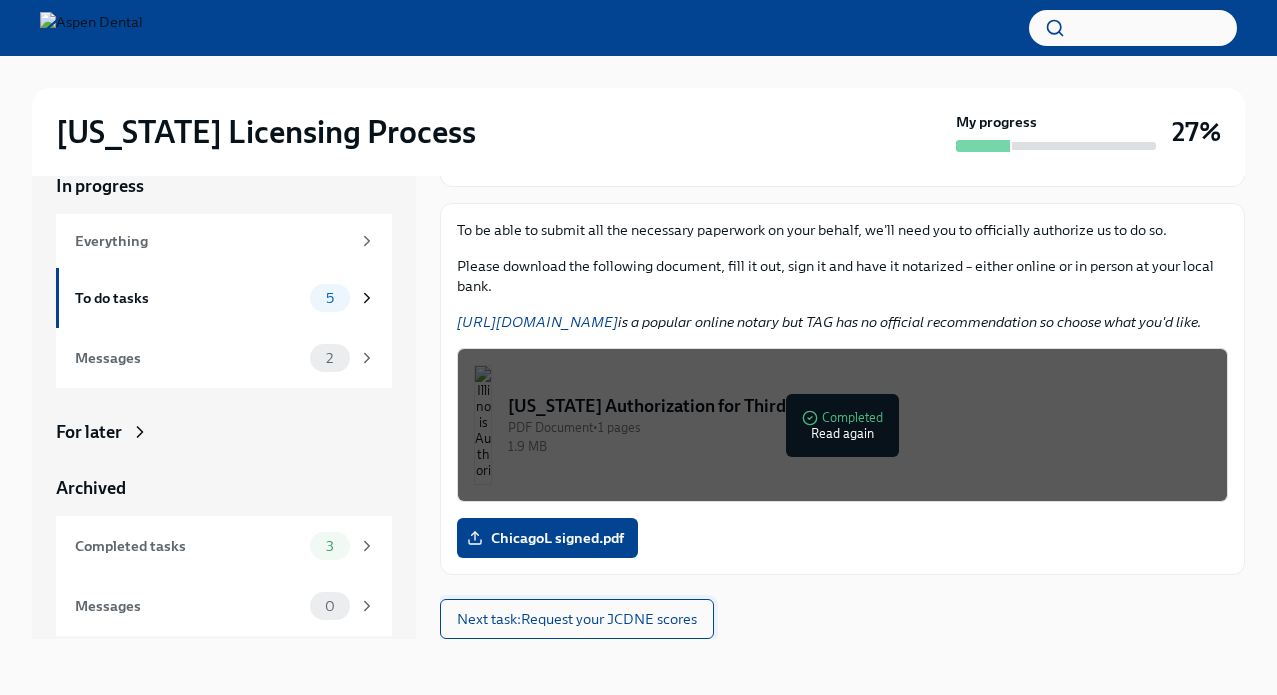 click on "Next task :  Request your JCDNE scores" at bounding box center (577, 619) 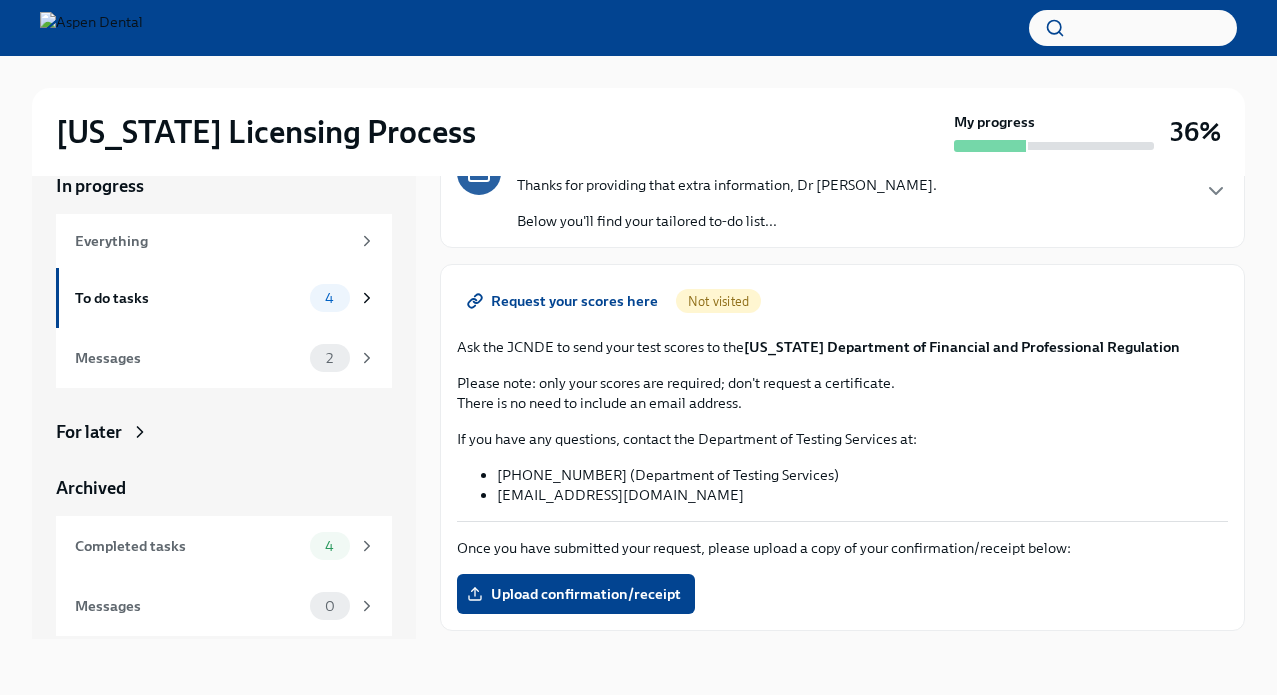 scroll, scrollTop: 137, scrollLeft: 0, axis: vertical 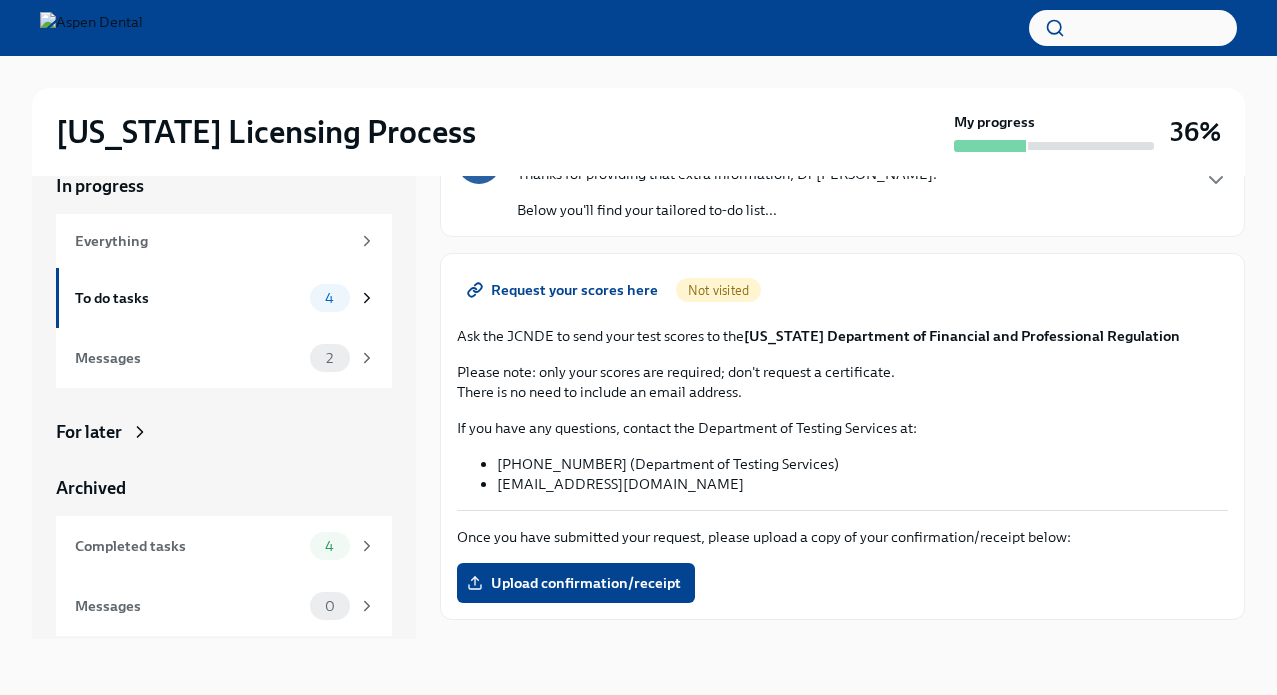 click on "[EMAIL_ADDRESS][DOMAIN_NAME]" at bounding box center [862, 484] 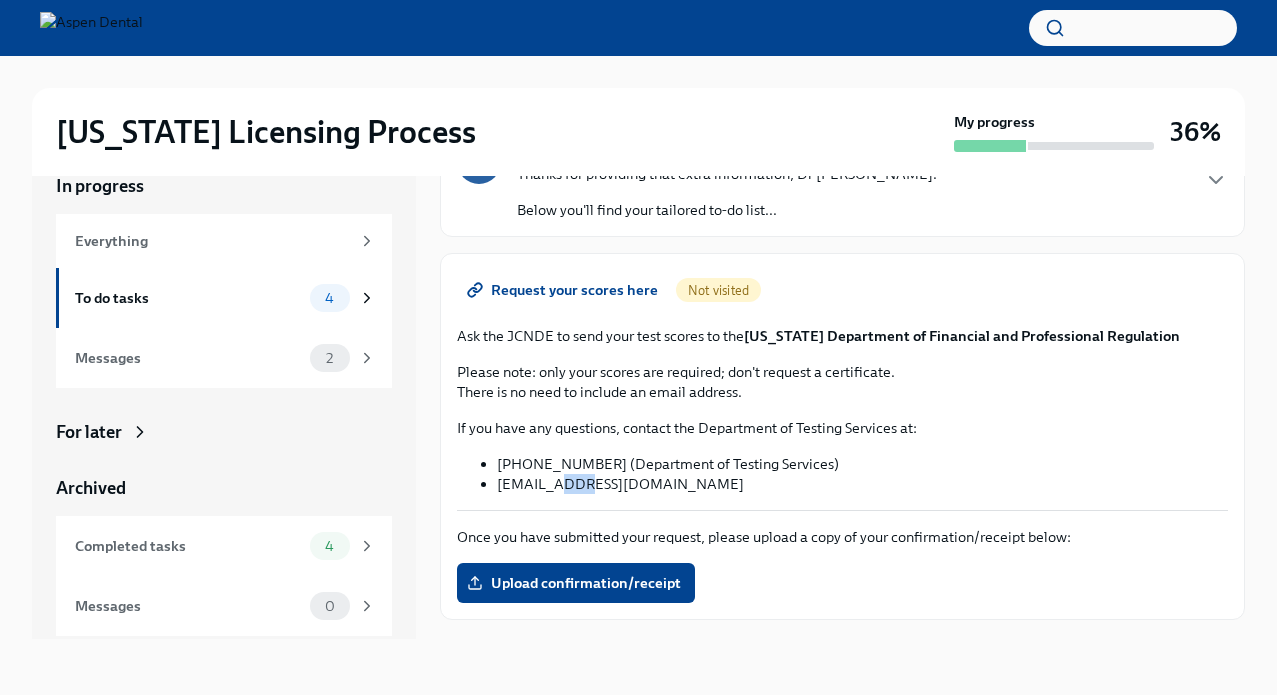 click on "[EMAIL_ADDRESS][DOMAIN_NAME]" at bounding box center [862, 484] 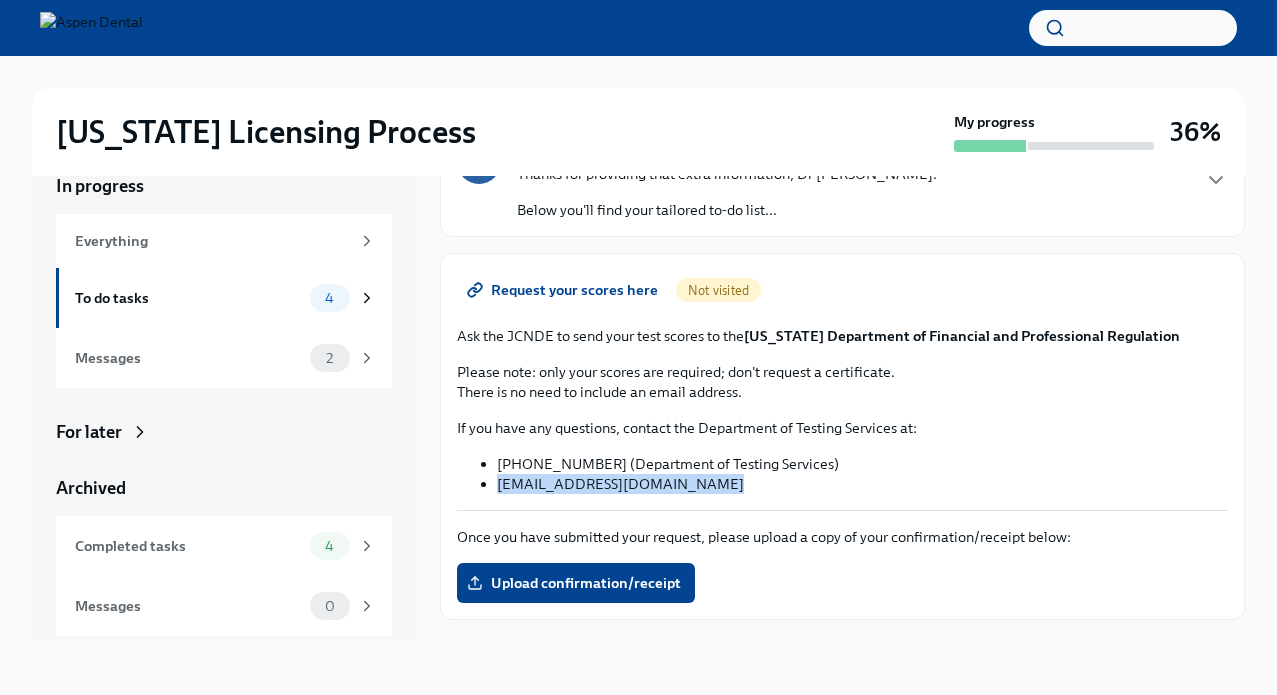 click on "[EMAIL_ADDRESS][DOMAIN_NAME]" at bounding box center (862, 484) 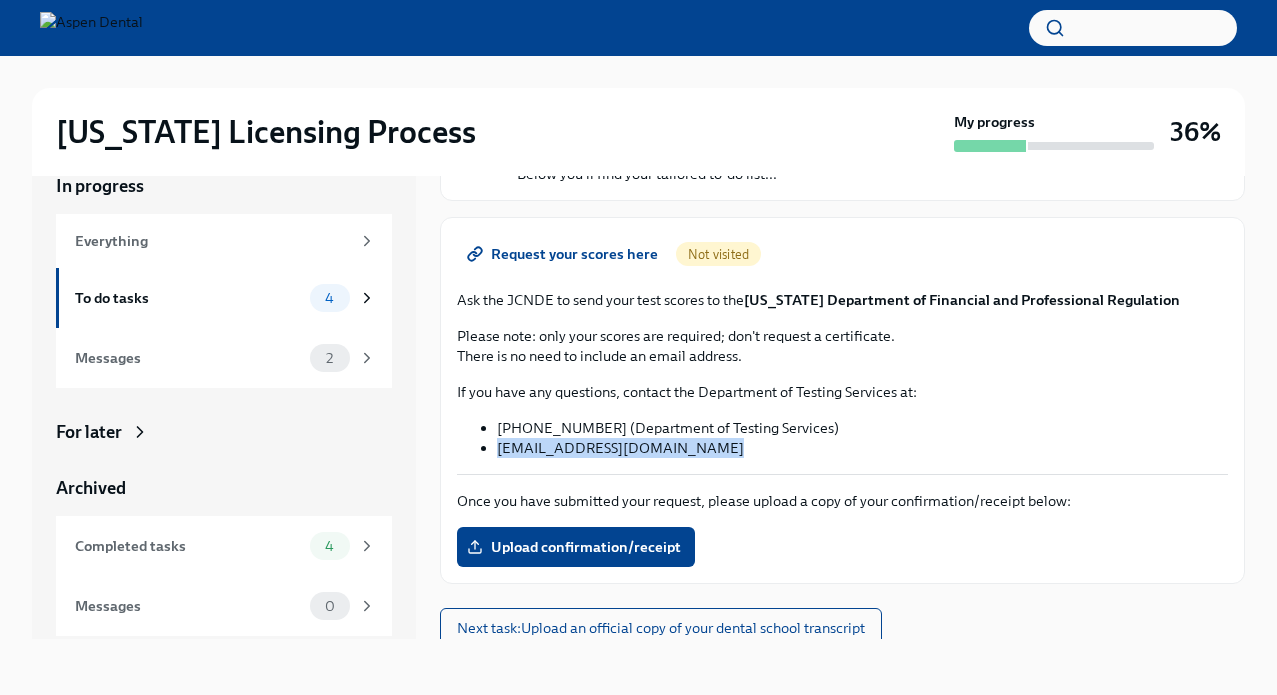 scroll, scrollTop: 182, scrollLeft: 0, axis: vertical 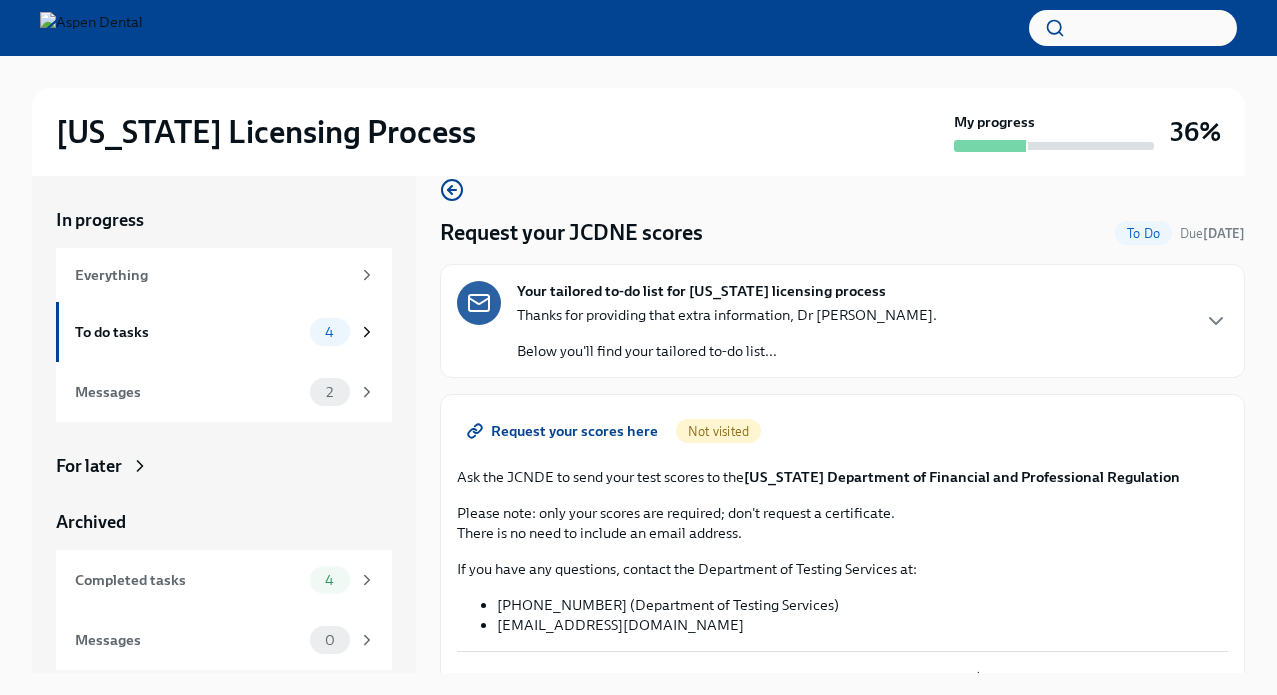 click on "[US_STATE] Department of Financial and Professional Regulation" at bounding box center (962, 477) 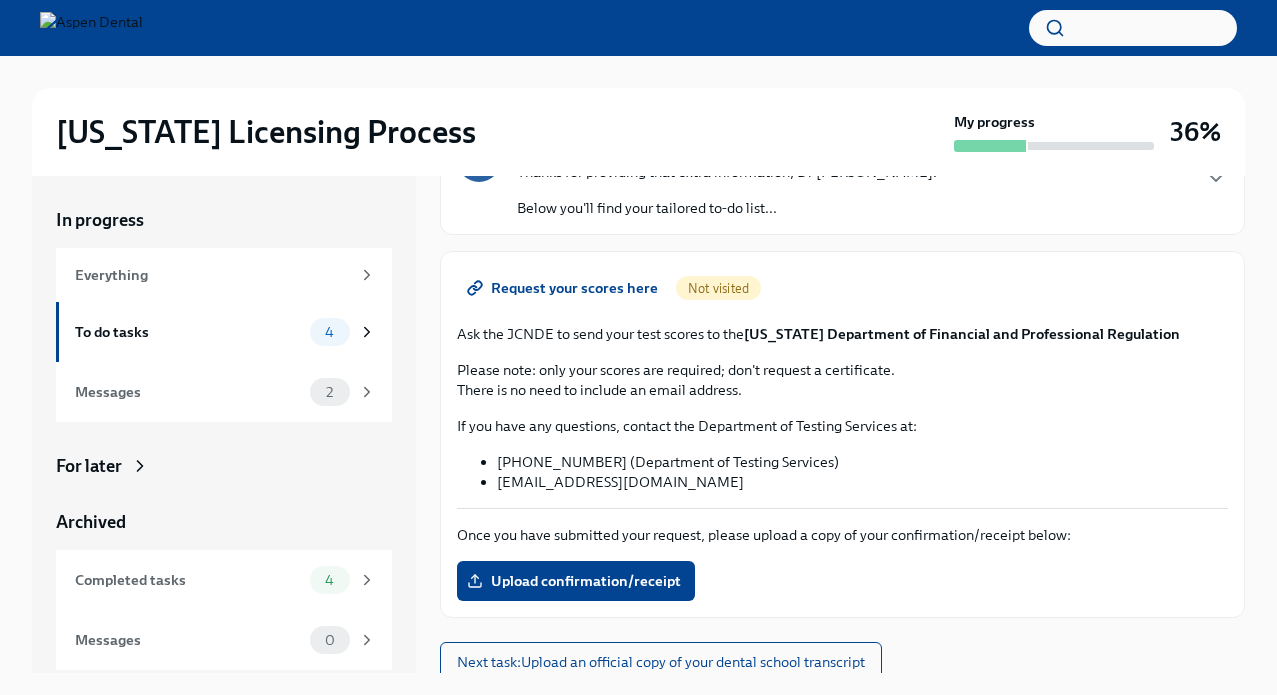 scroll, scrollTop: 182, scrollLeft: 0, axis: vertical 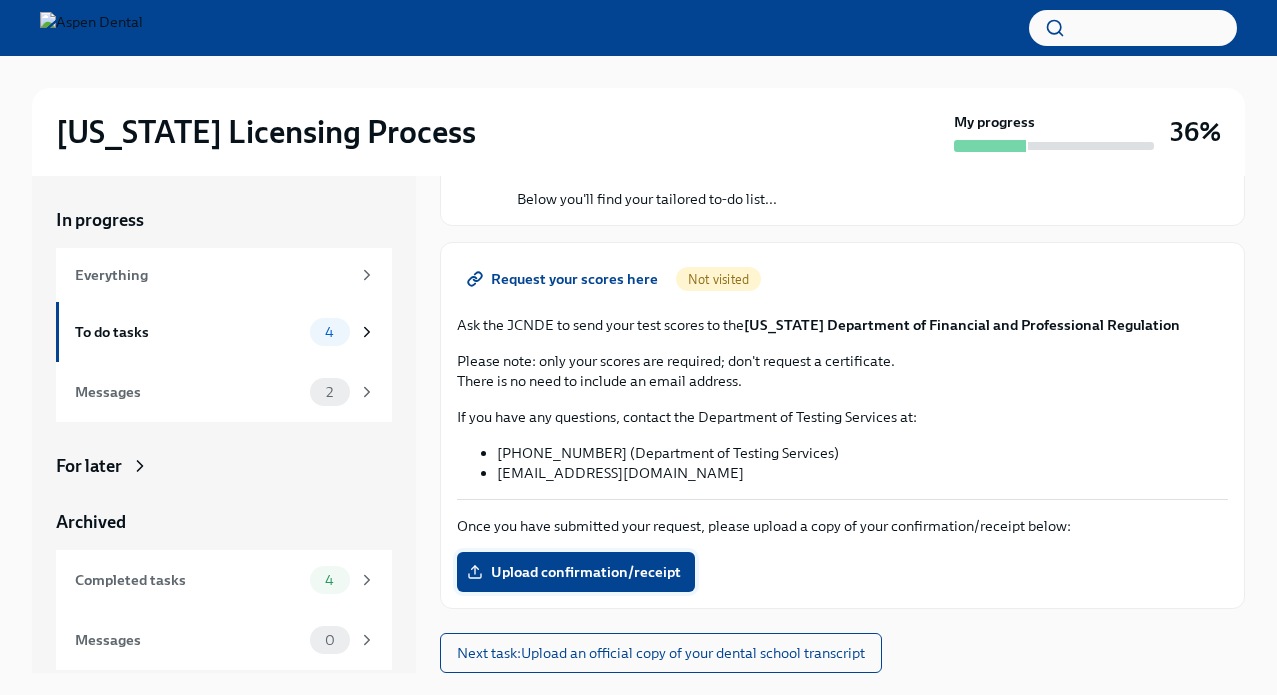 click on "Upload confirmation/receipt" at bounding box center (576, 572) 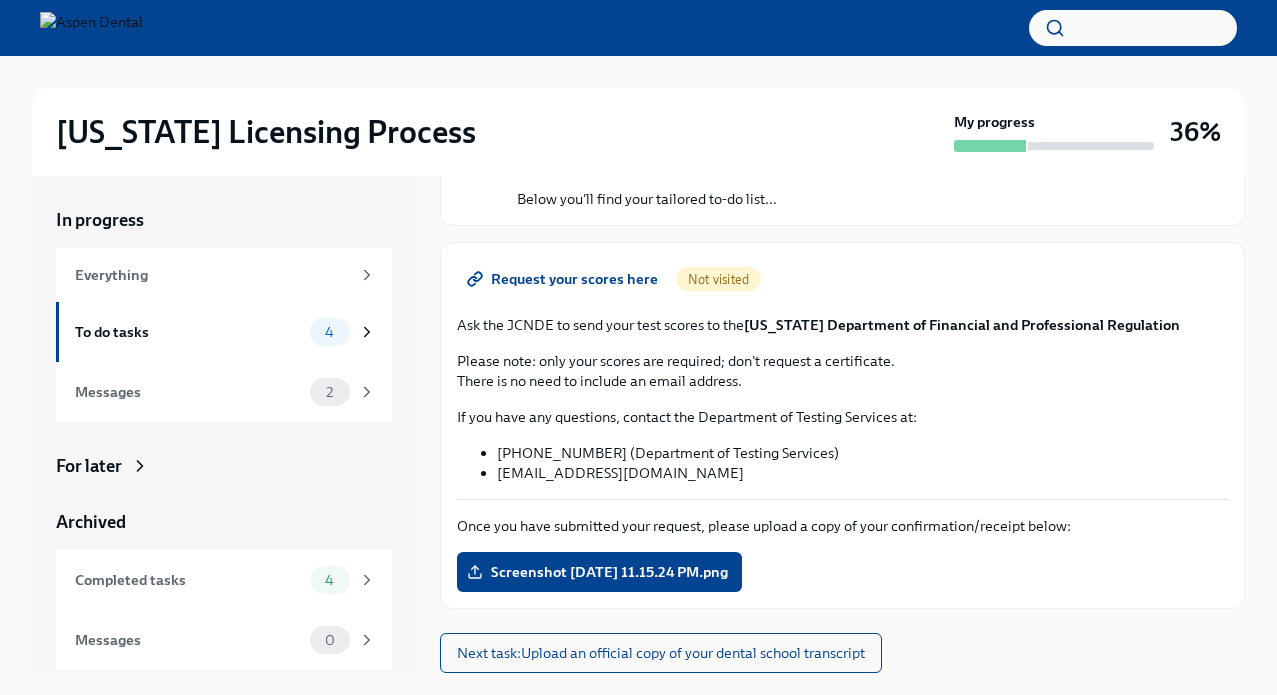 scroll, scrollTop: 34, scrollLeft: 0, axis: vertical 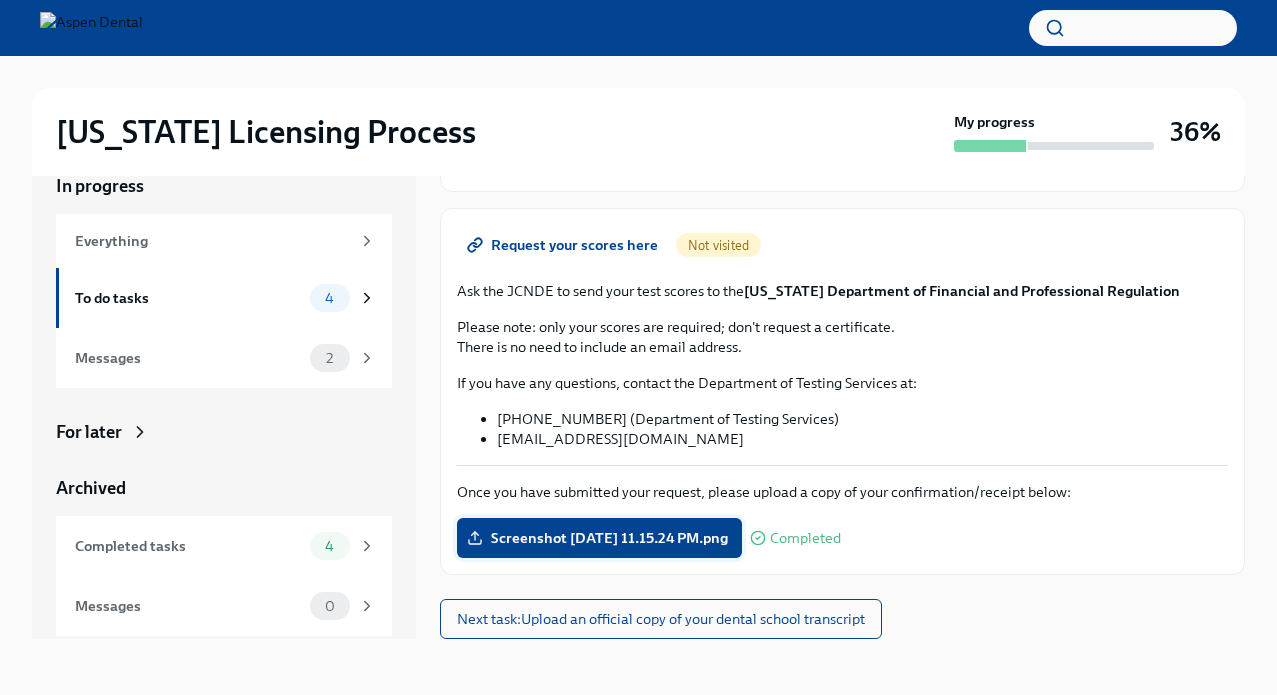 click on "Screenshot [DATE] 11.15.24 PM.png" at bounding box center [599, 538] 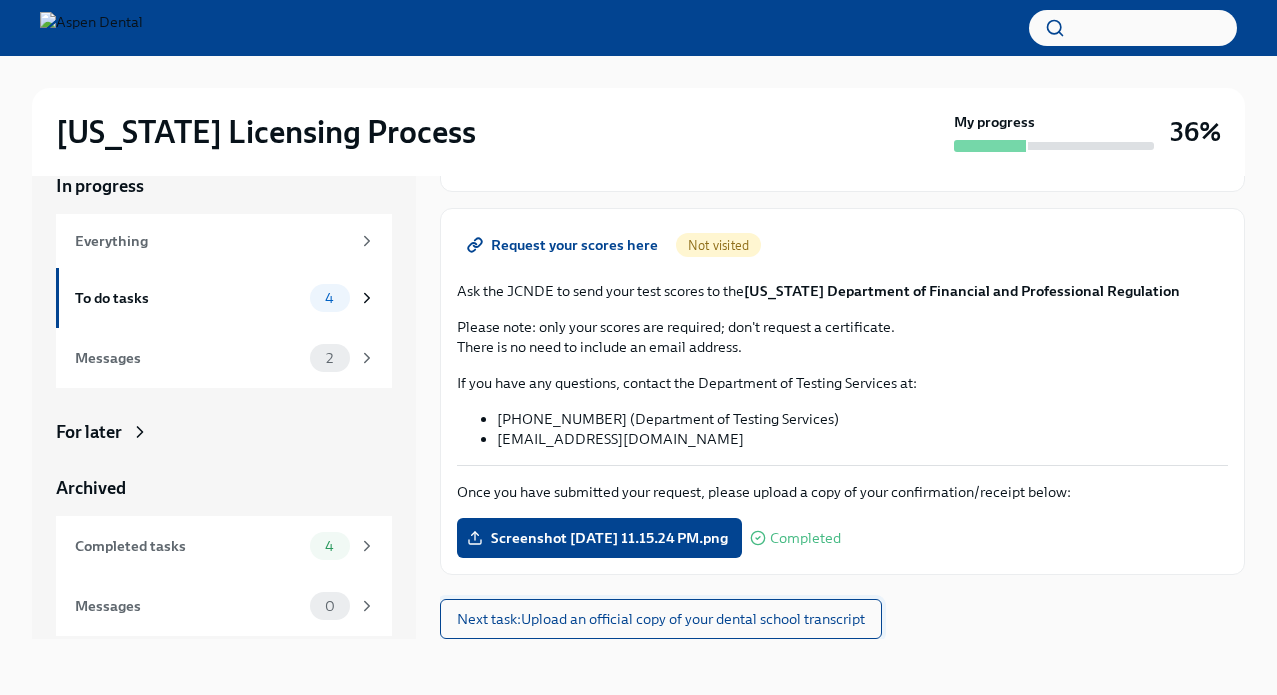 click on "Next task :  Upload an official copy of your dental school transcript" at bounding box center [661, 619] 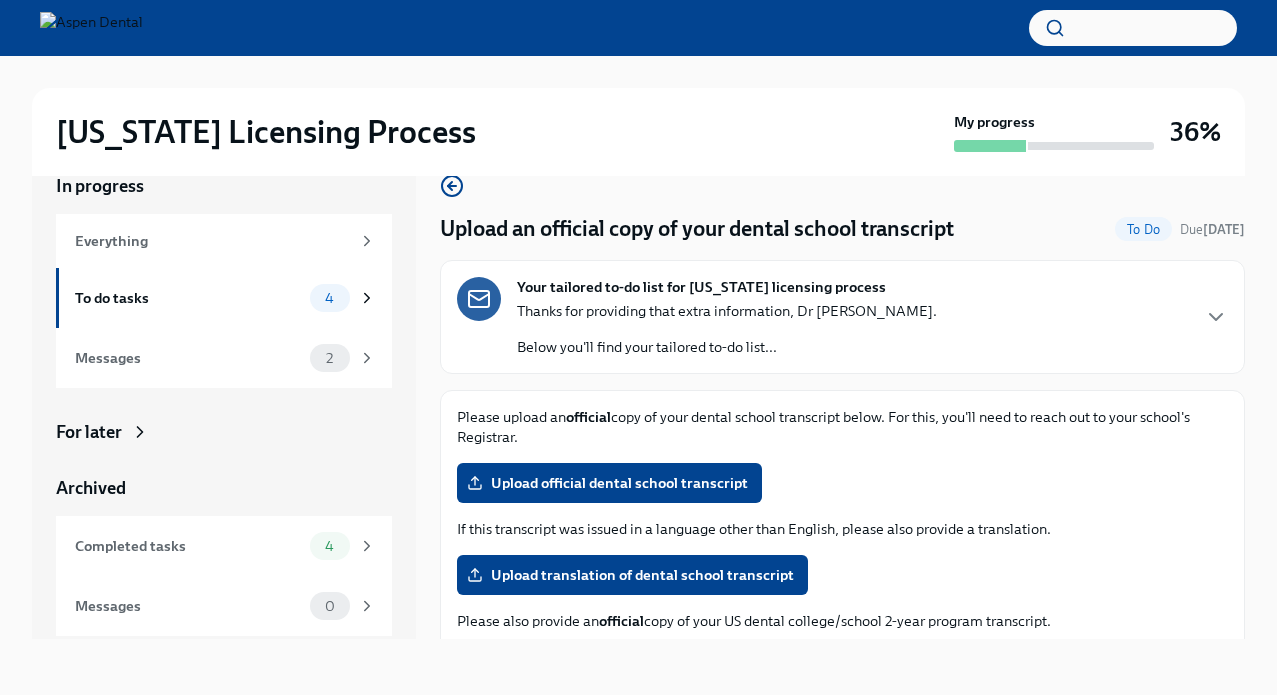scroll, scrollTop: 129, scrollLeft: 0, axis: vertical 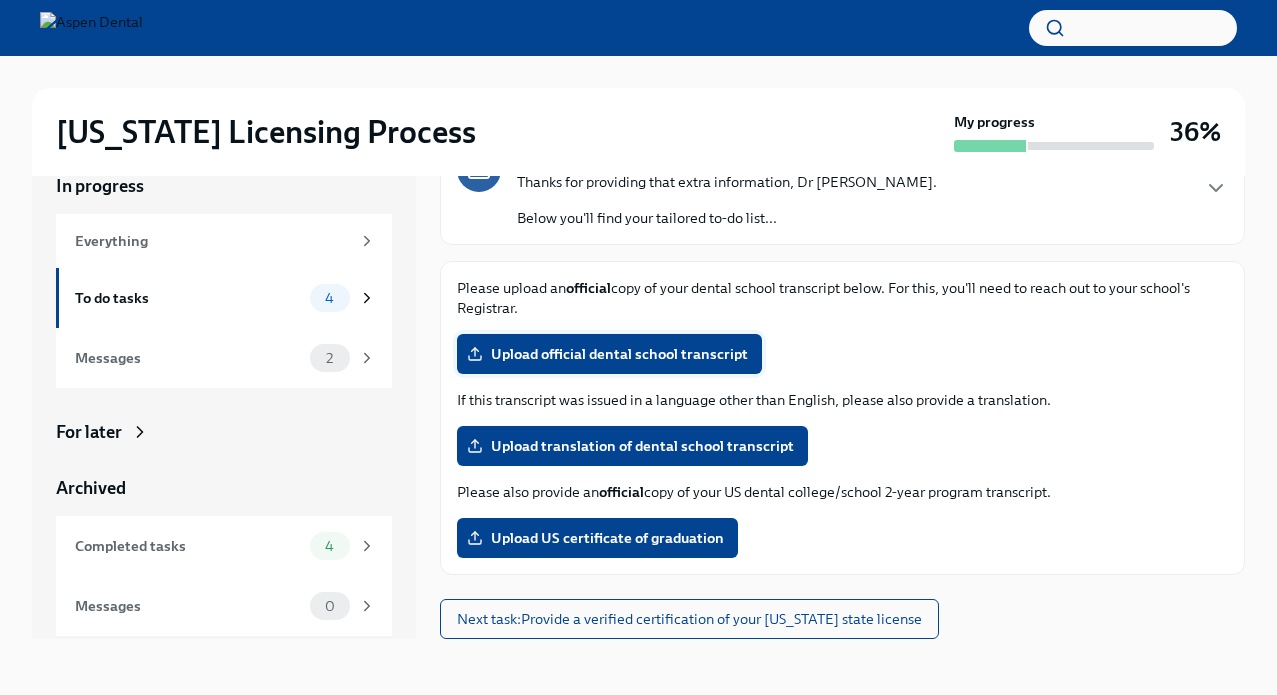 click on "Upload official dental school transcript" at bounding box center [609, 354] 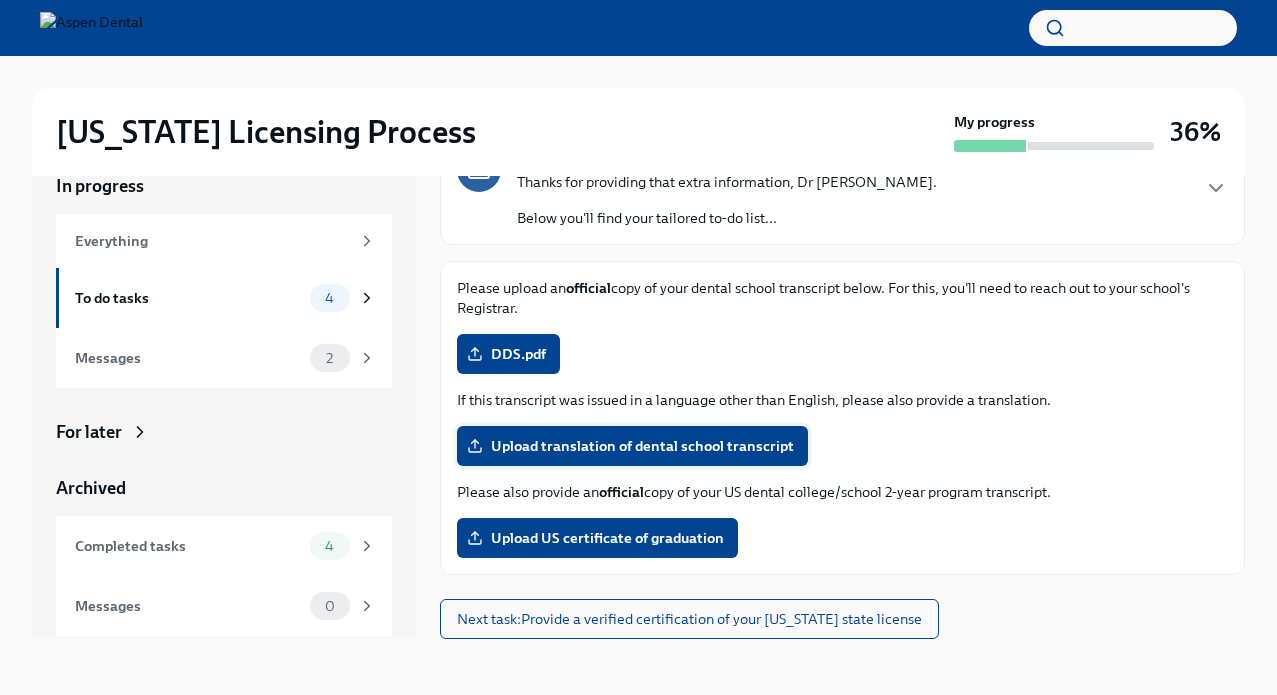 click on "Upload translation of dental school transcript" at bounding box center [632, 446] 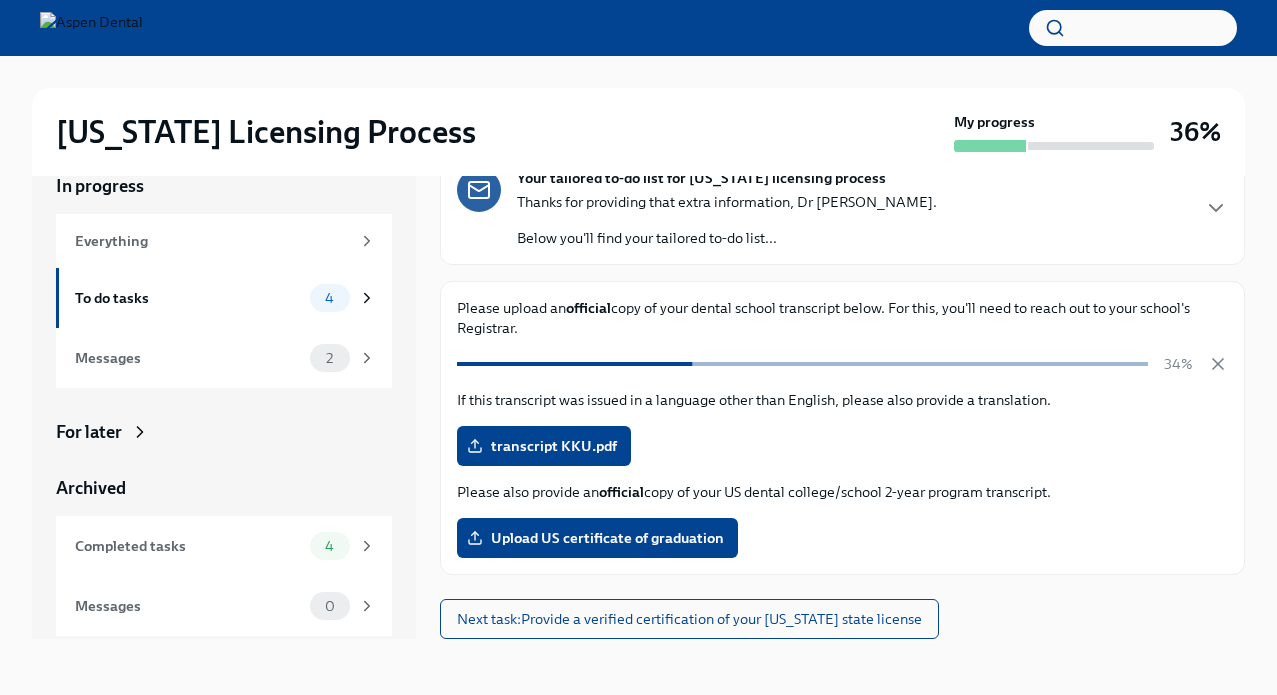 scroll, scrollTop: 89, scrollLeft: 0, axis: vertical 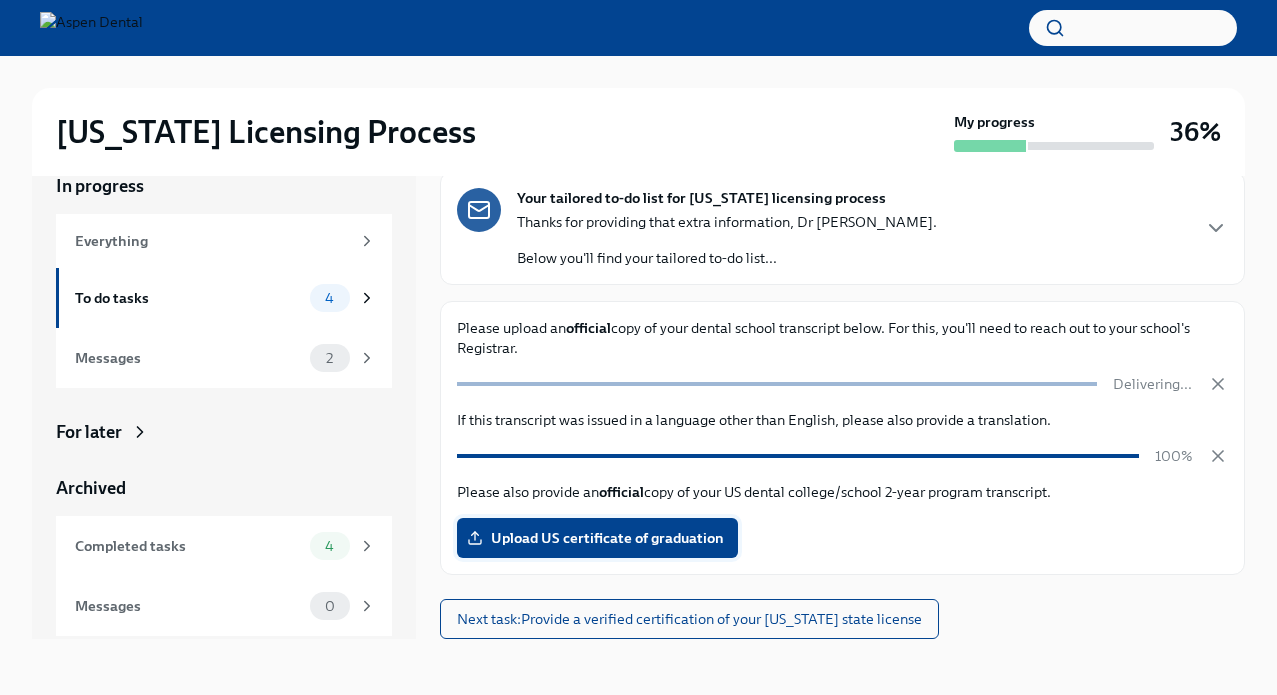 click on "Upload US certificate of graduation" at bounding box center (597, 538) 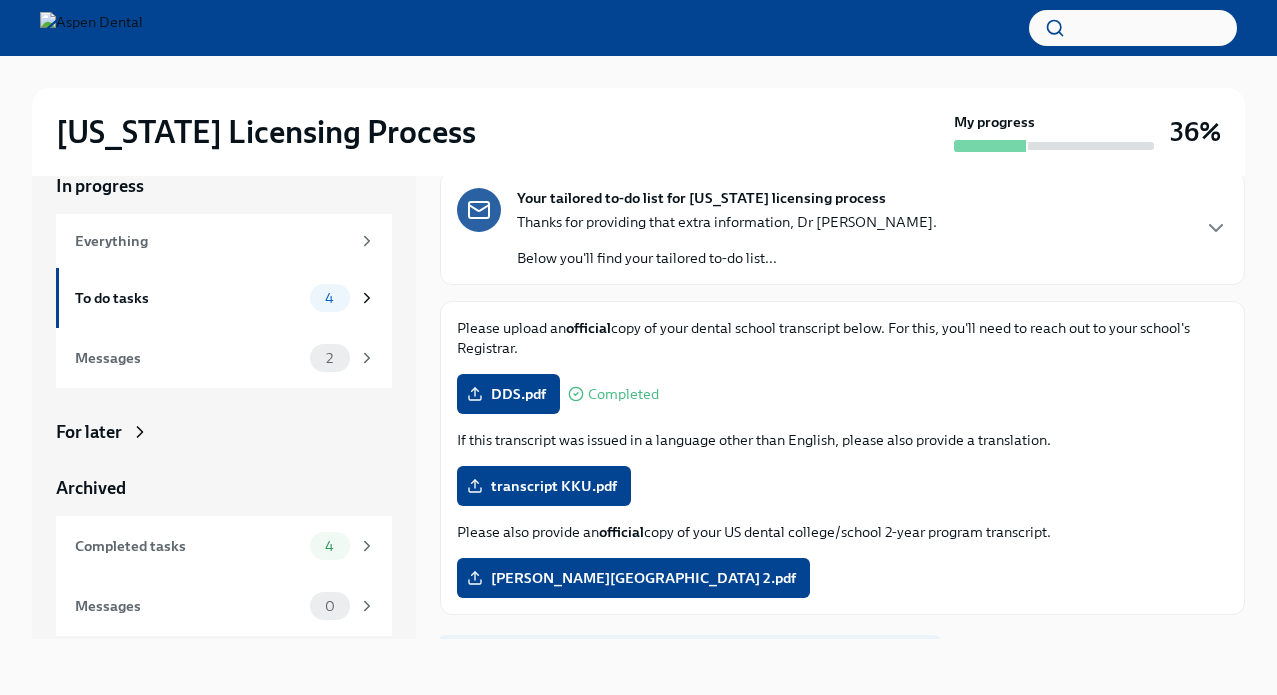 scroll, scrollTop: 129, scrollLeft: 0, axis: vertical 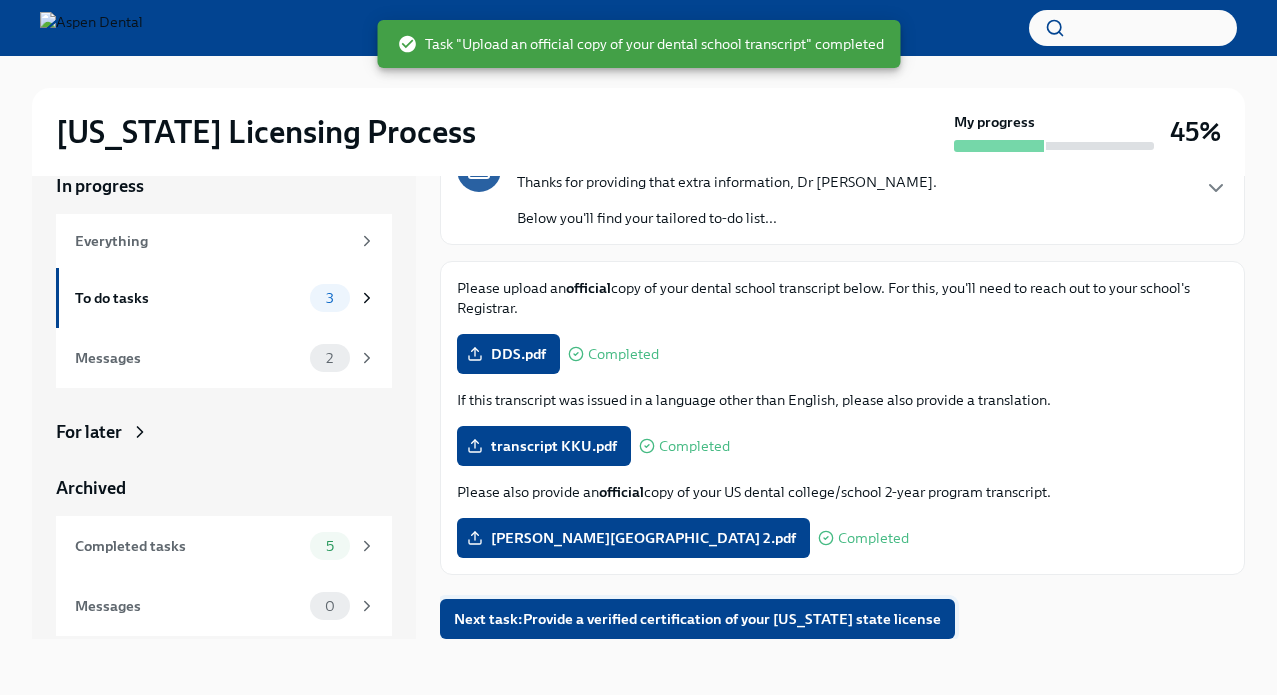 click on "Next task :  Provide a verified certification of your [US_STATE] state license" at bounding box center (697, 619) 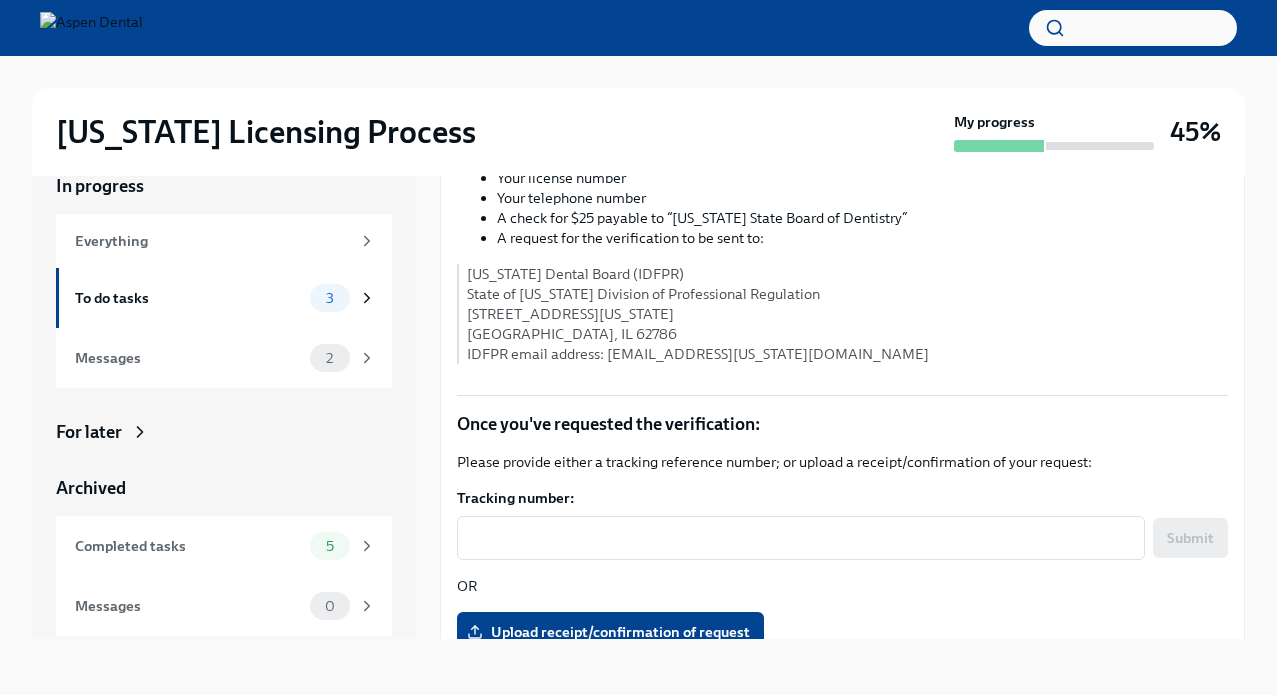 scroll, scrollTop: 493, scrollLeft: 0, axis: vertical 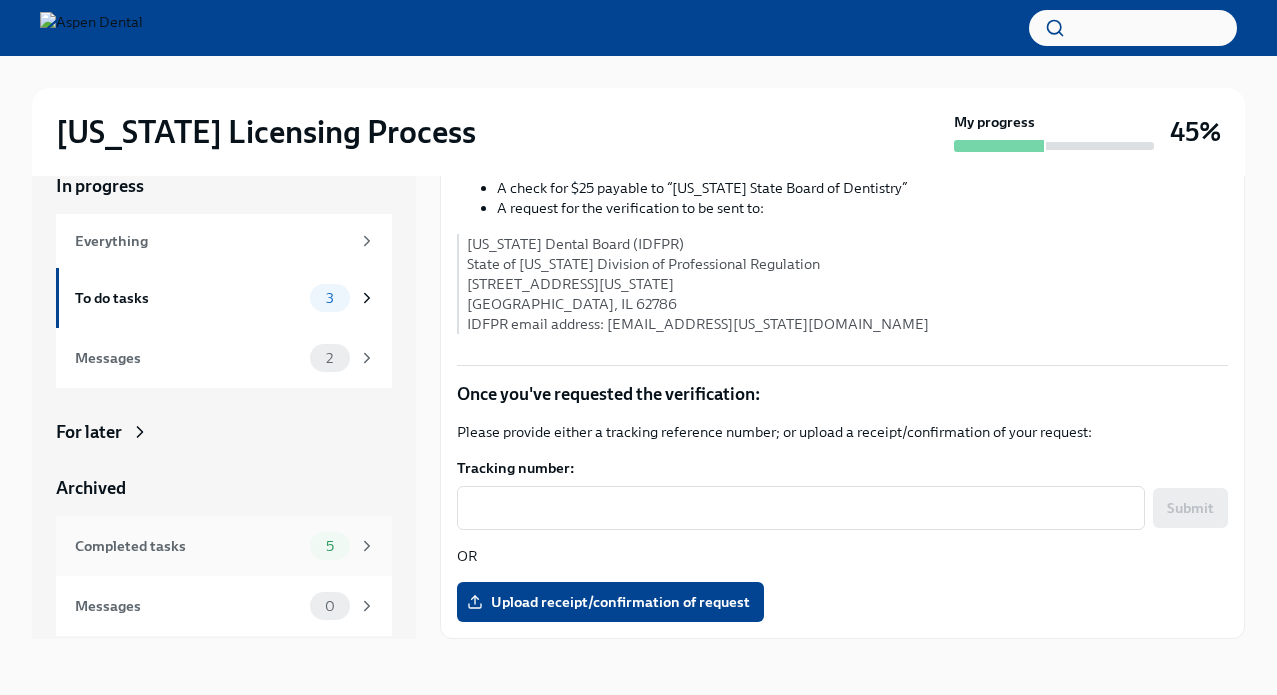 click on "Completed tasks" at bounding box center (188, 546) 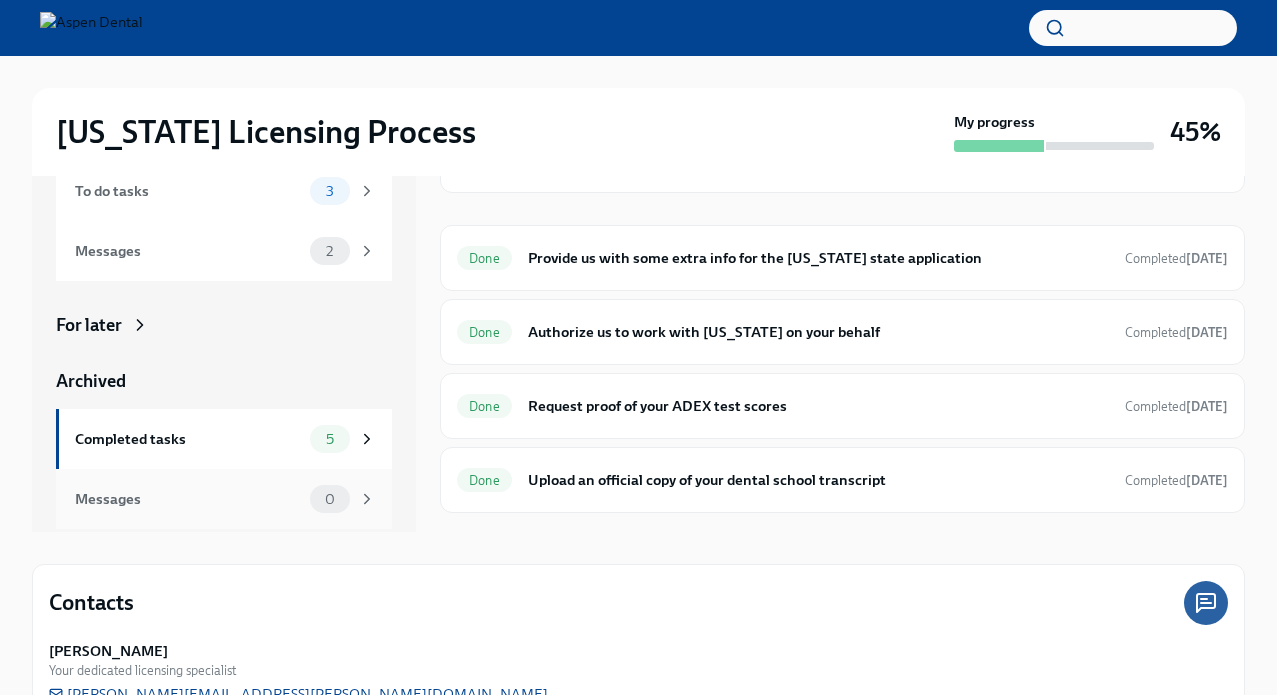 scroll, scrollTop: 191, scrollLeft: 0, axis: vertical 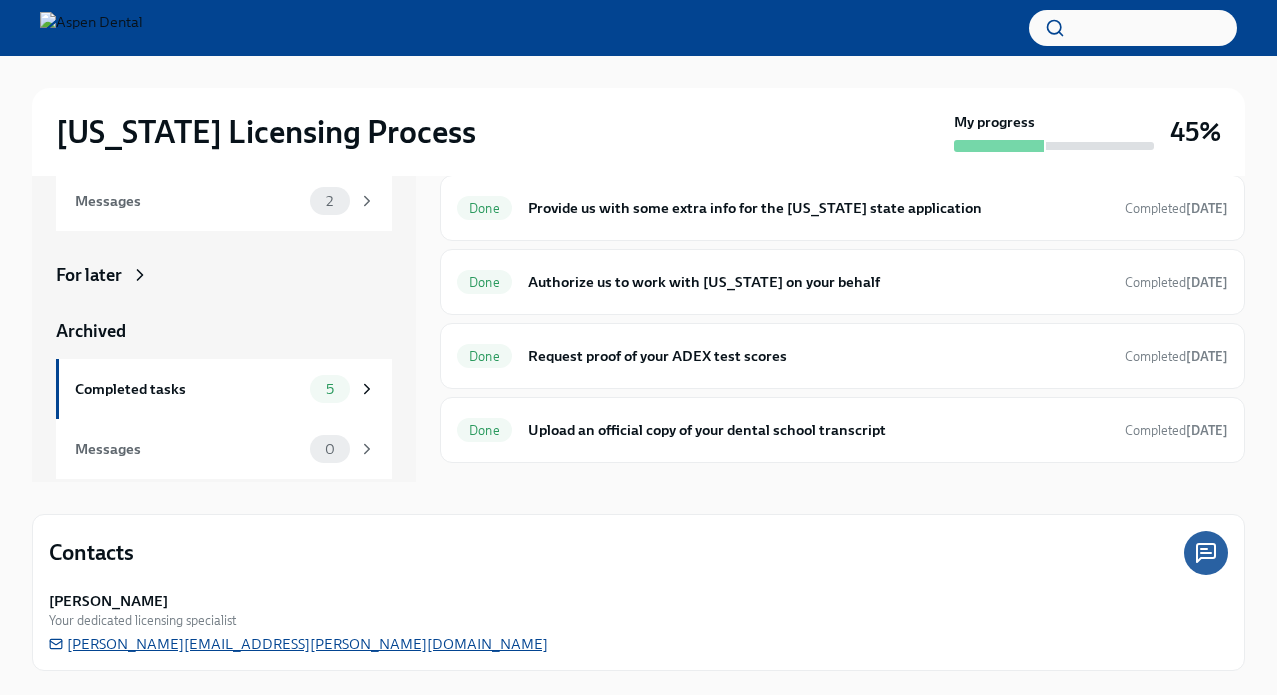 drag, startPoint x: 307, startPoint y: 651, endPoint x: 66, endPoint y: 644, distance: 241.10164 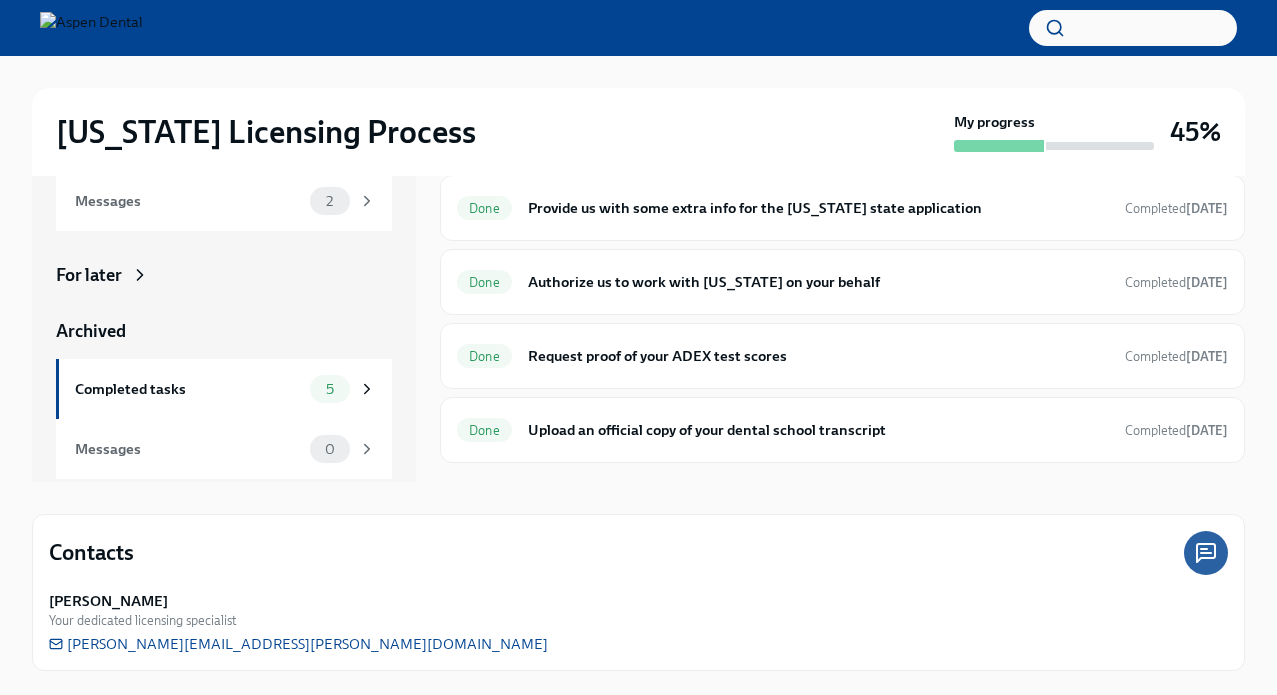 drag, startPoint x: 132, startPoint y: 617, endPoint x: 238, endPoint y: 658, distance: 113.65298 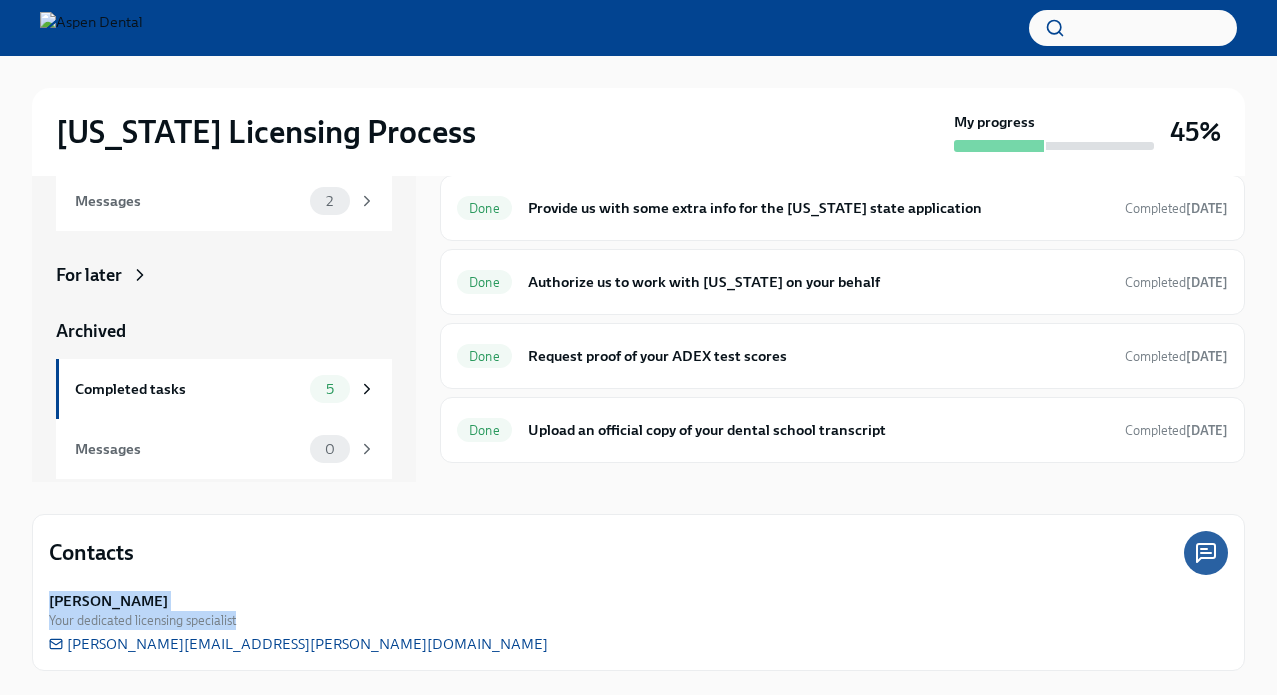 drag, startPoint x: 51, startPoint y: 601, endPoint x: 291, endPoint y: 661, distance: 247.38634 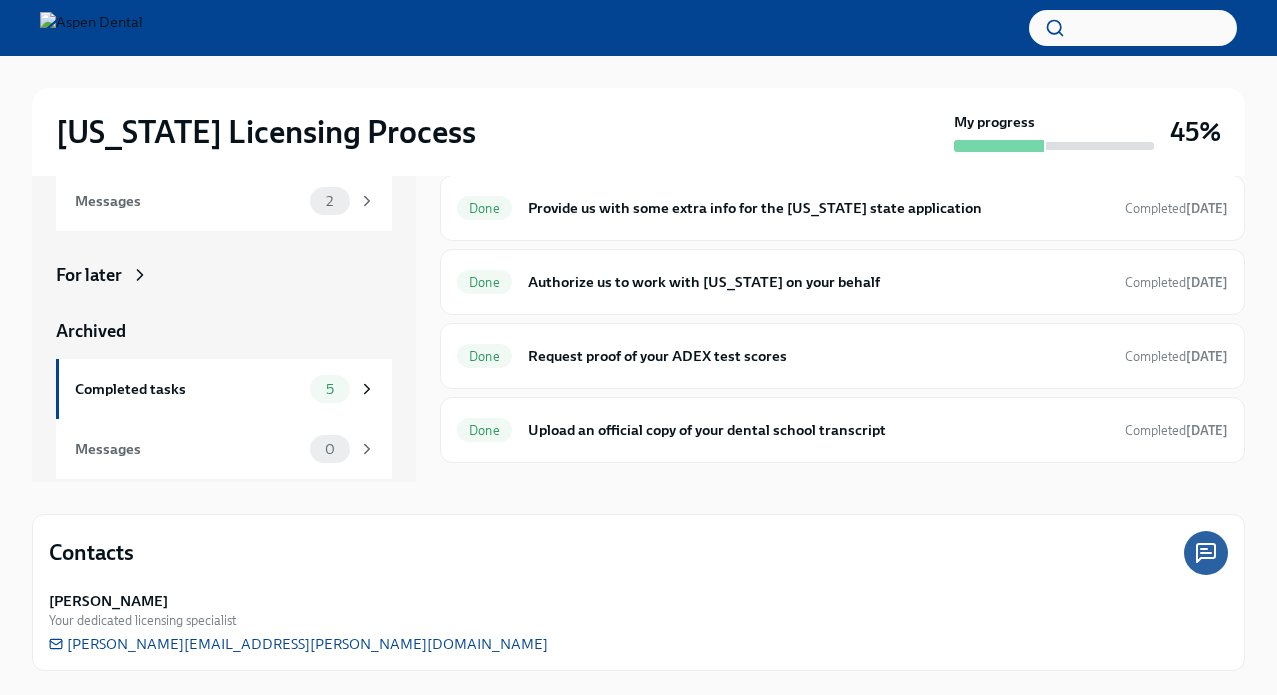 click on "[PERSON_NAME]" at bounding box center (108, 601) 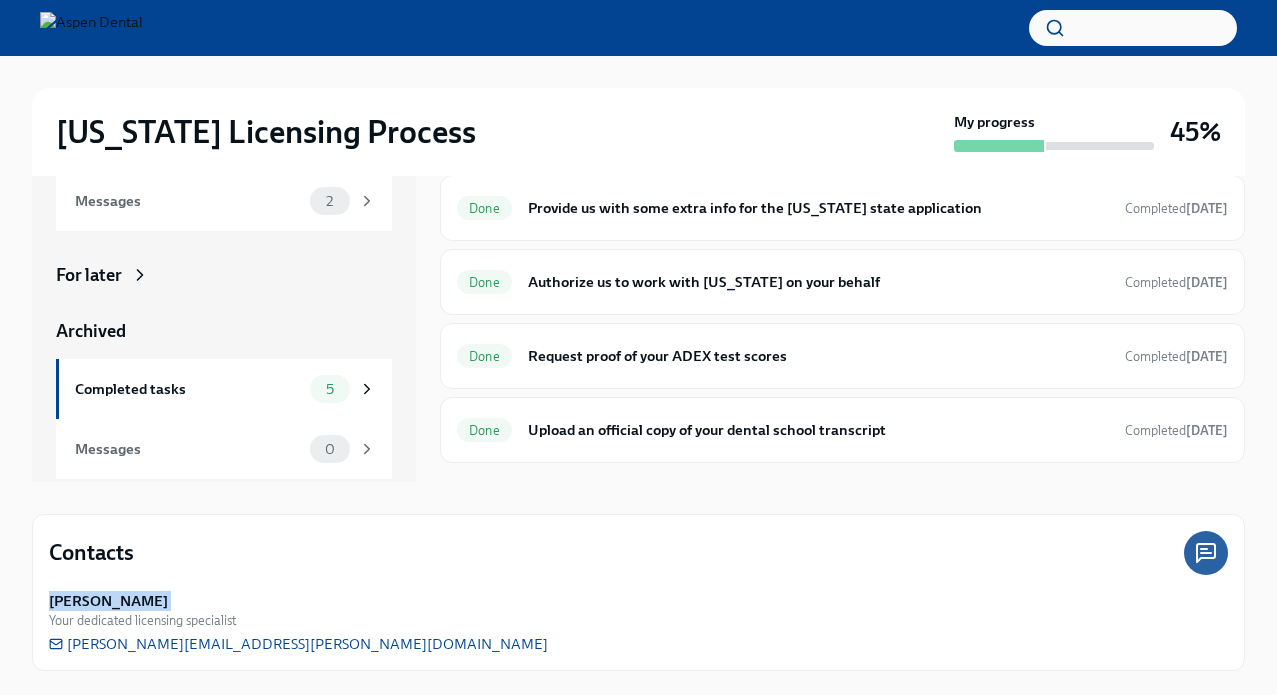 click on "[PERSON_NAME]" at bounding box center (108, 601) 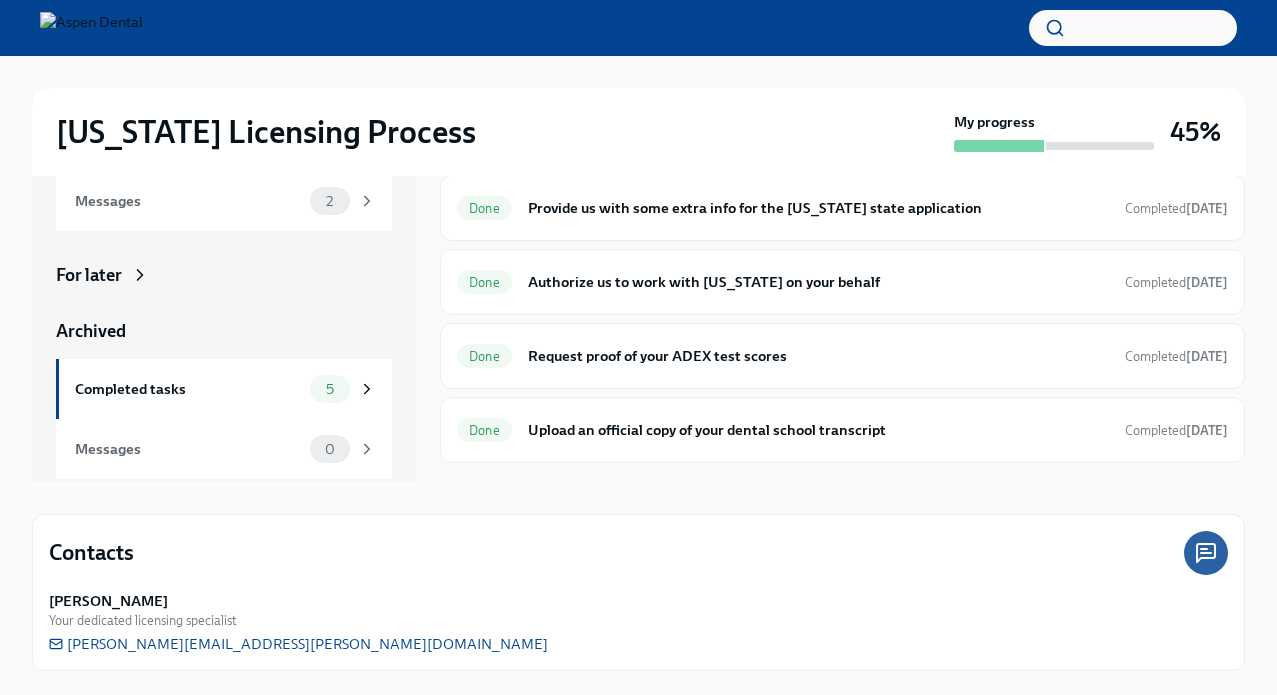 click on "[PERSON_NAME] Your dedicated licensing specialist [PERSON_NAME][EMAIL_ADDRESS][PERSON_NAME][DOMAIN_NAME]" at bounding box center (638, 622) 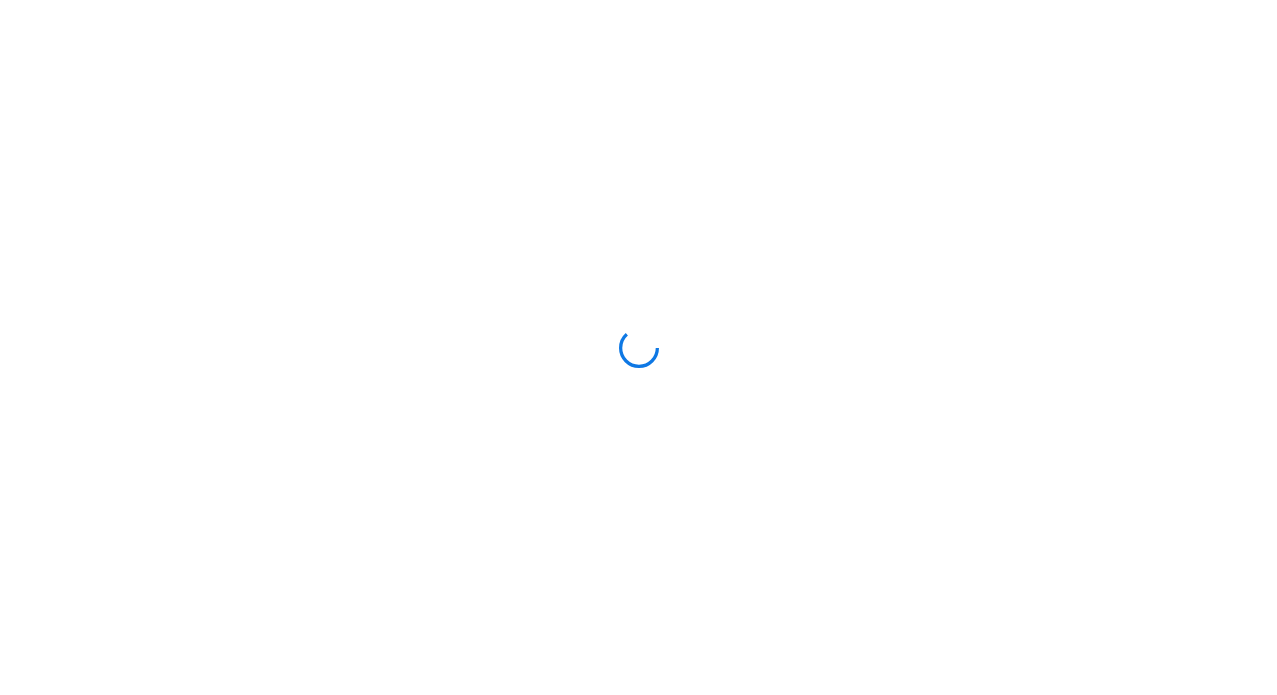 scroll, scrollTop: 0, scrollLeft: 0, axis: both 